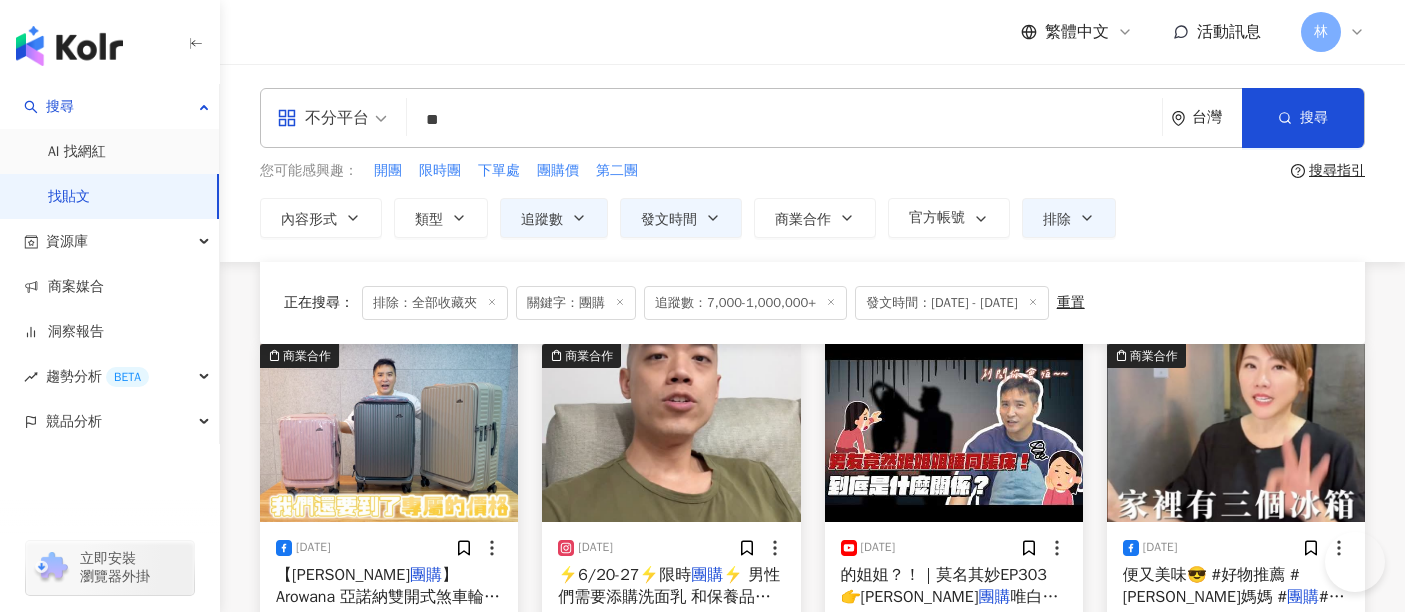 scroll, scrollTop: 8333, scrollLeft: 0, axis: vertical 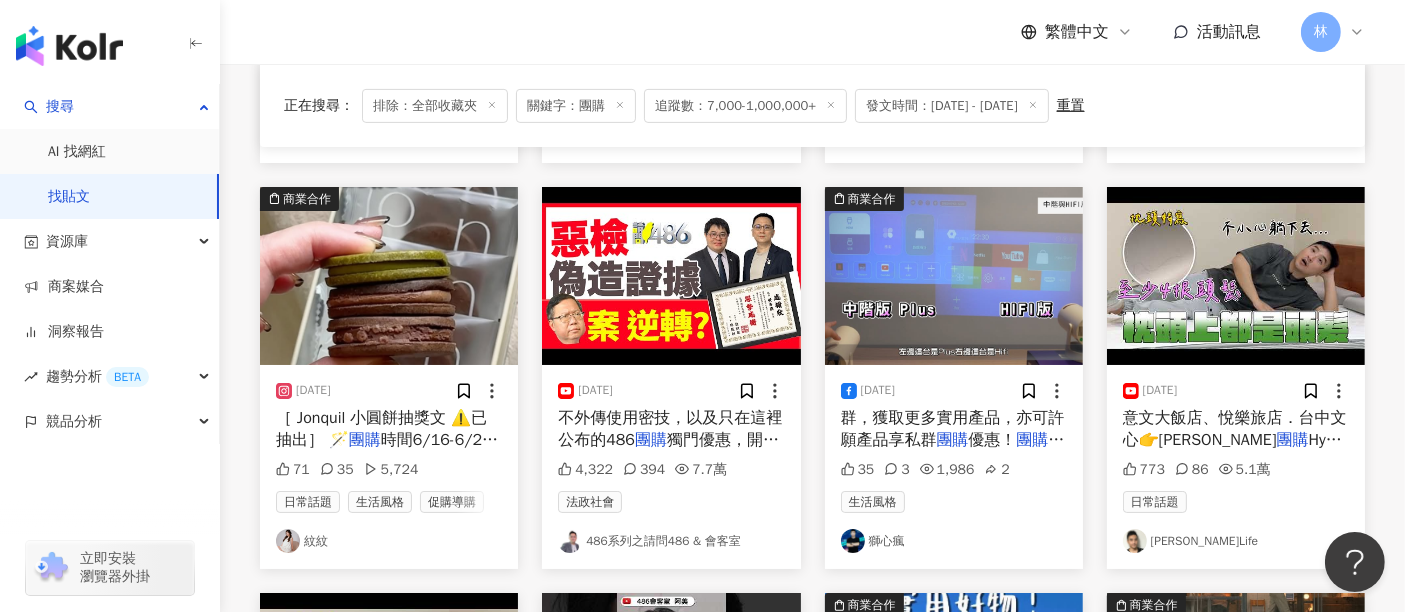 click on "正在搜尋 ： 排除：全部收藏夾 關鍵字：團購 追蹤數：7,000-1,000,000+ 發文時間：[DATE] - [DATE] 重置 排序： 關聯性 商業合作 [DATE] 【谷阿莫 團購 】Arowana 亞諾納雙開式煞車輪河馬行李箱 【谷阿莫 團購 】Arowana 亞諾納雙開式煞車輪河馬行李箱： [URL][DOMAIN_NAME]
👉莫名好買 團購 網： [URL][DOMAIN_NAME] 28 6,833 5 旅遊 谷阿莫 商業合作 [DATE] ⚡️6/20-27⚡️限時 團購 ⚡️
男性們需要添購洗面乳 和保養品的趁這波
❗️66折起餒
詳情洽首頁 或 精選動態
#洗面乳 #男性 #男人 #男性保養 # 團購  # 團購 優惠 #便宜 #限時 #限時搶購 #限時優惠 隱藏 11 8,967 日常話題 [PERSON_NAME] [DATE] 的姐姐？！｜莫名其妙EP303👉谷阿莫 團購  唯白草本抑菌SOD衛生棉：http 911 272 5.3萬 家庭 感情 [PERSON_NAME]發就發 商業合作 [DATE] 便又美味😎
#好物推薦 #[PERSON_NAME]媽媽 # 團購  #原料單純 # 團購" at bounding box center [812, -3071] 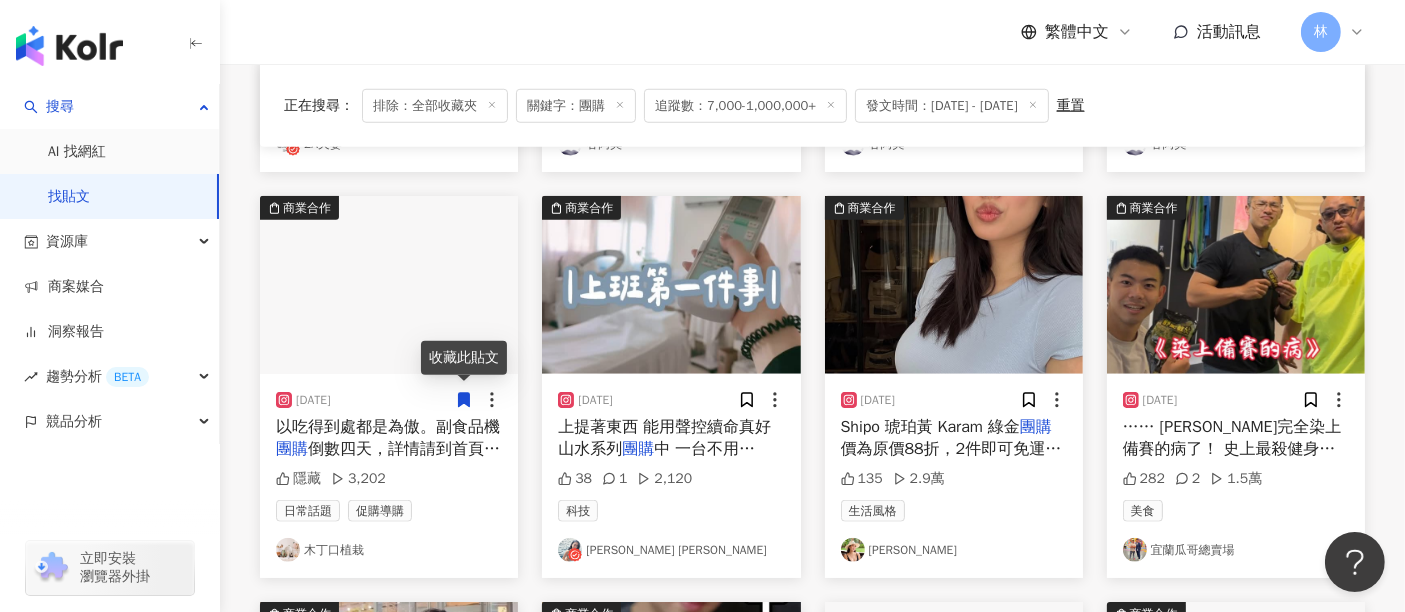 scroll, scrollTop: 1777, scrollLeft: 0, axis: vertical 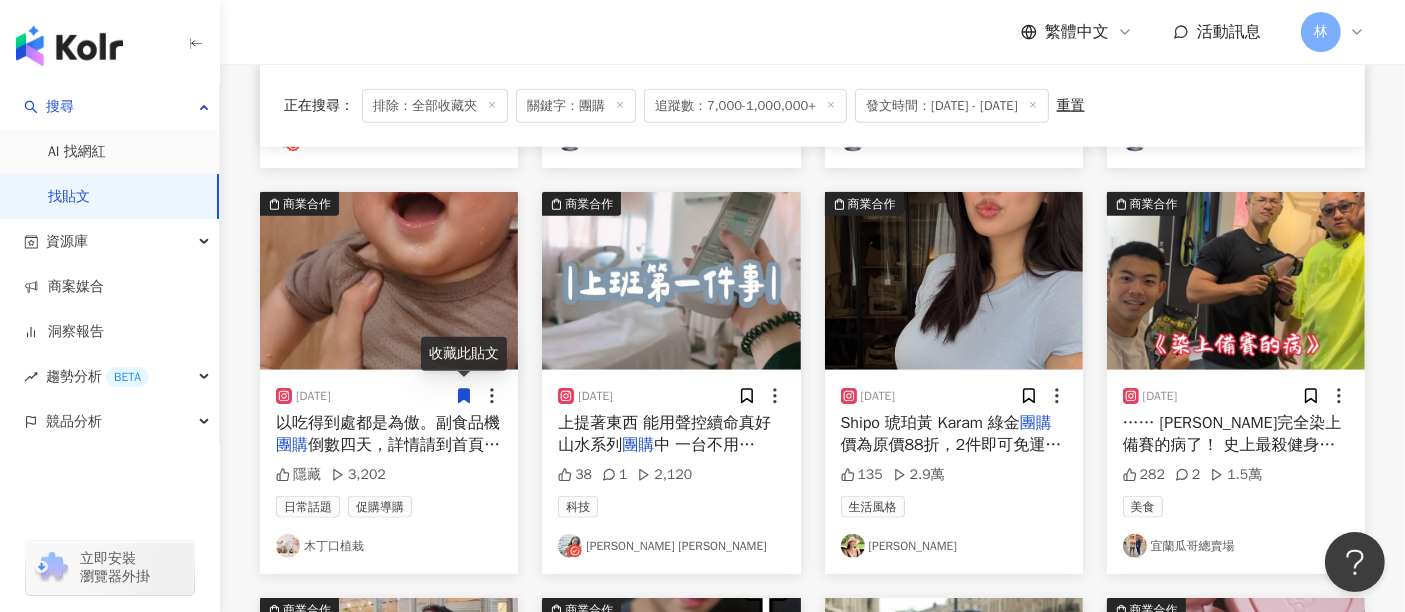 click at bounding box center [671, 281] 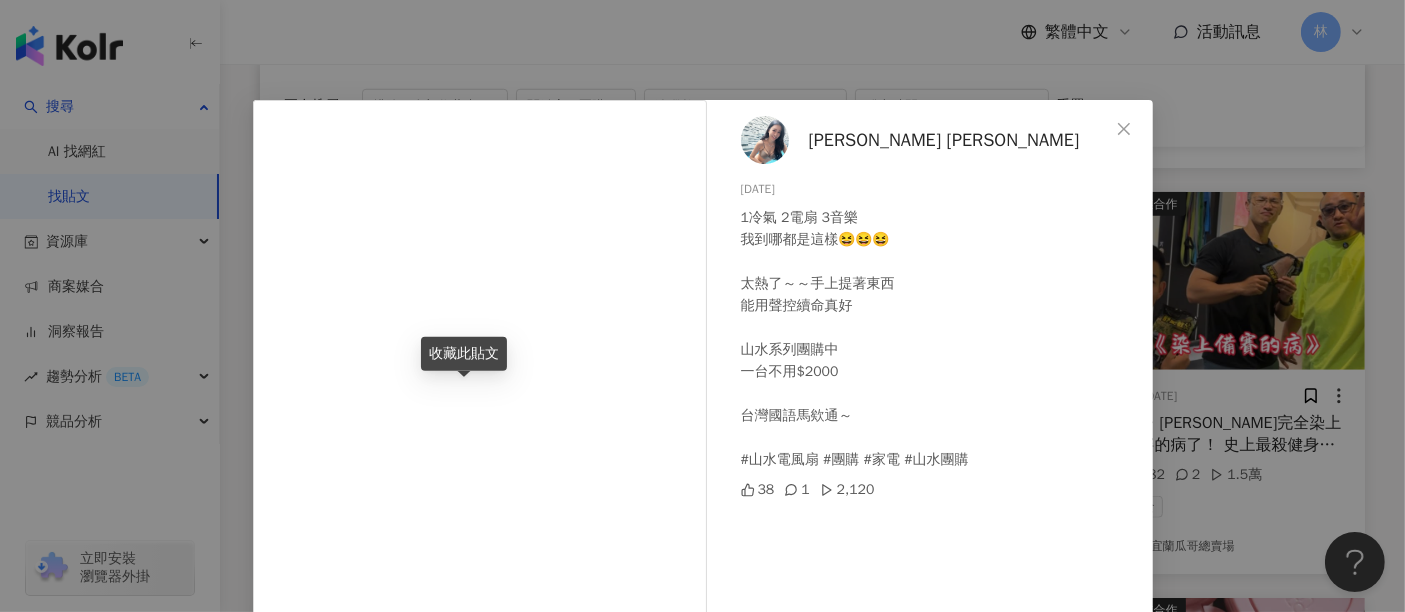 scroll, scrollTop: 284, scrollLeft: 0, axis: vertical 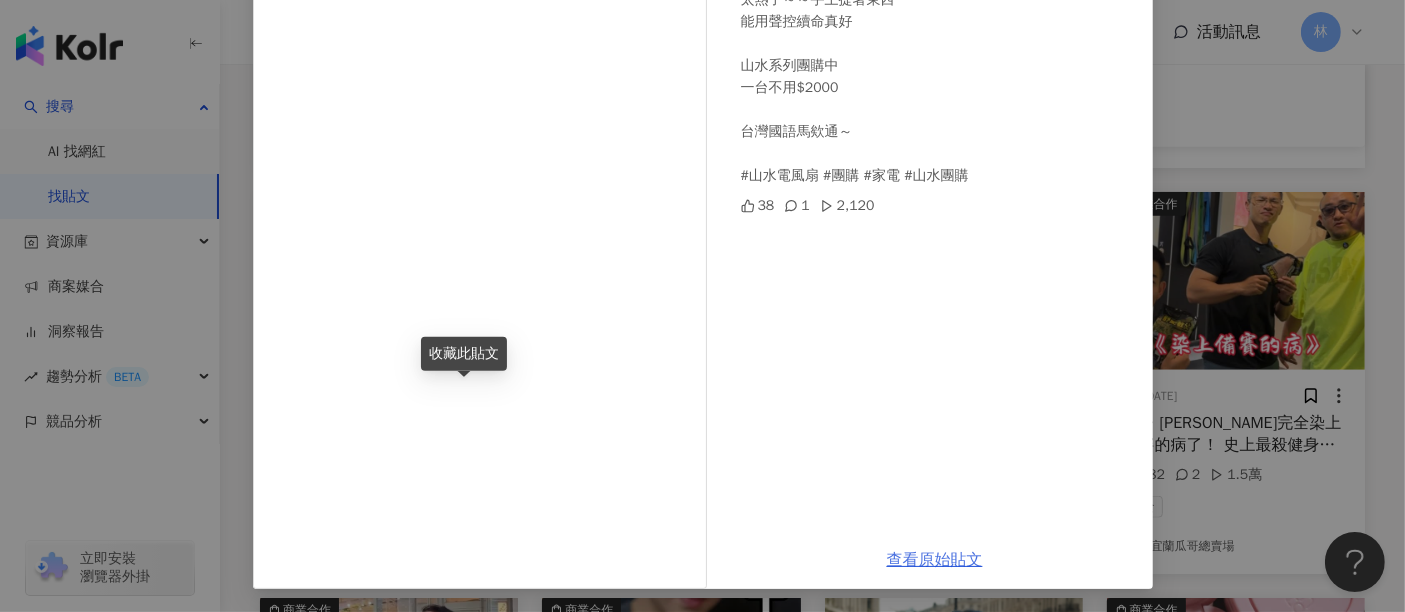 click on "查看原始貼文" at bounding box center (935, 560) 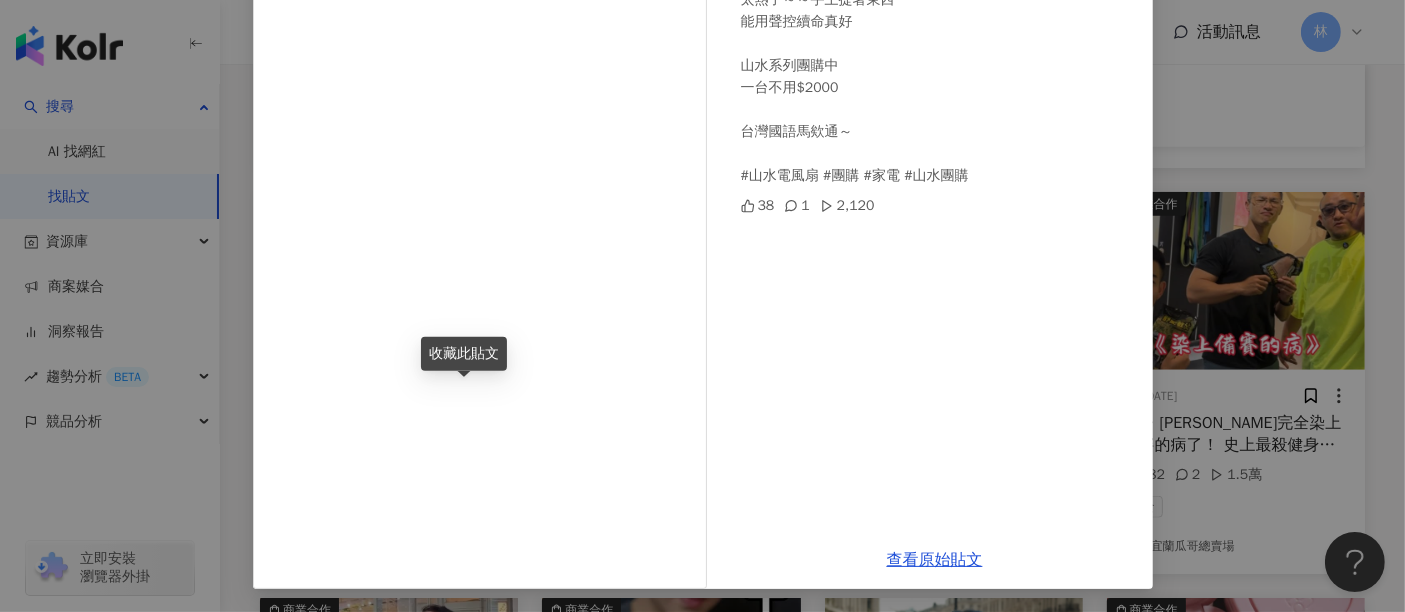 click on "穎穎 [PERSON_NAME] [DATE] 1冷氣 2電扇 3音樂
我到哪都是這樣😆😆😆
太熱了～～手上提著東西
能用聲控續命真好
山水系列團購中
一台不用$2000
台灣國語馬欸通～
#山水電風扇 #團購 #家電 #山水團購 38 1 2,120 查看原始貼文" at bounding box center (702, 306) 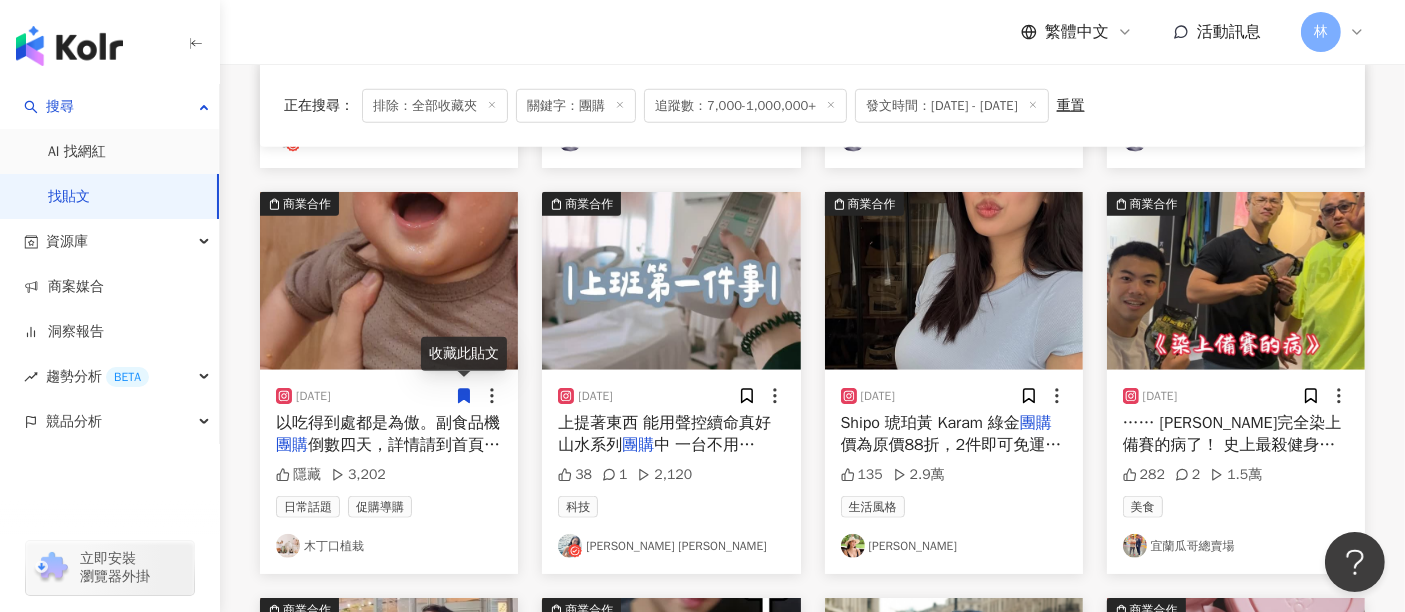 click at bounding box center [954, 281] 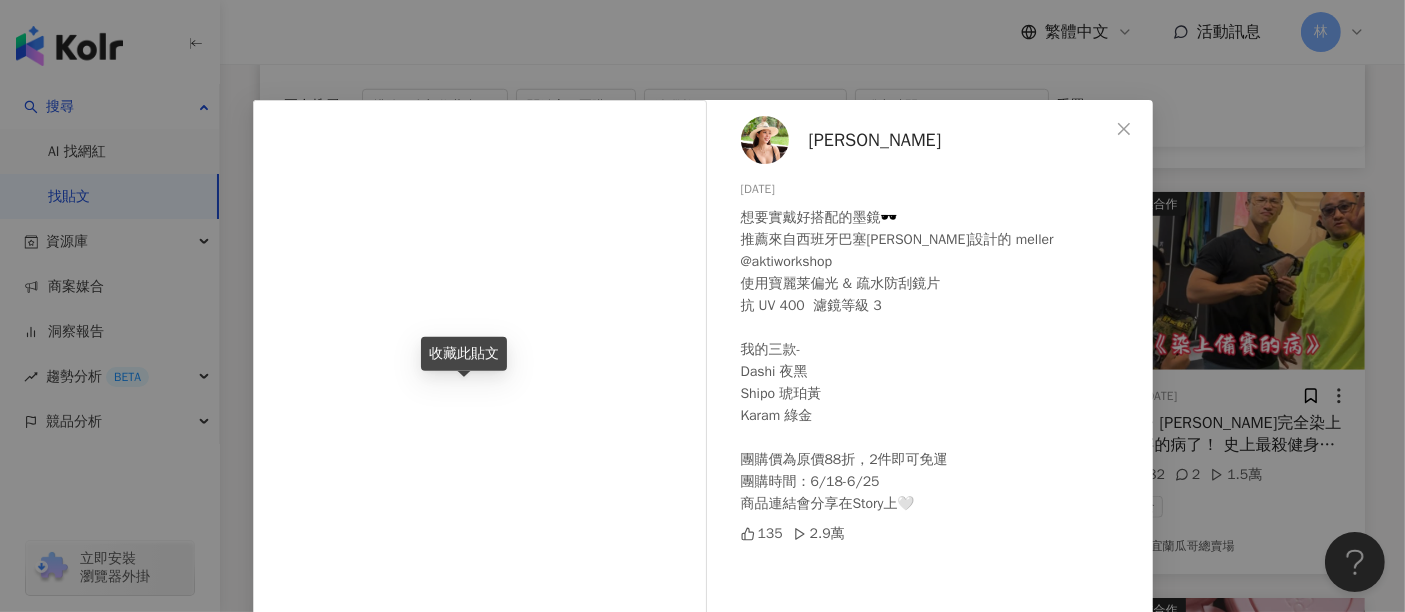 click on "[PERSON_NAME] [DATE] 想要實戴好搭配的墨鏡🕶️
推薦來自西班牙巴塞[PERSON_NAME]設計的 meller @aktiworkshop
使用寶麗莱偏光 & 疏水防刮鏡片
抗 UV 400  濾鏡等級 3
我的三款-
Dashi 夜黑
Shipo 琥珀黃
Karam 綠金
團購價為原價88折，2件即可免運
團購時間：6/18-6/25
商品連結會分享在Story上🤍 135 2.9萬 查看原始貼文" at bounding box center (702, 306) 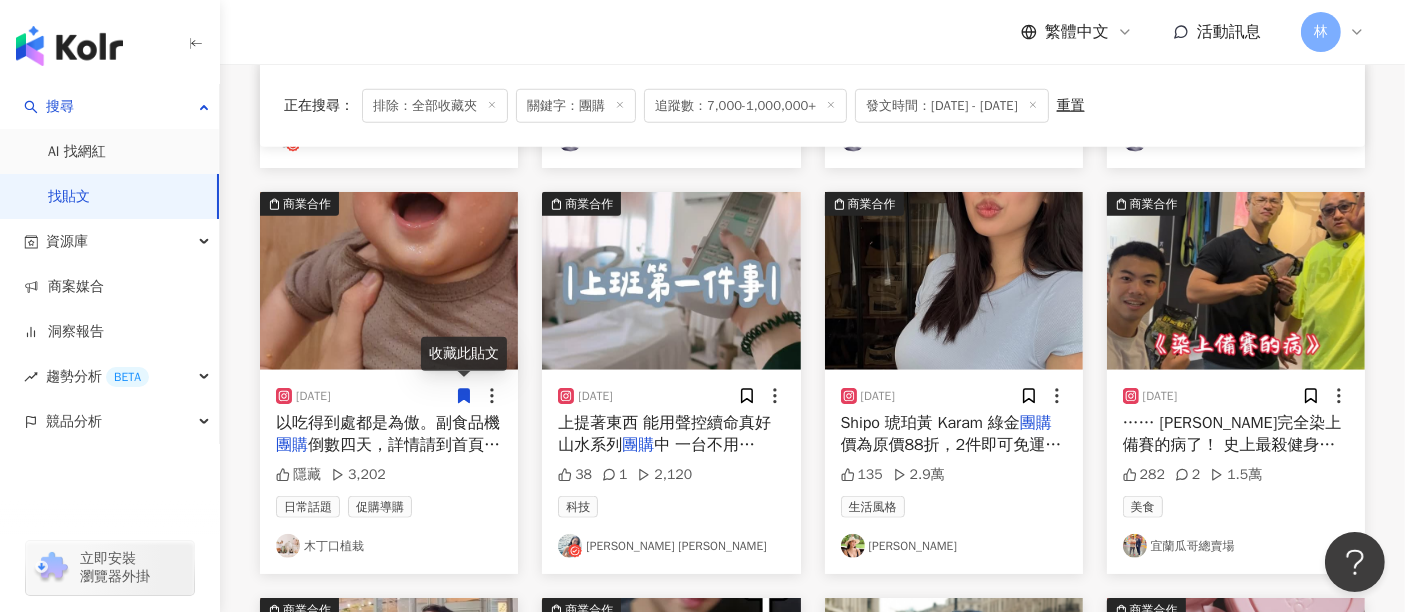 click at bounding box center (1236, 281) 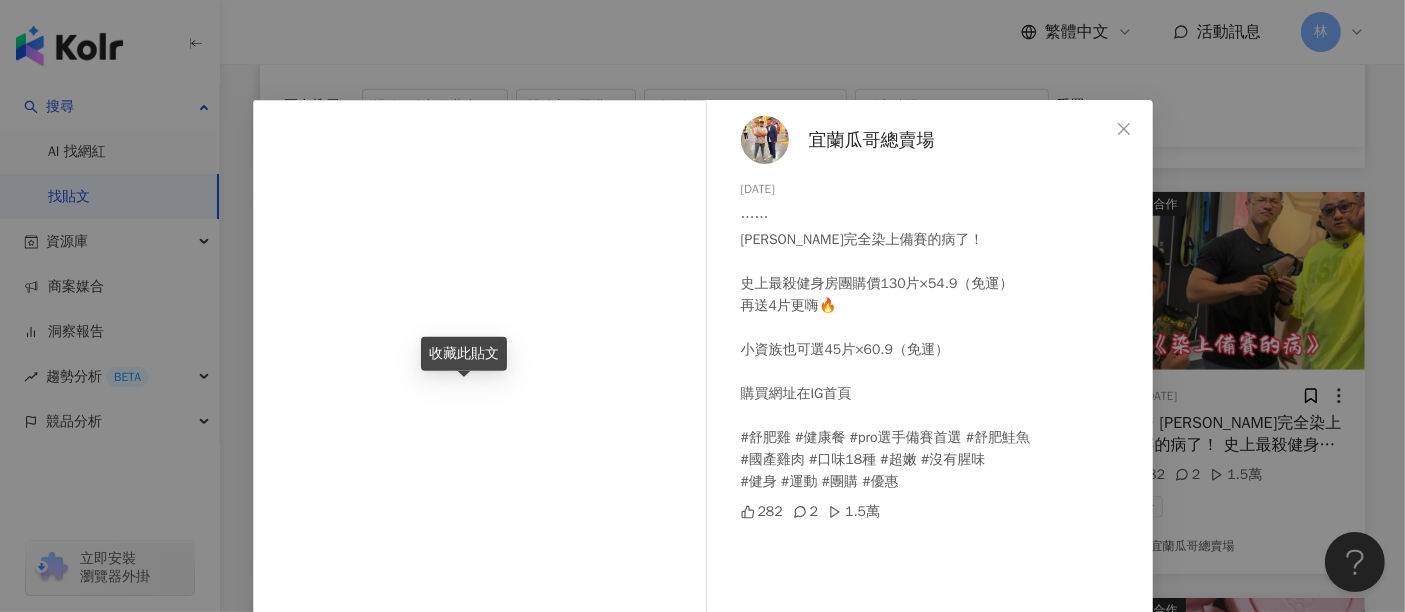 click on "宜蘭瓜哥總賣場 [DATE] ……
[PERSON_NAME]完全染上備賽的病了！
史上最殺健身房團購價130片×54.9（免運）
再送4片更嗨🔥
小資族也可選45片×60.9（免運）
購買網址在IG首頁
#舒肥雞  #健康餐  #pro選手備賽首選  #舒肥鮭魚
#國產雞肉  #口味18種  #超嫩 #沒有腥味
#健身 #運動 #團購  #優惠 282 2 1.5萬 查看原始貼文" at bounding box center (702, 306) 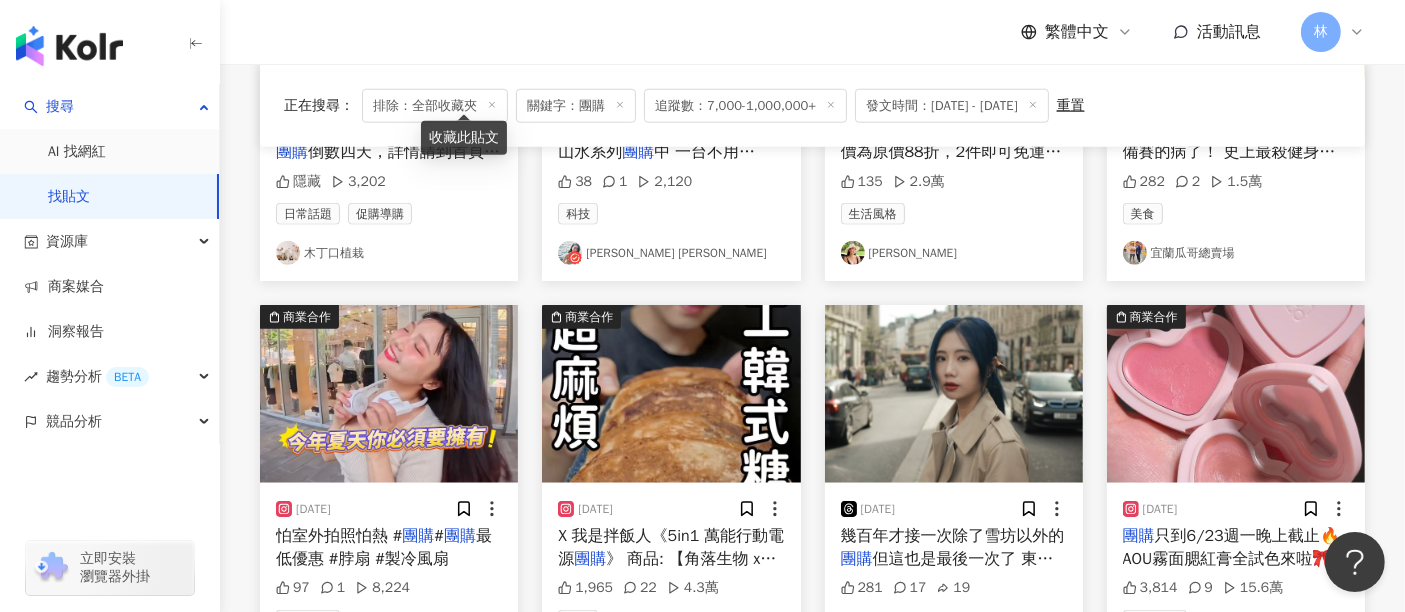 scroll, scrollTop: 2222, scrollLeft: 0, axis: vertical 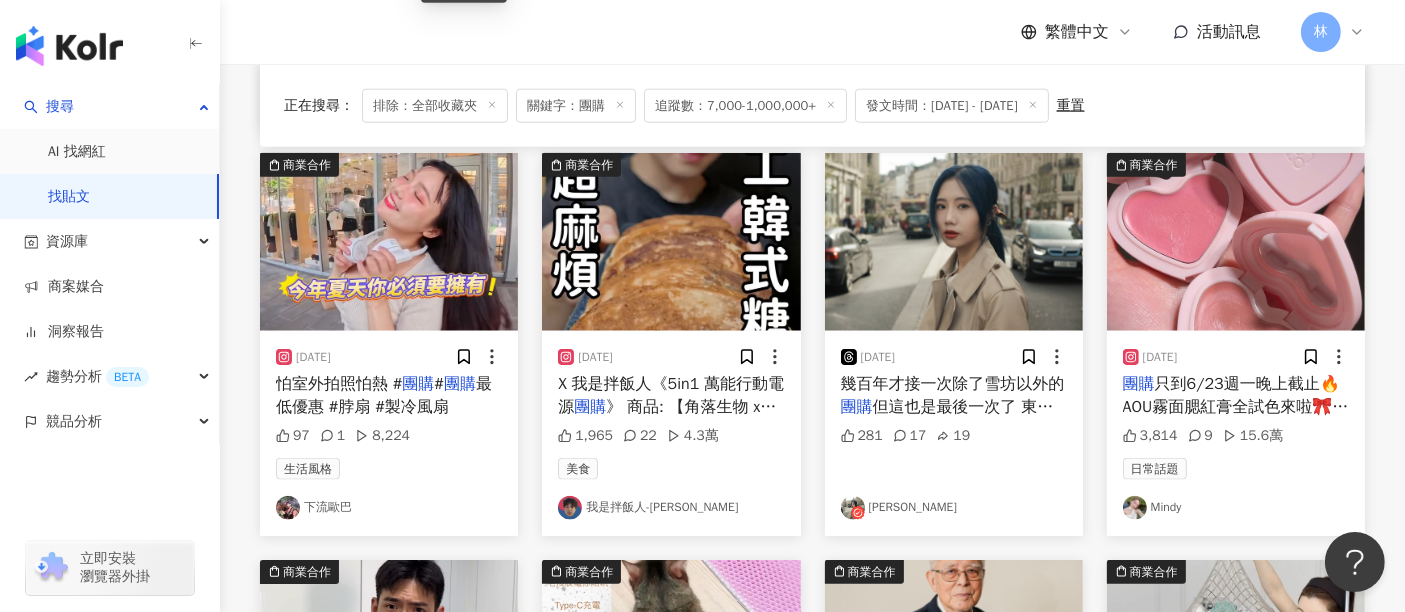 click at bounding box center (1236, 242) 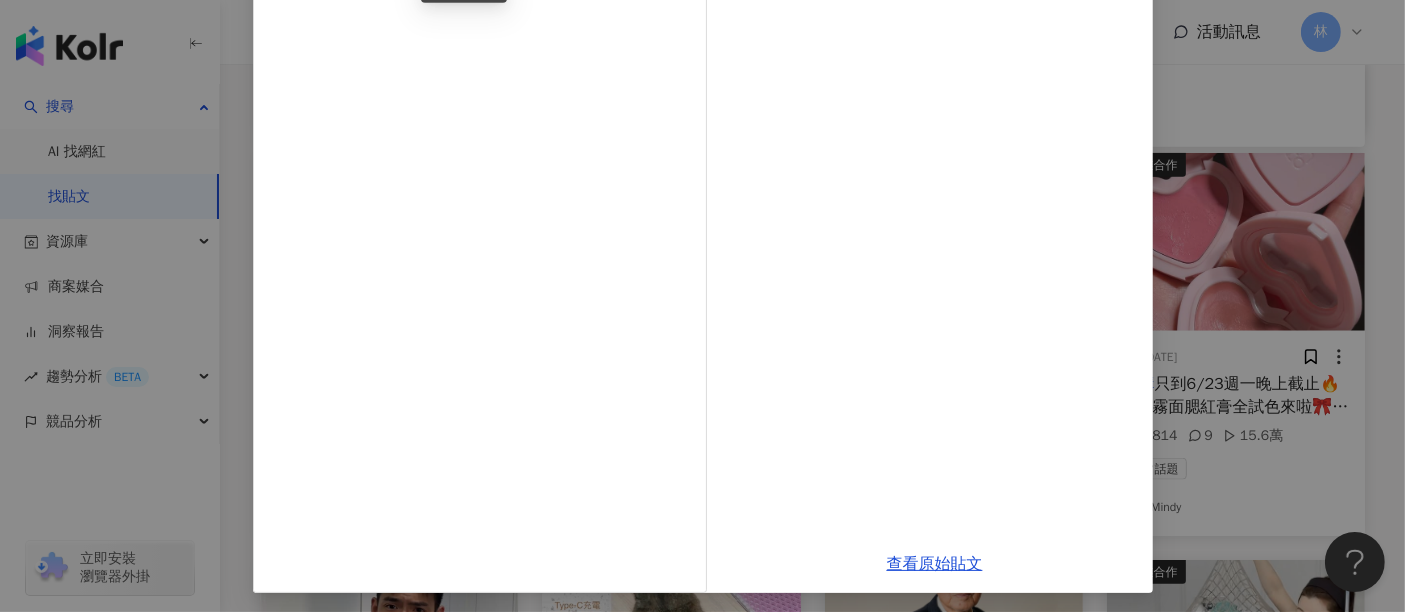 scroll, scrollTop: 284, scrollLeft: 0, axis: vertical 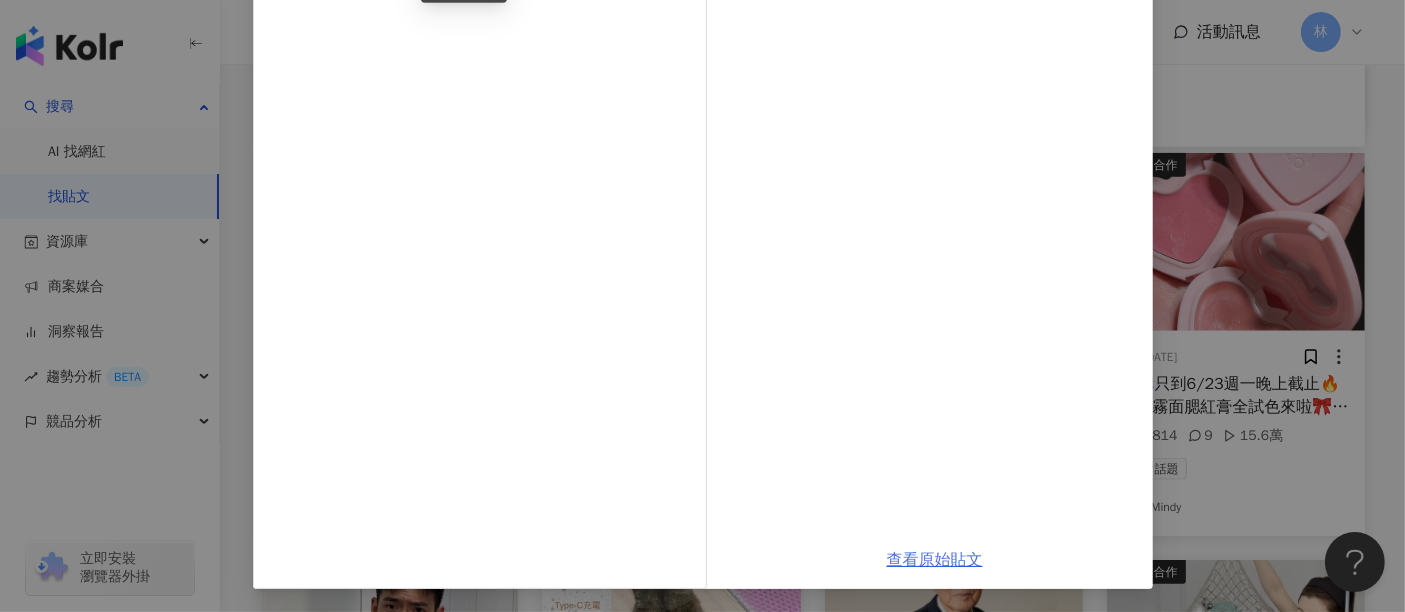 click on "查看原始貼文" at bounding box center [935, 560] 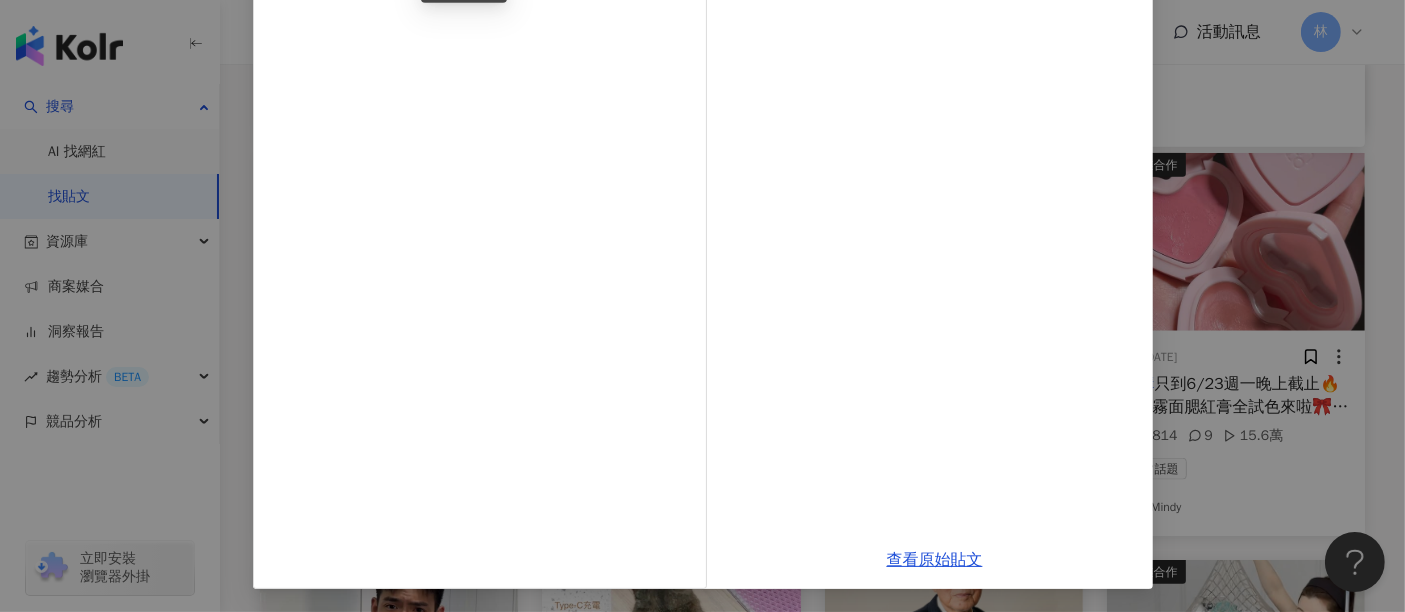 click on "Mindy [DATE] 團購只到6/23週一晚上截止🔥AOU霧面腮紅膏全試色來啦🎀
團購連結：[URL][DOMAIN_NAME] 3,814 9 15.6萬 查看原始貼文" at bounding box center [702, 306] 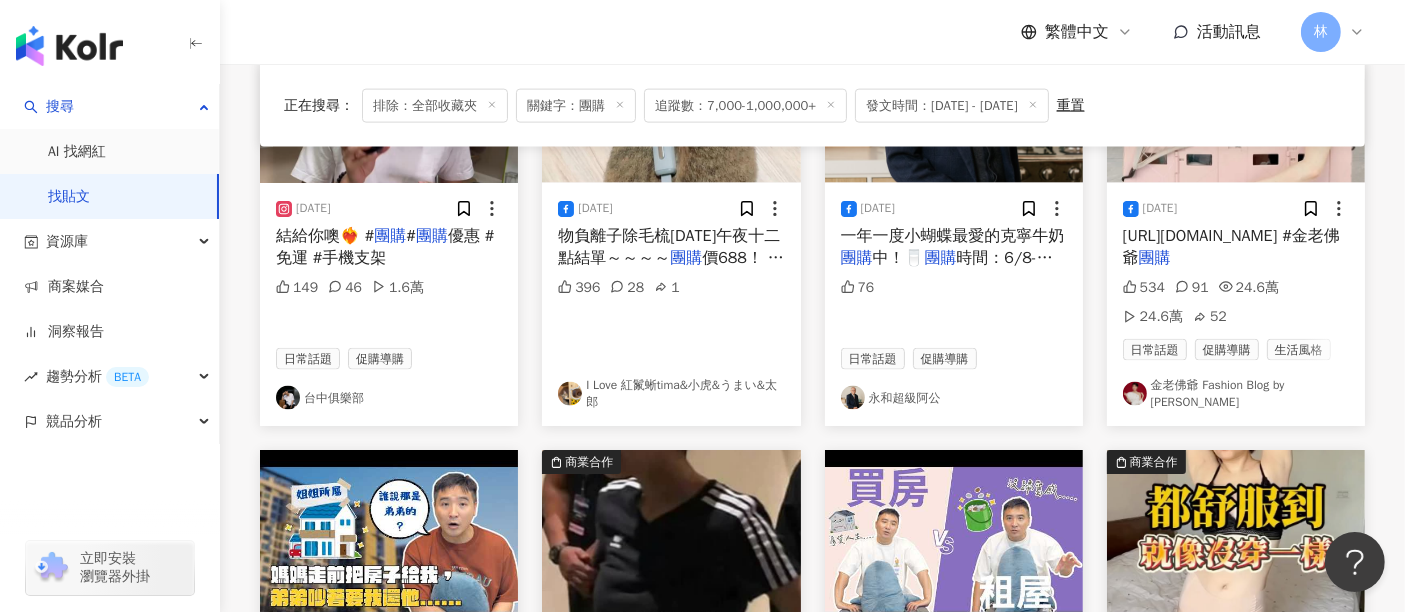 scroll, scrollTop: 2666, scrollLeft: 0, axis: vertical 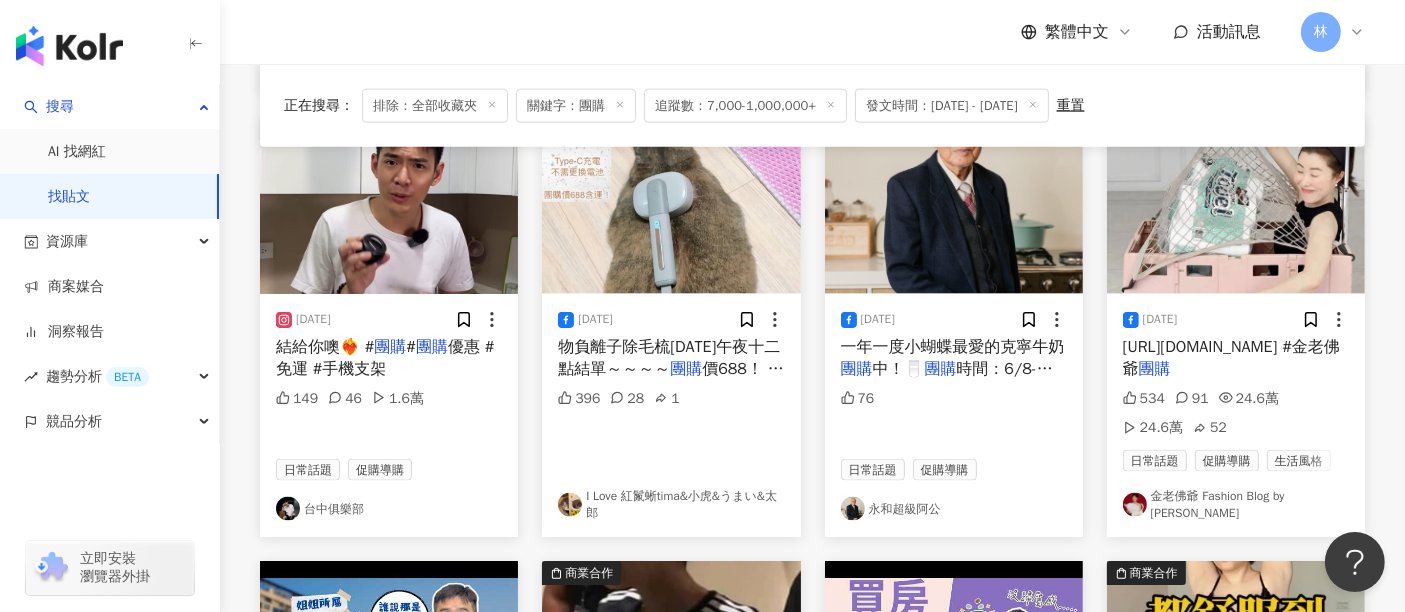 click at bounding box center [389, 205] 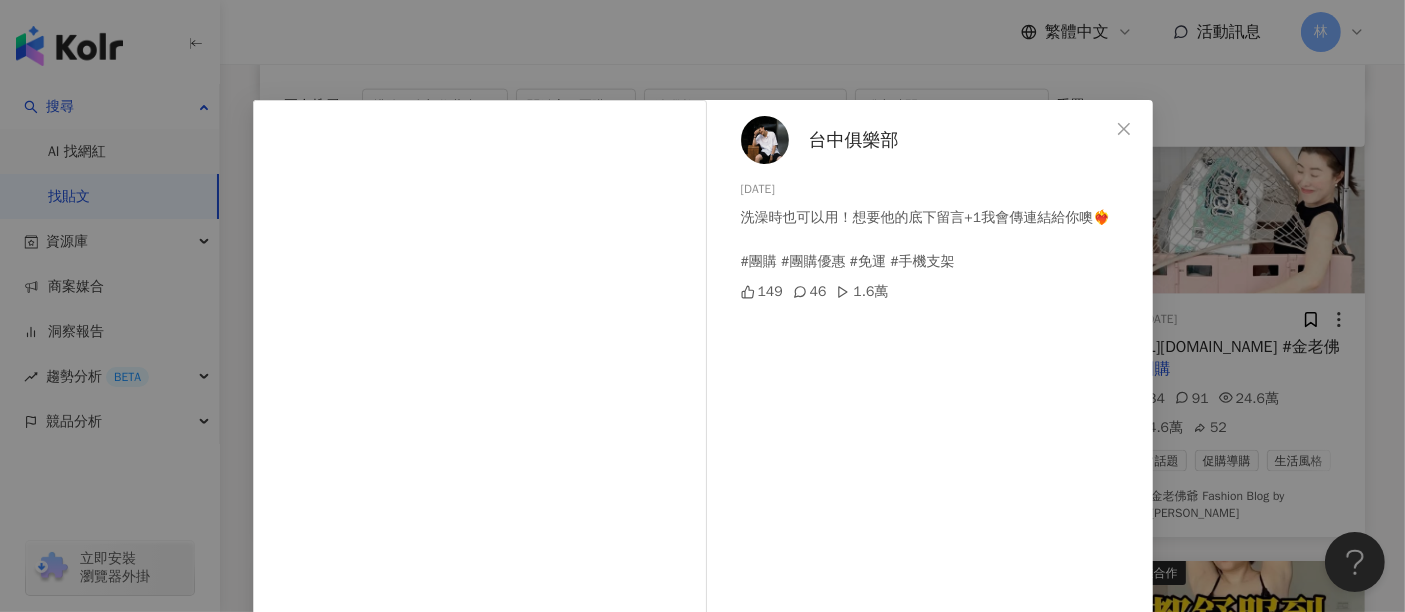 scroll, scrollTop: 284, scrollLeft: 0, axis: vertical 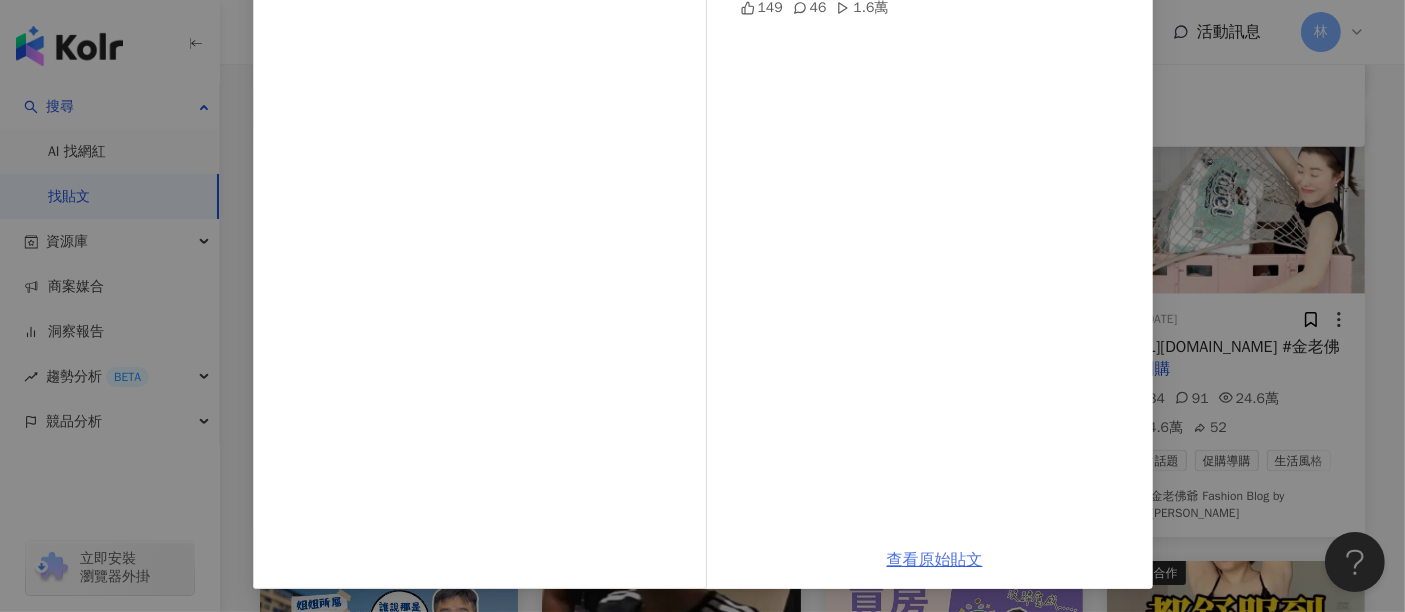 click on "查看原始貼文" at bounding box center (935, 560) 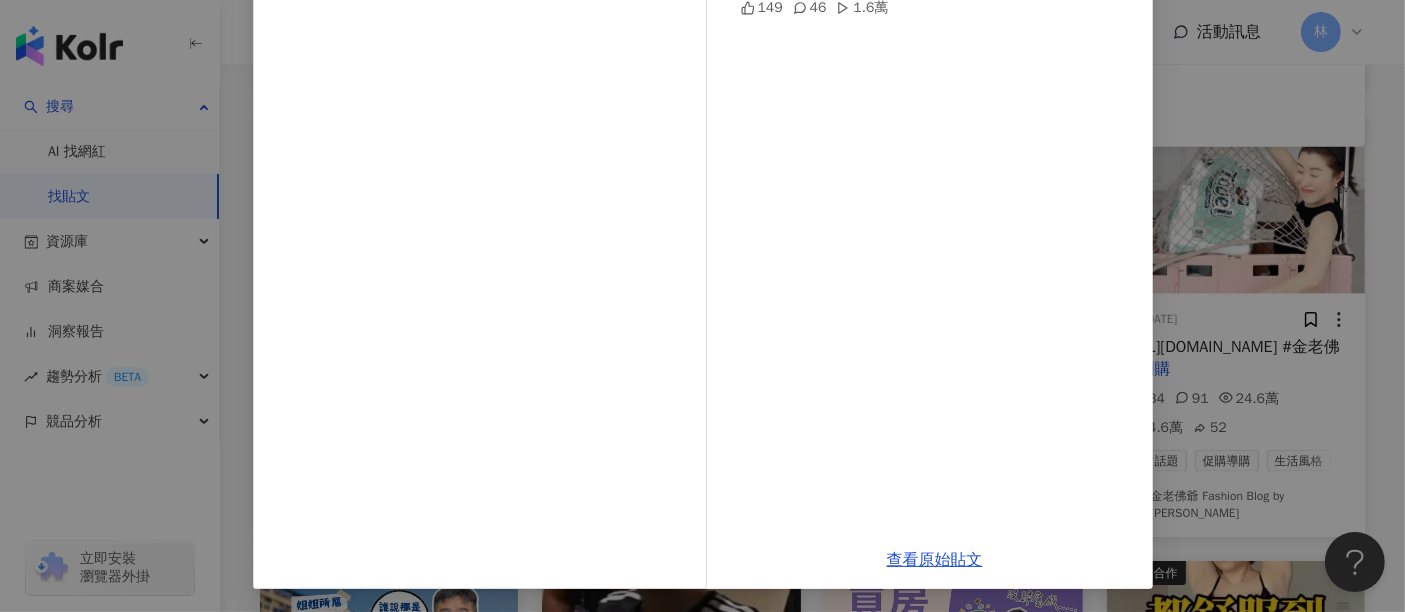click on "台中俱樂部 [DATE] 洗澡時也可以用！想要他的底下留言+1我會傳連結給你噢❤️‍🔥
#團購 #團購優惠 #免運 #手機支架 149 46 1.6萬 查看原始貼文" at bounding box center [702, 306] 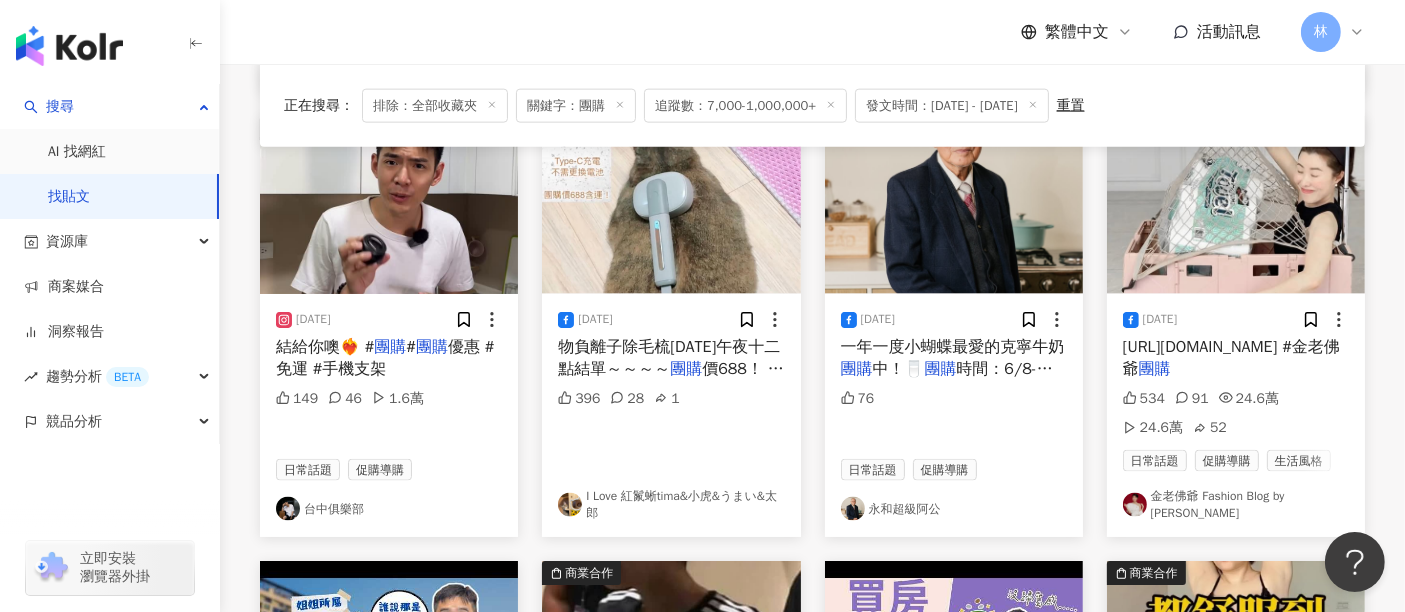 click at bounding box center [671, 205] 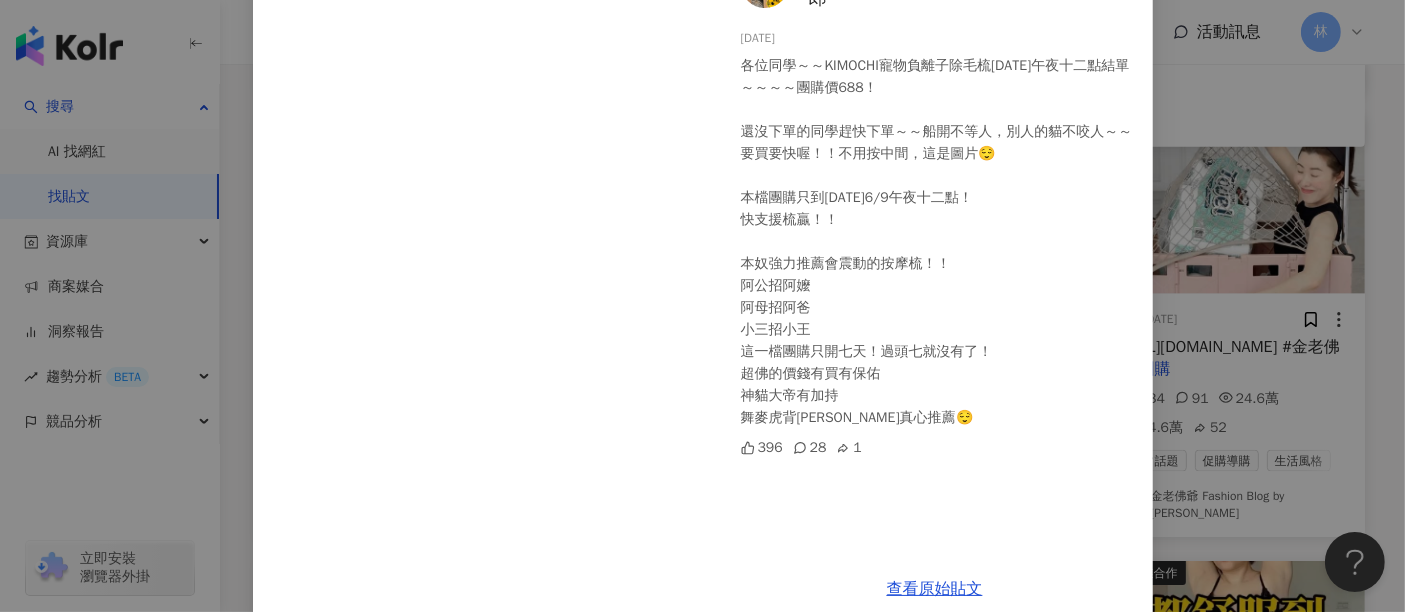 scroll, scrollTop: 189, scrollLeft: 0, axis: vertical 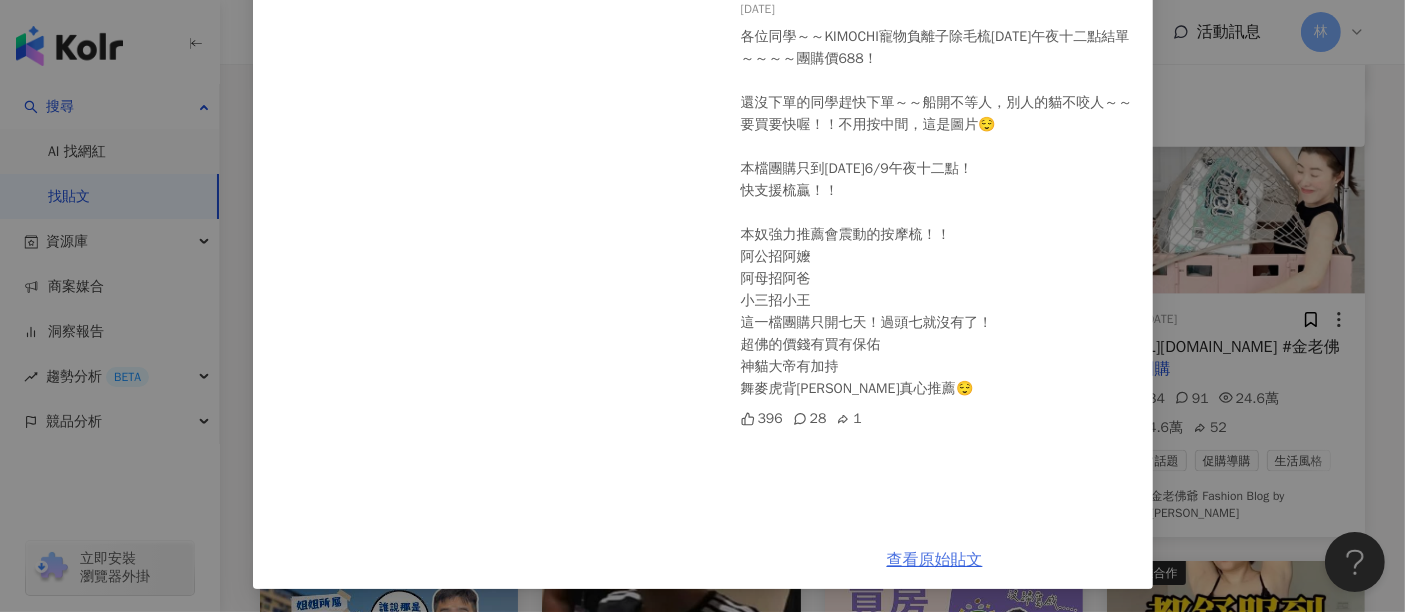 click on "查看原始貼文" at bounding box center (935, 560) 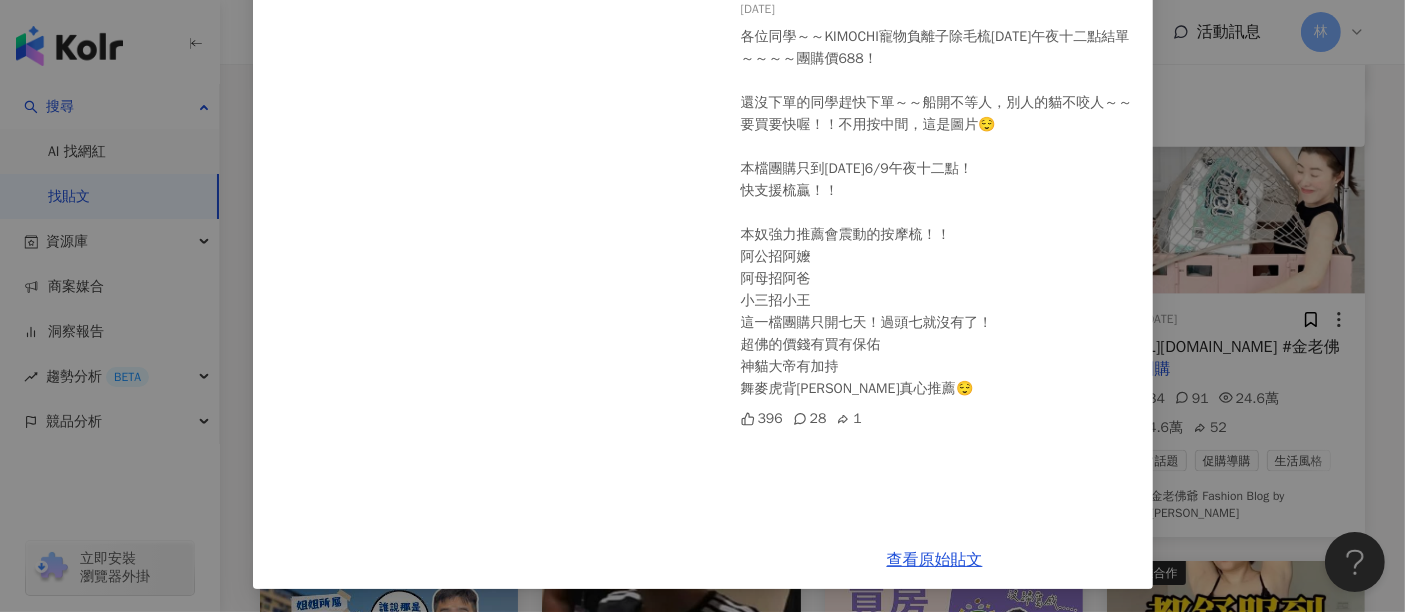 click on "I Love 紅鬣蜥tima&小虎&うまい&[PERSON_NAME] [DATE]  各位同學～～KIMOCHI寵物負離子除毛梳[DATE]午夜十二點結單～～～～團購價688！
還沒下單的同學趕快下單～～船開不等人，別人的貓不咬人～～要買要快喔！！不用按中間，這是圖片😌
本檔團購只到[DATE]6/9午夜十二點！
快支援梳贏！！
本奴強力推薦會震動的按摩梳！！
阿公招阿嬤
阿母招阿爸
小三招小王
這一檔團購只開七天！過頭七就沒有了！
超佛的價錢有買有保佑
神貓大帝有加持
舞麥虎背[PERSON_NAME]真心推薦😌 396 28 1 查看原始貼文" at bounding box center (702, 306) 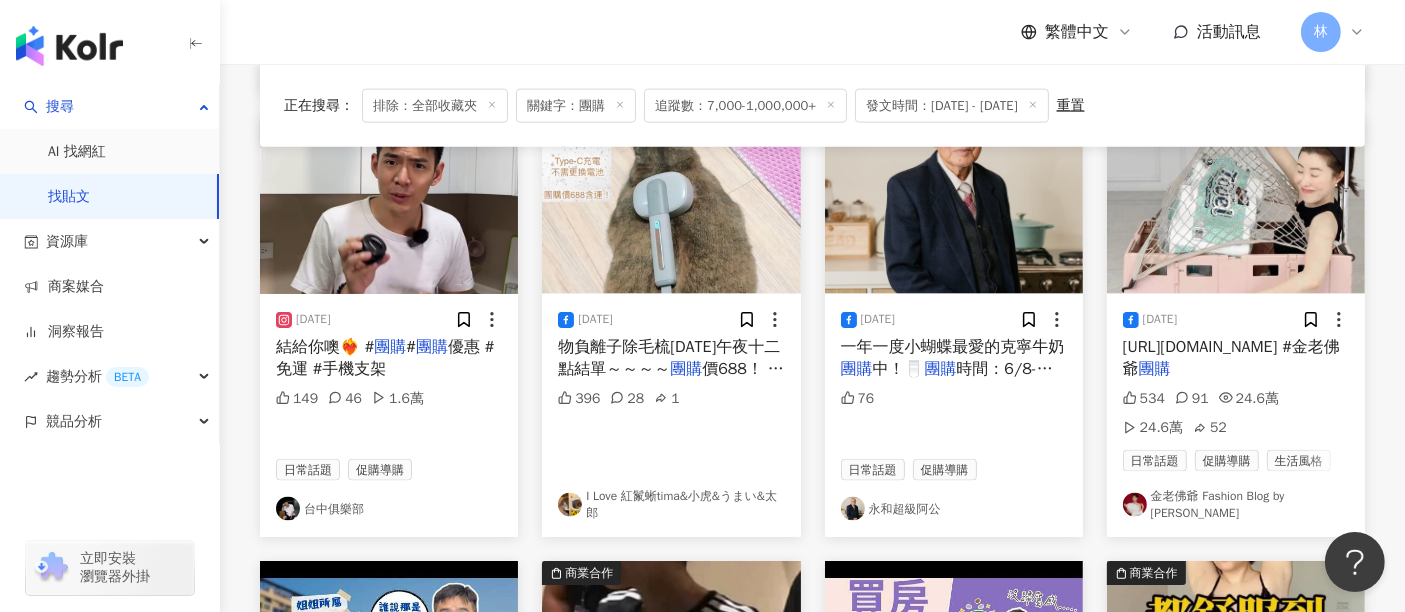scroll, scrollTop: 3111, scrollLeft: 0, axis: vertical 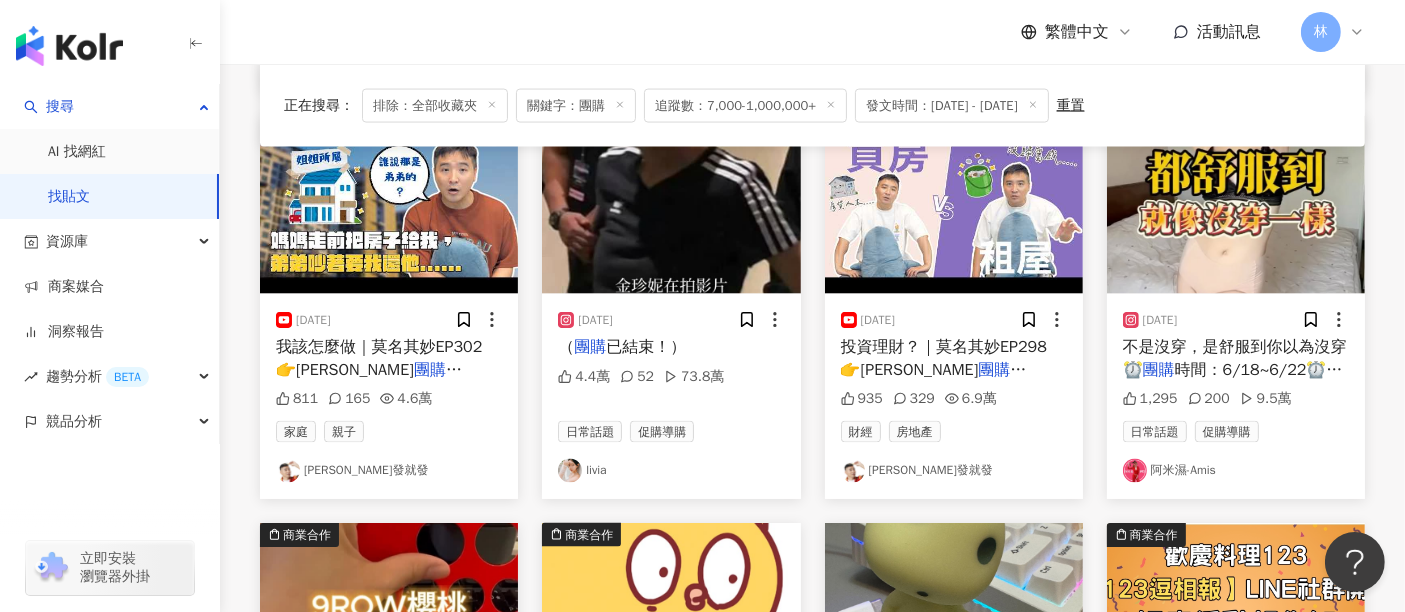 click at bounding box center [671, 205] 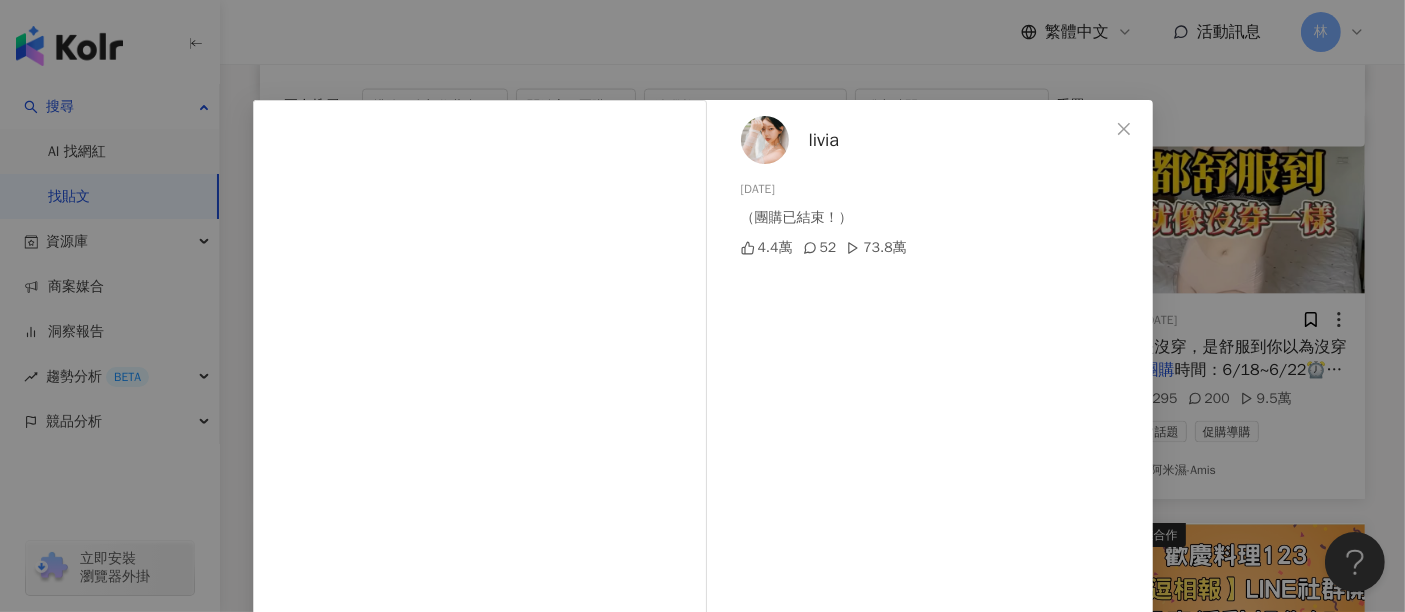 scroll, scrollTop: 284, scrollLeft: 0, axis: vertical 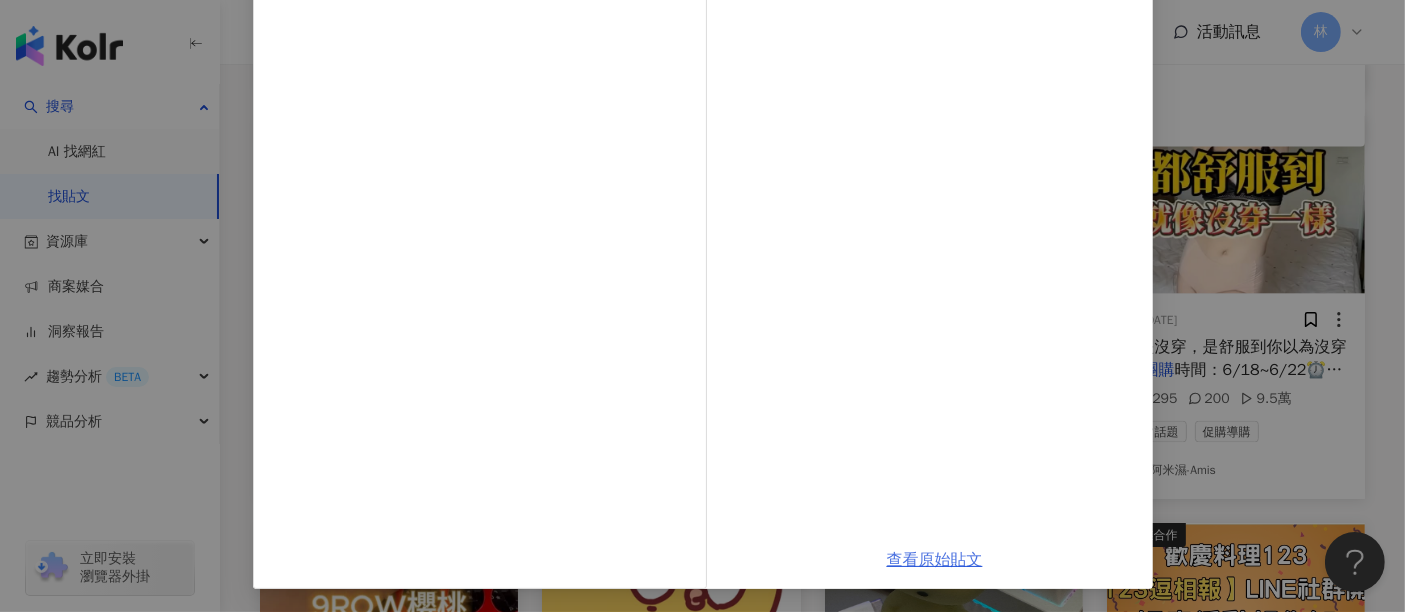 click on "查看原始貼文" at bounding box center (935, 560) 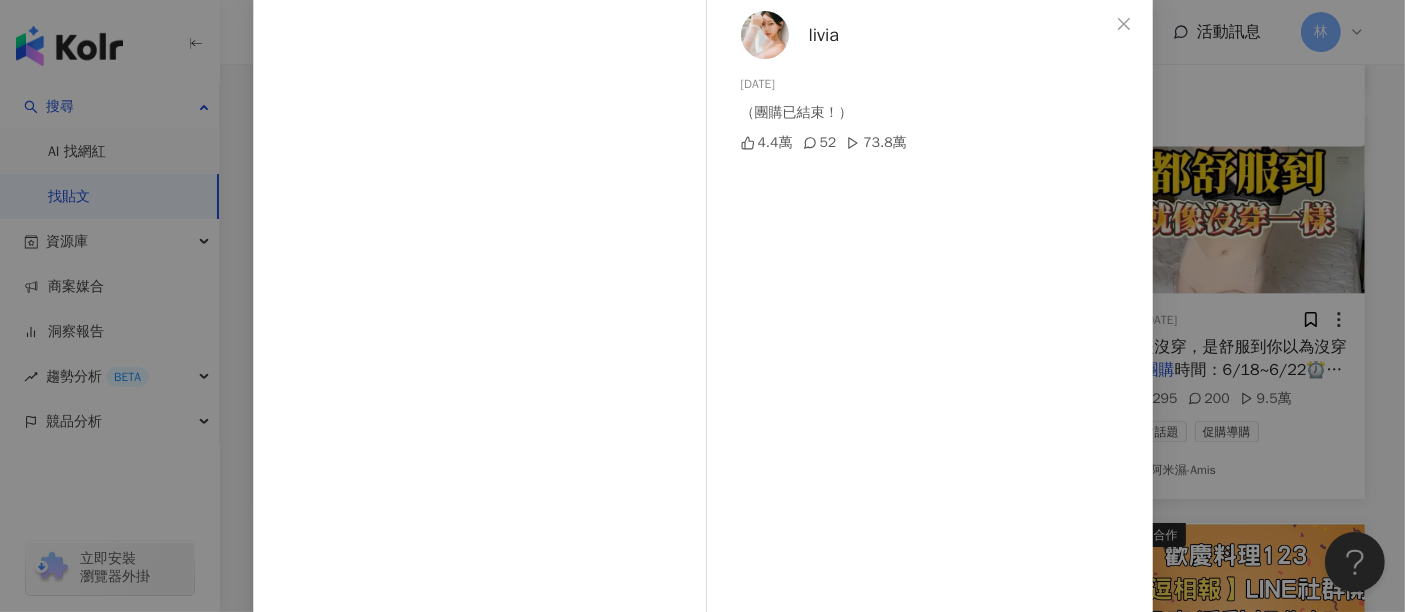 scroll, scrollTop: 0, scrollLeft: 0, axis: both 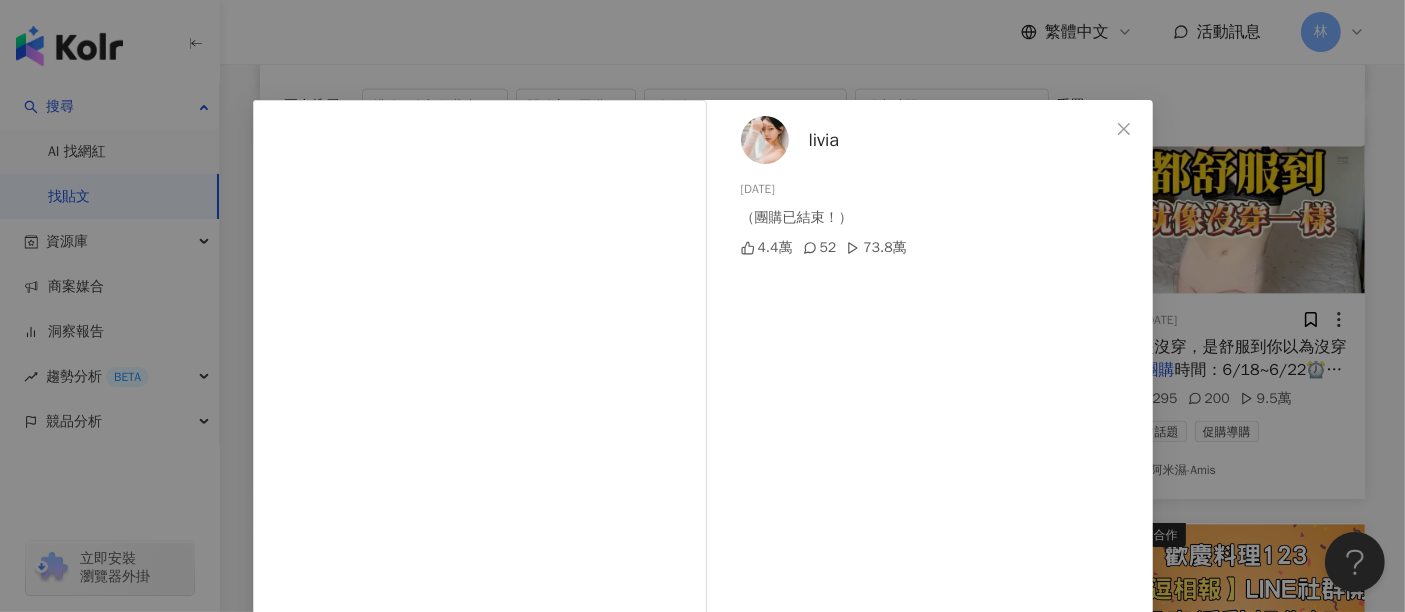 click on "livia [DATE] （團購已結束！） 4.4萬 52 73.8萬 查看原始貼文" at bounding box center [702, 306] 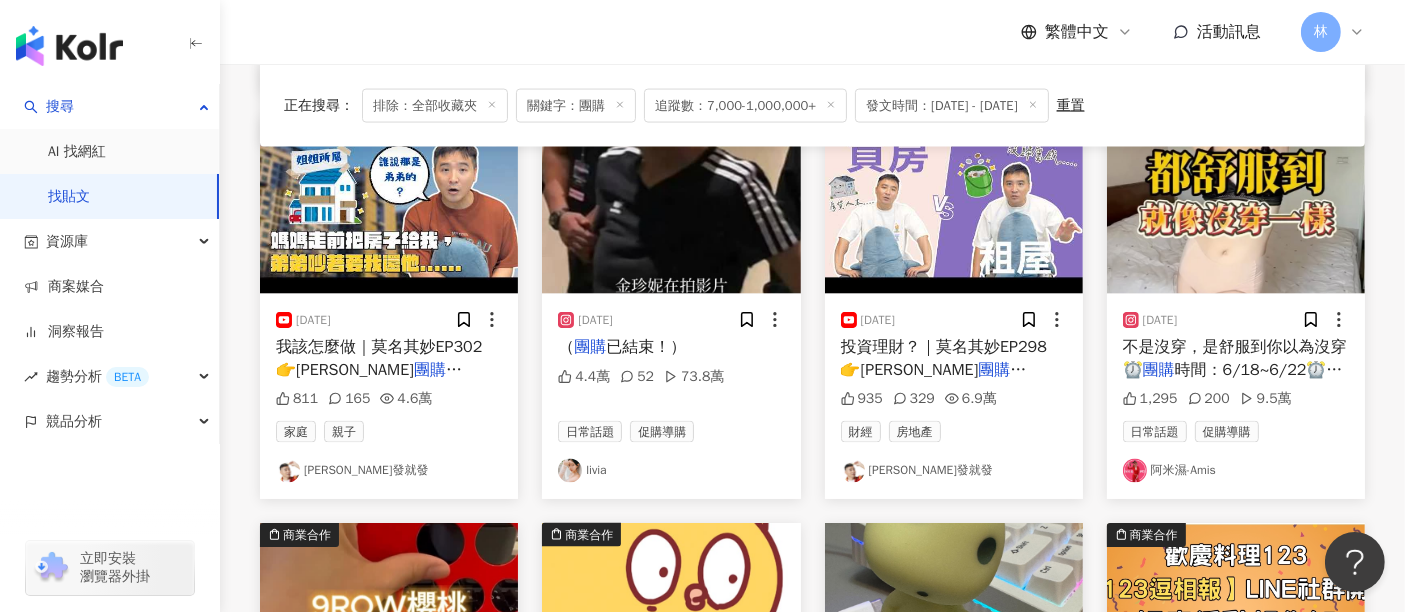 click on "[DATE] 不是沒穿，是舒服到你以為沒穿
⏰ 團購 時間：6/18~6/22⏰
💥限時5件組現折💰581 1,295 200 9.5萬 日常話題 促購導購 阿米濕-Amis" at bounding box center [1236, 396] 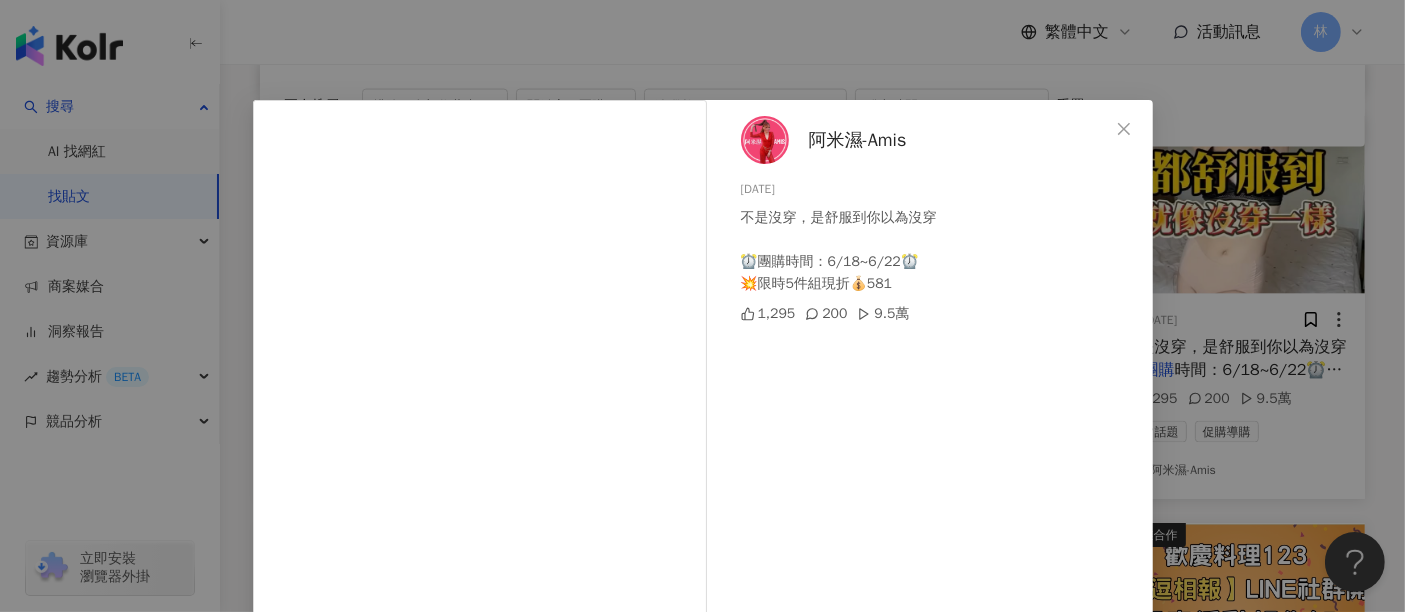 click on "阿米濕-Amis" at bounding box center [858, 140] 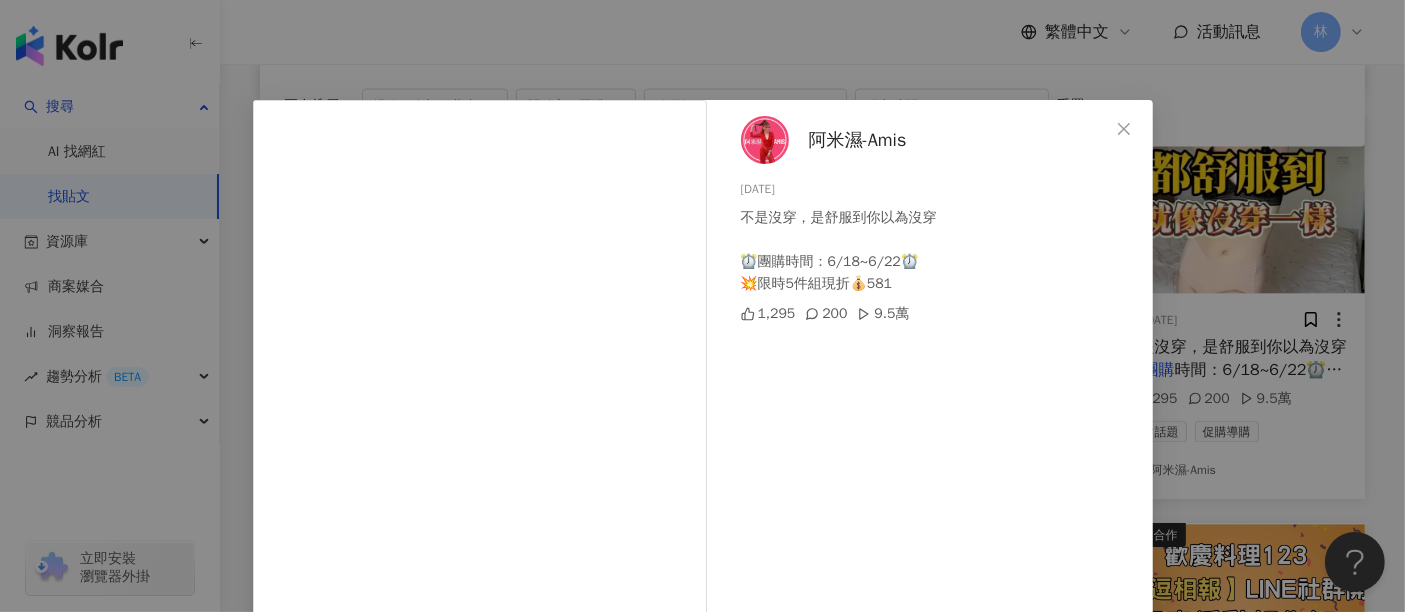 click on "阿米濕-Amis [DATE] 不是沒穿，是舒服到你以為沒穿
⏰團購時間：6/18~6/22⏰
💥限時5件組現折💰581 1,295 200 9.5萬 查看原始貼文" at bounding box center [702, 306] 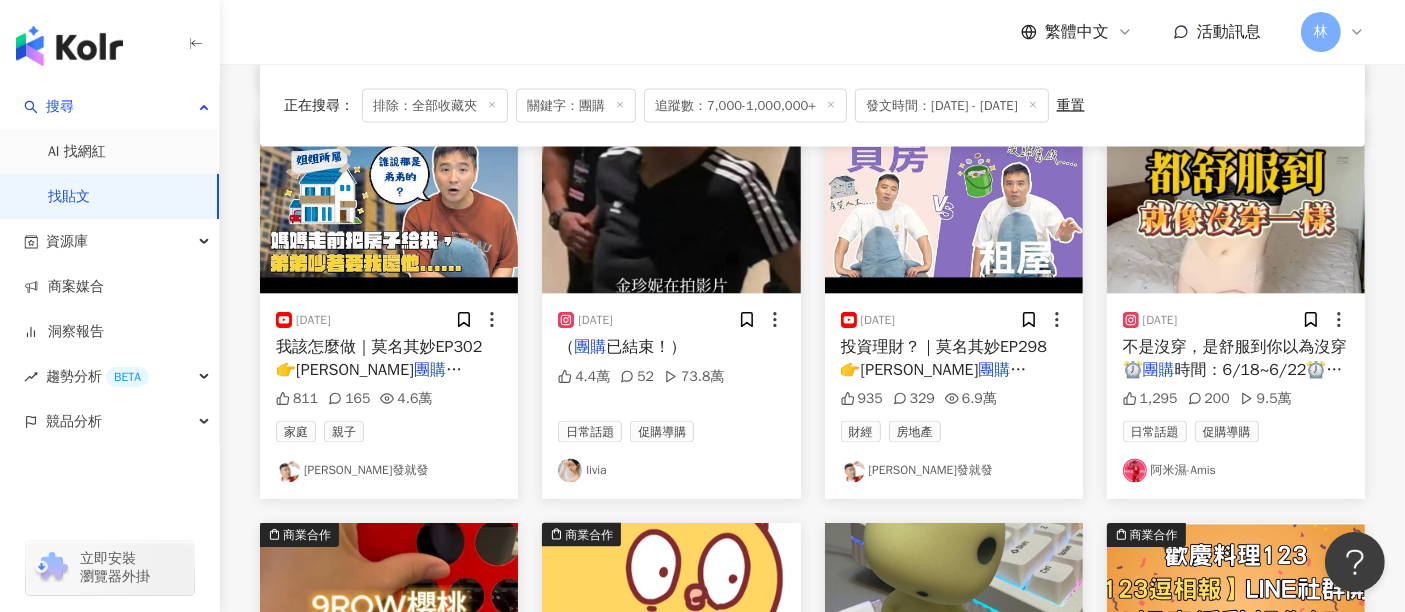 scroll, scrollTop: 3444, scrollLeft: 0, axis: vertical 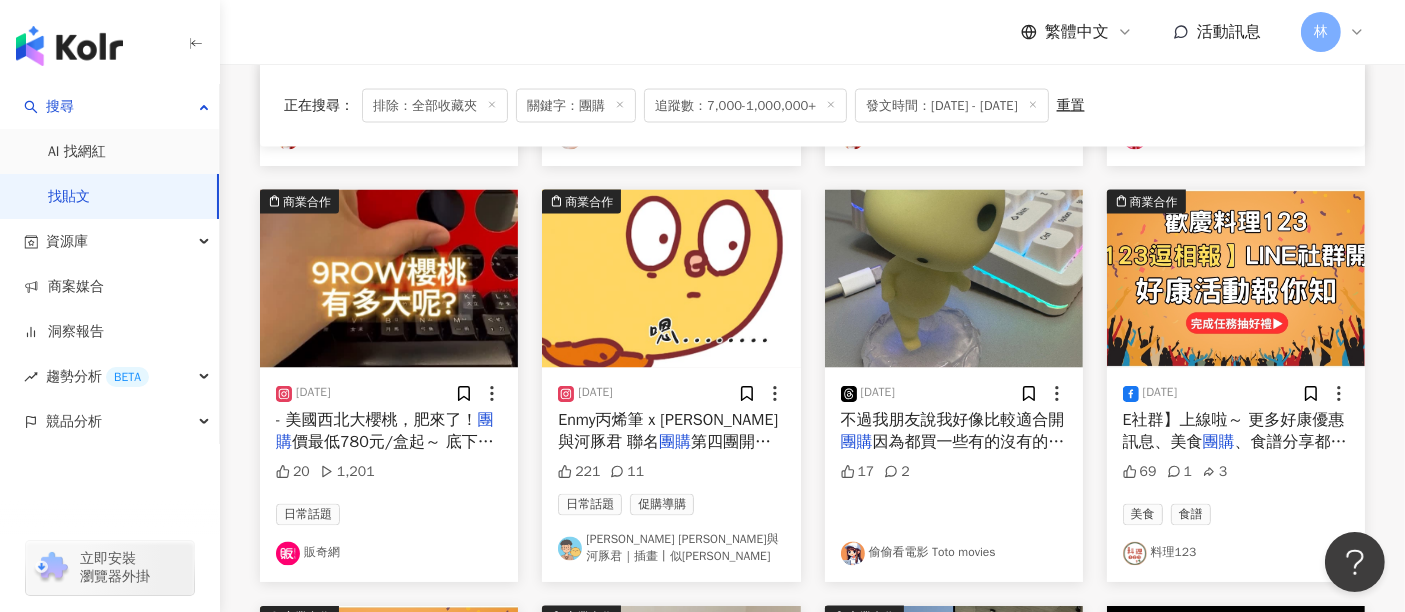 click at bounding box center (389, 279) 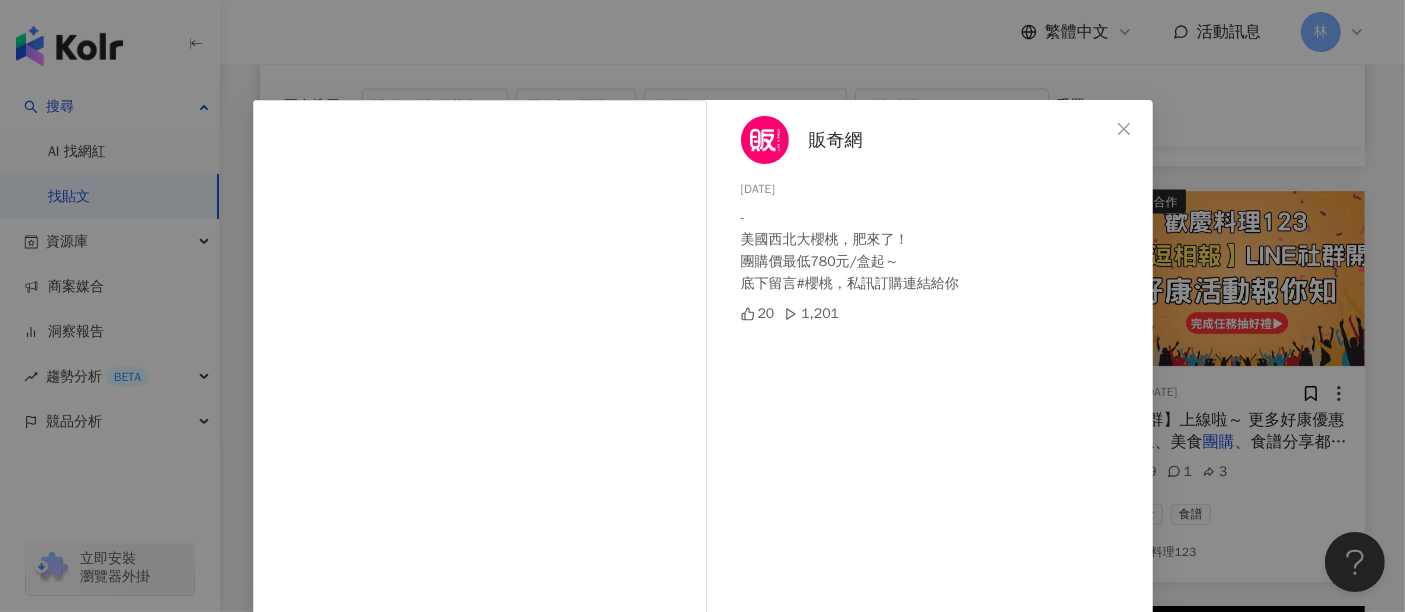 click on "販奇網 [DATE] -
美國西北大櫻桃，肥來了！
團購價最低780元/盒起～
底下留言#櫻桃，私訊訂購連結給你 20 1,201 查看原始貼文" at bounding box center (702, 306) 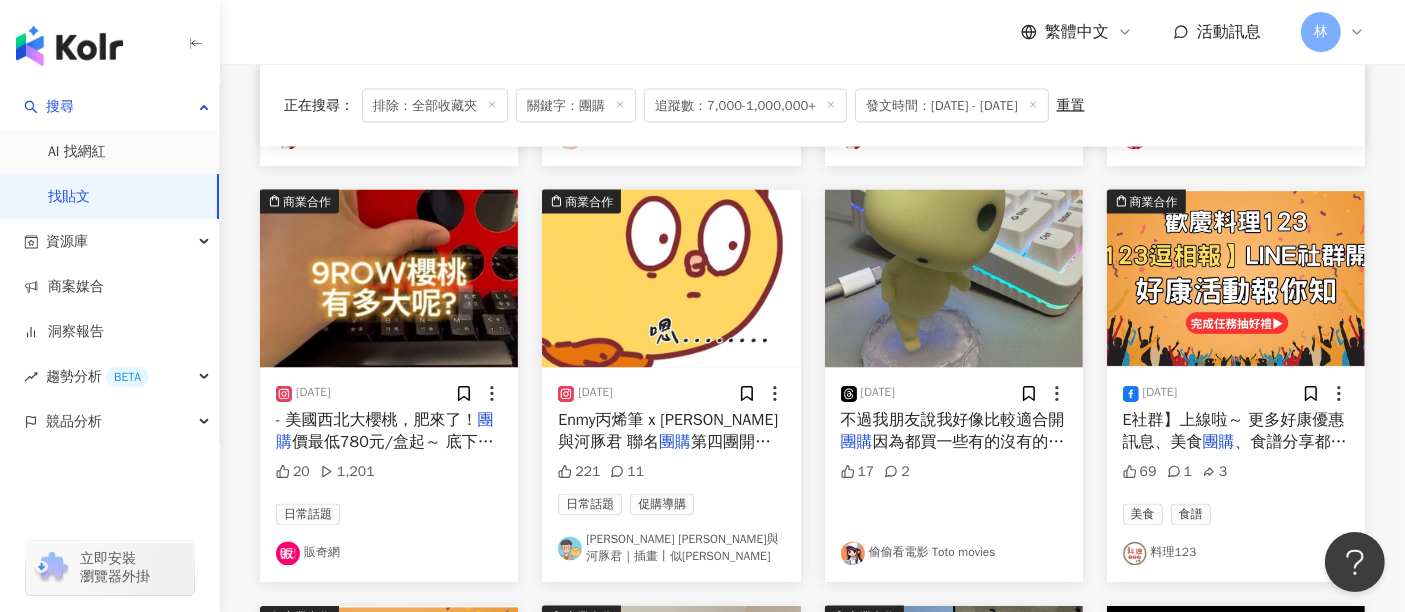 click at bounding box center (671, 279) 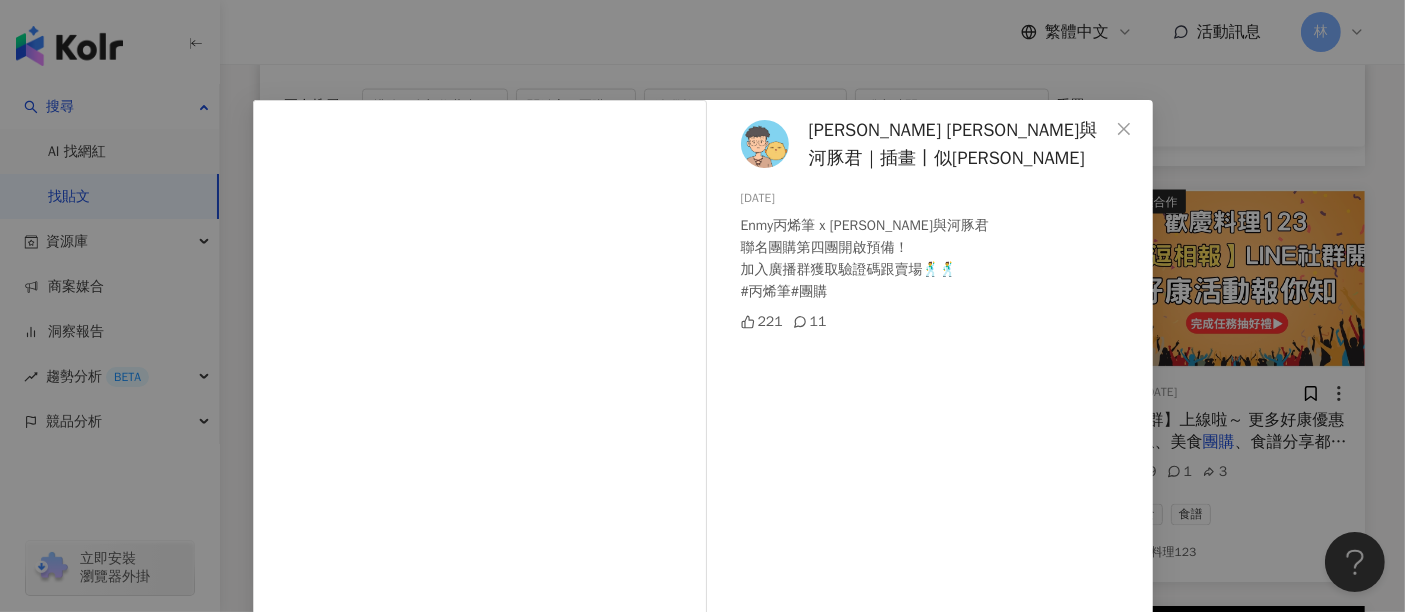 click on "[PERSON_NAME] [PERSON_NAME]與河豚君｜插畫丨似顏繪 [DATE] Enmy丙烯筆 x [PERSON_NAME]與河豚君
聯名團購第四團開啟預備！
加入廣播群獲取驗證碼跟賣場🕺🕺
#丙烯筆#團購 221 11 查看原始貼文" at bounding box center (702, 306) 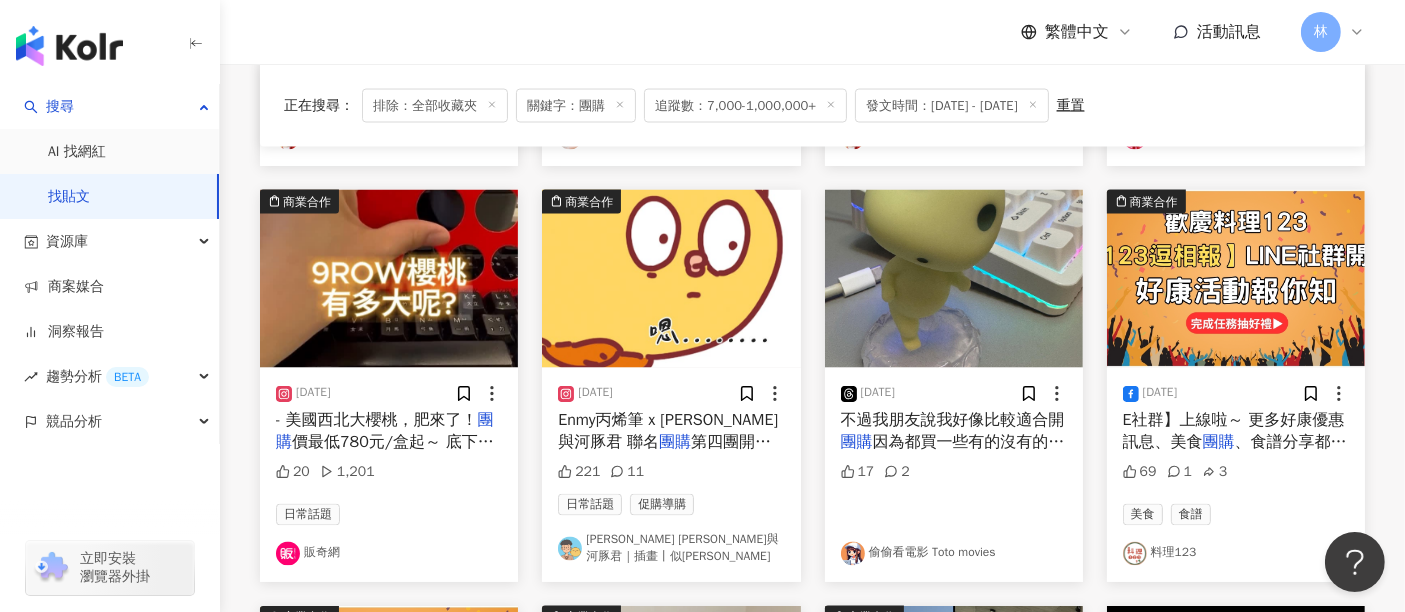 click at bounding box center (954, 279) 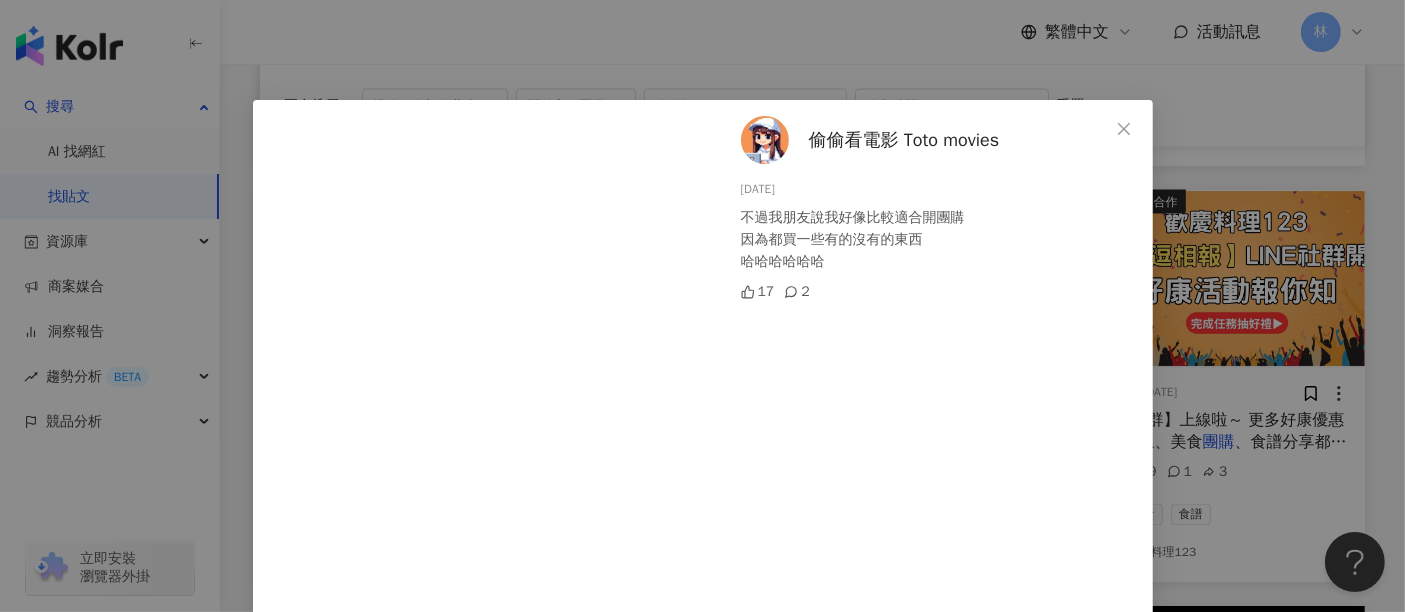 click on "偷偷看電影 Toto movies [DATE] 不過我朋友說我好像比較適合開團購
因為都買一些有的沒有的東西
哈哈哈哈哈哈 17 2 查看原始貼文" at bounding box center (702, 306) 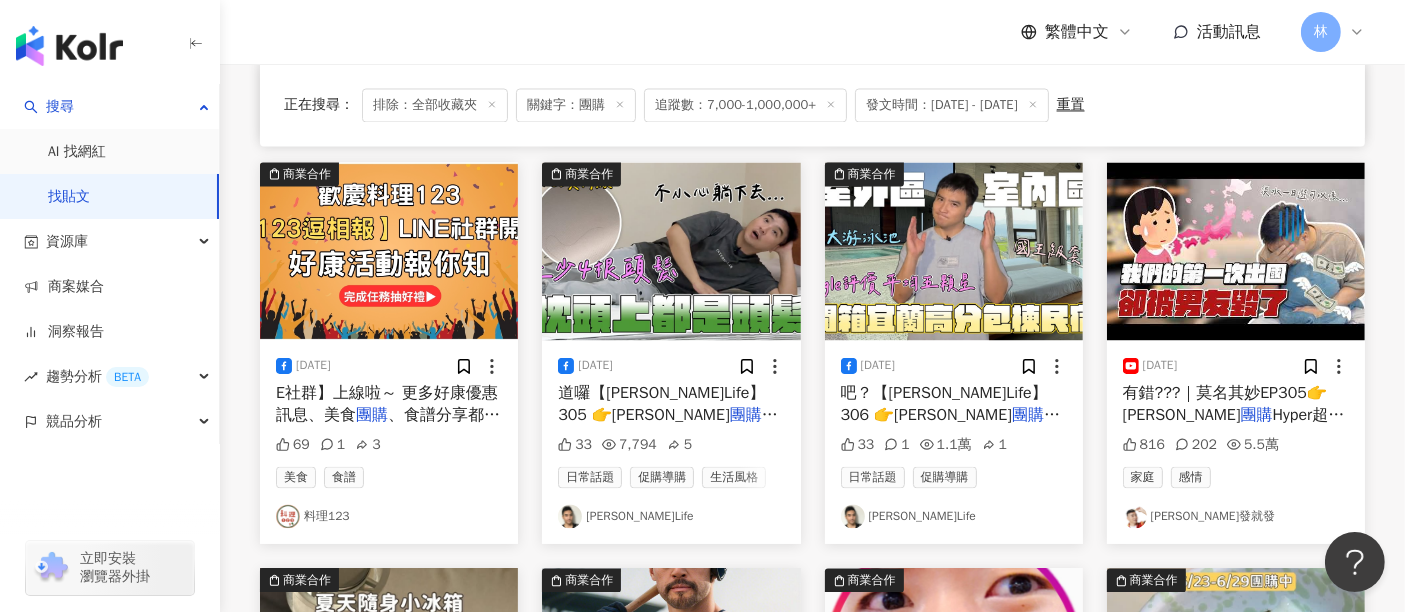 scroll, scrollTop: 4222, scrollLeft: 0, axis: vertical 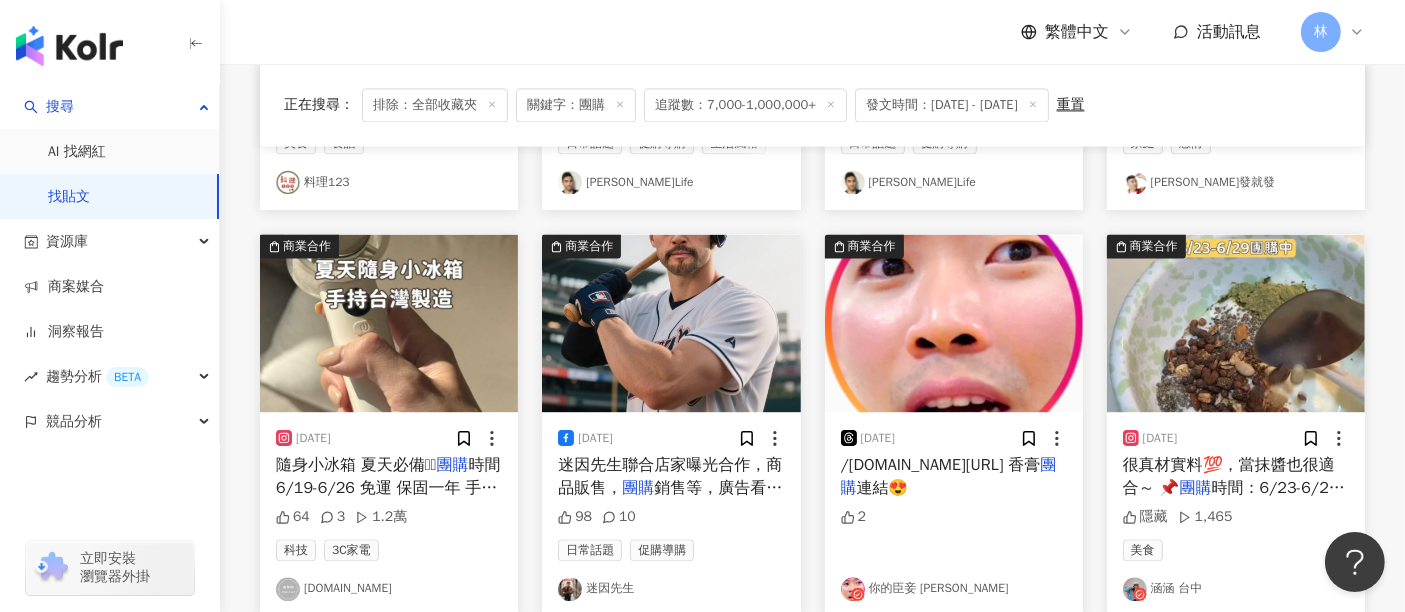 click at bounding box center [954, 323] 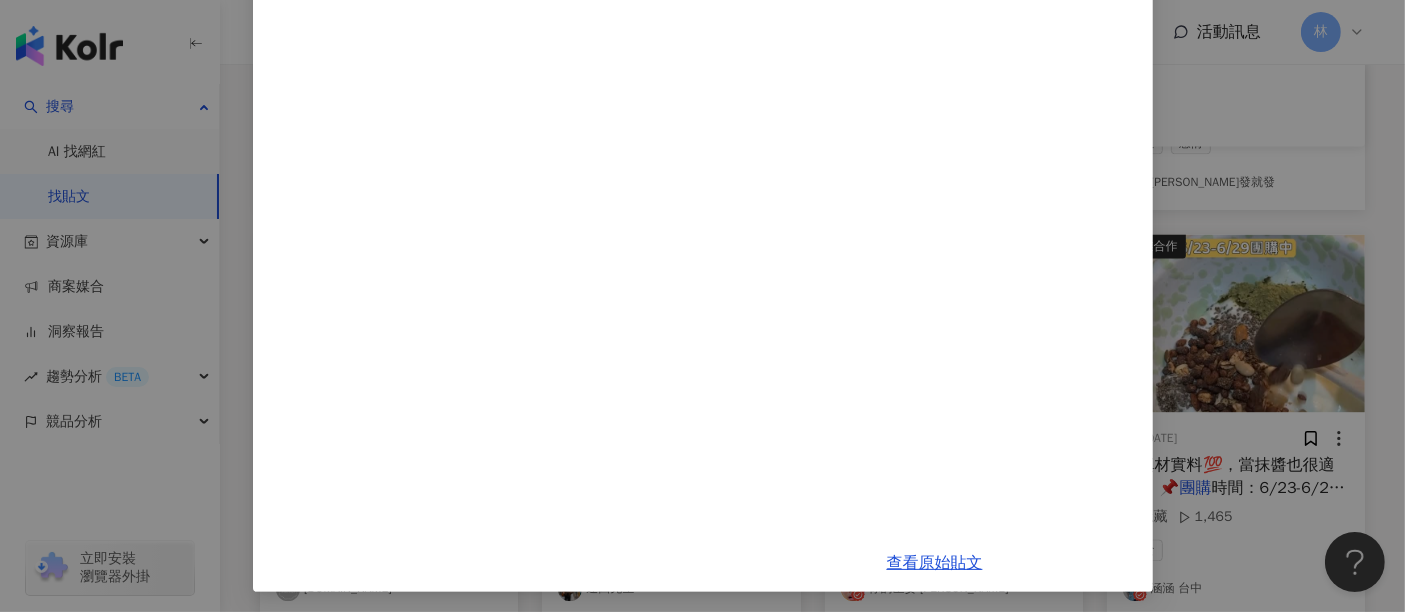 scroll, scrollTop: 416, scrollLeft: 0, axis: vertical 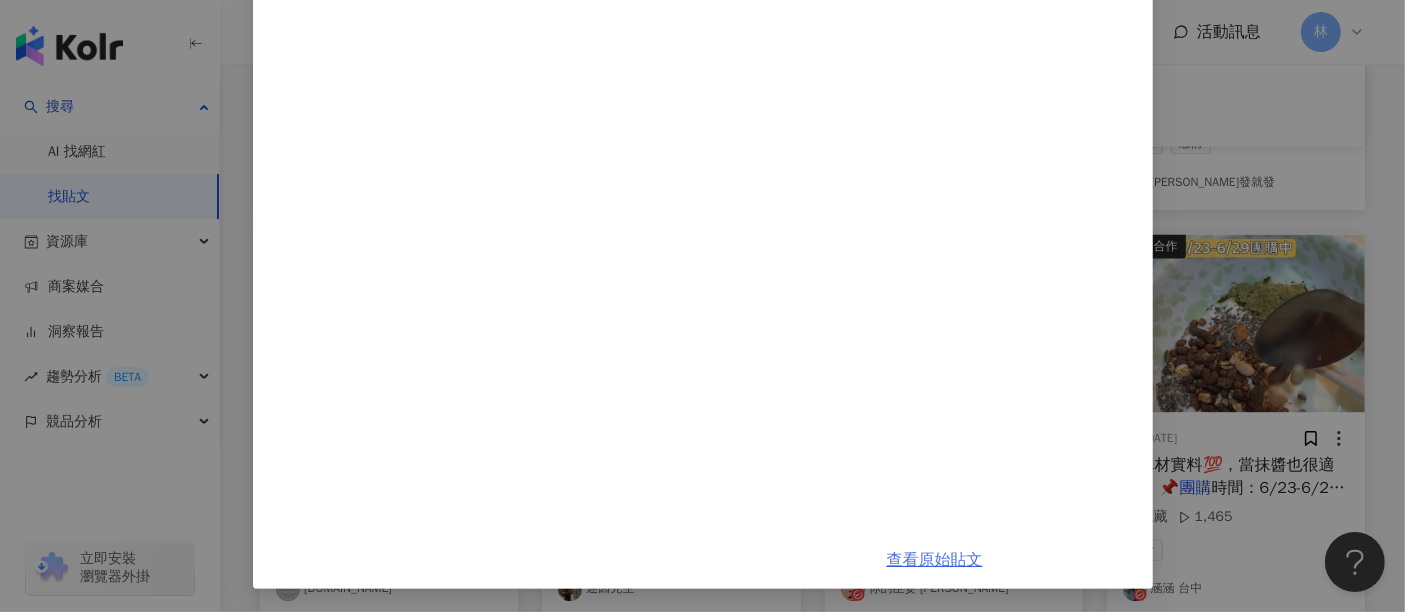 click on "查看原始貼文" at bounding box center (935, 560) 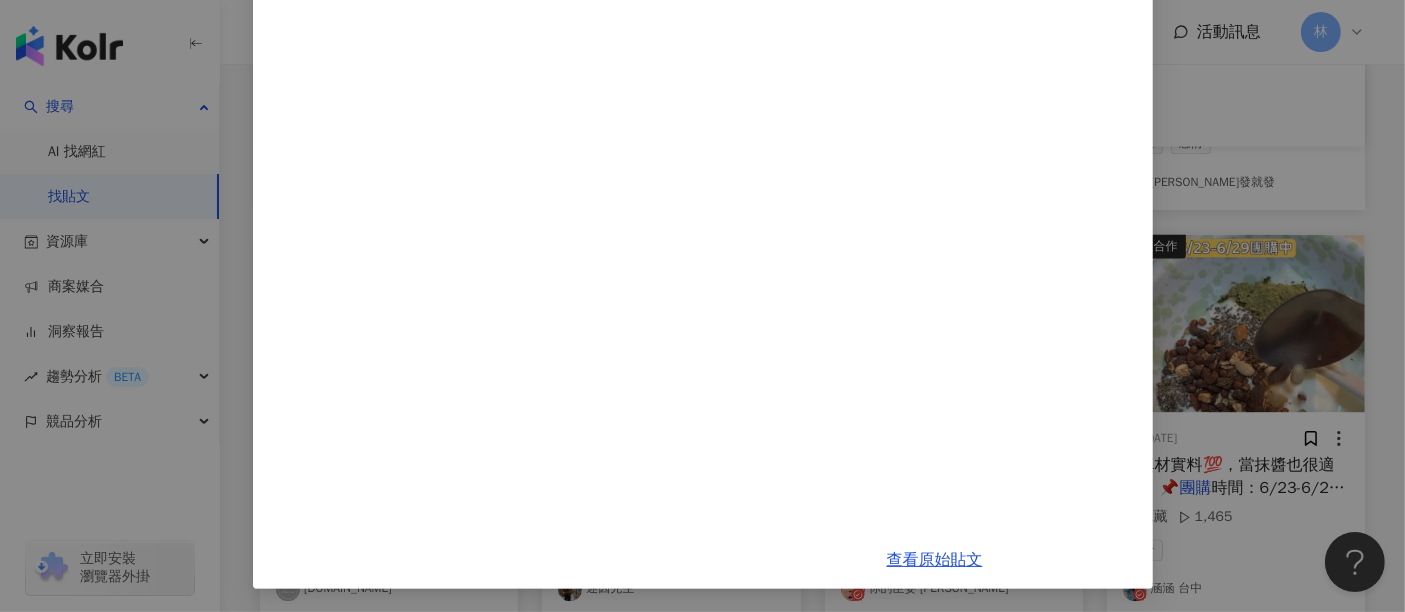 click on "你的臣妾 [PERSON_NAME] [DATE] [URL][DOMAIN_NAME]
香膏團購連結😍 2 查看原始貼文" at bounding box center (702, 306) 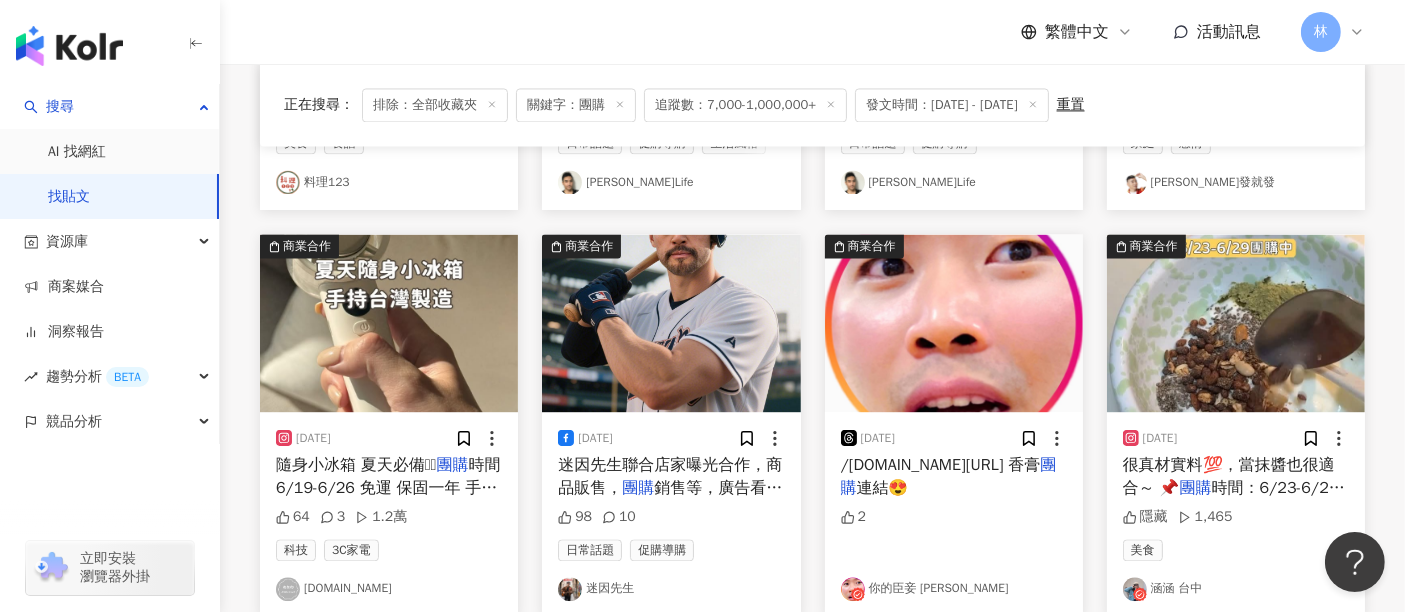 click at bounding box center [1236, 323] 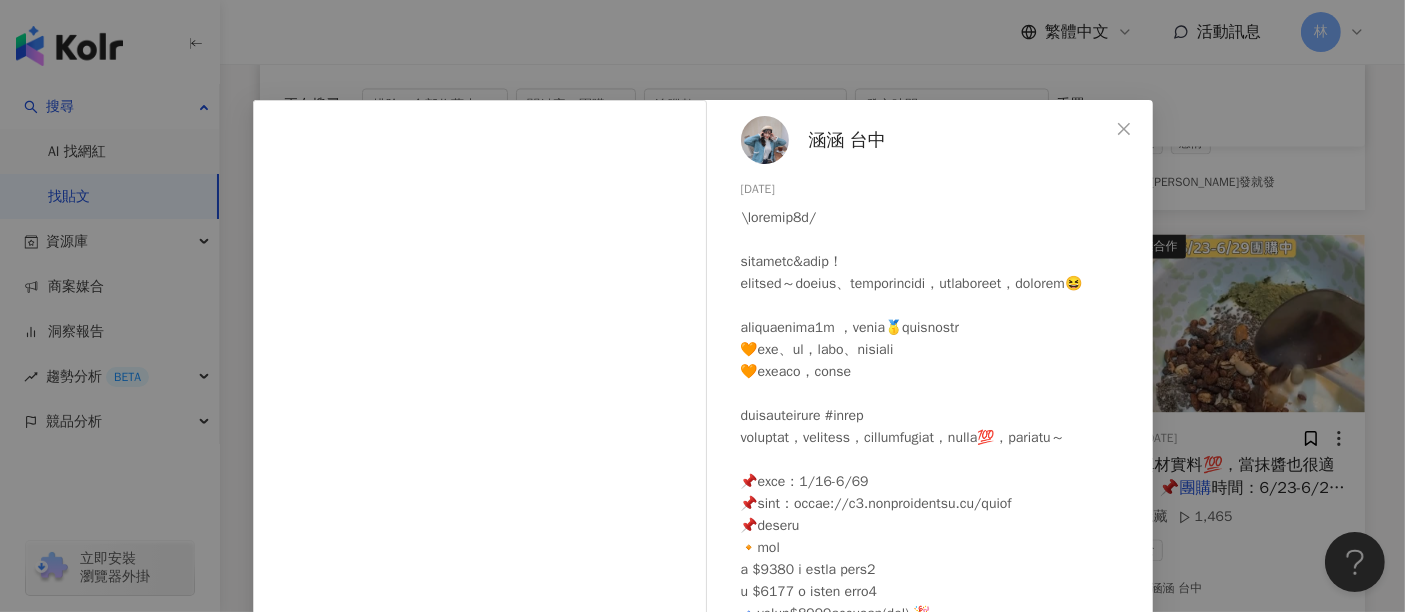 scroll, scrollTop: 105, scrollLeft: 0, axis: vertical 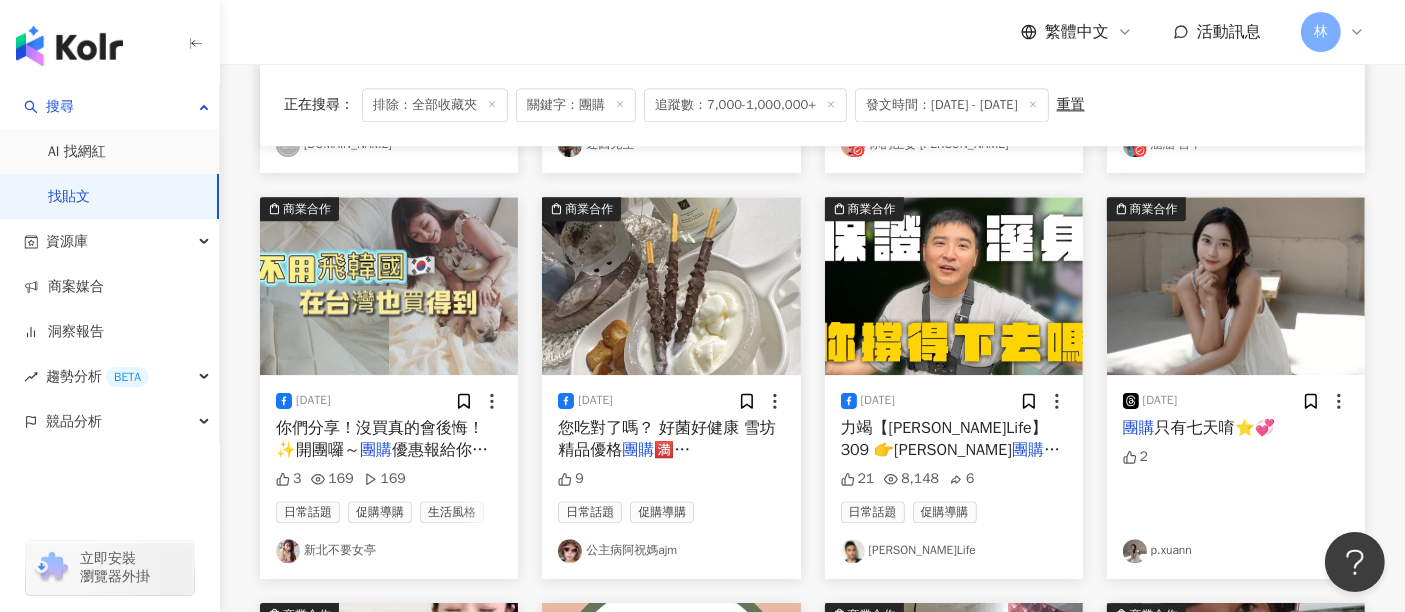 click at bounding box center [389, 286] 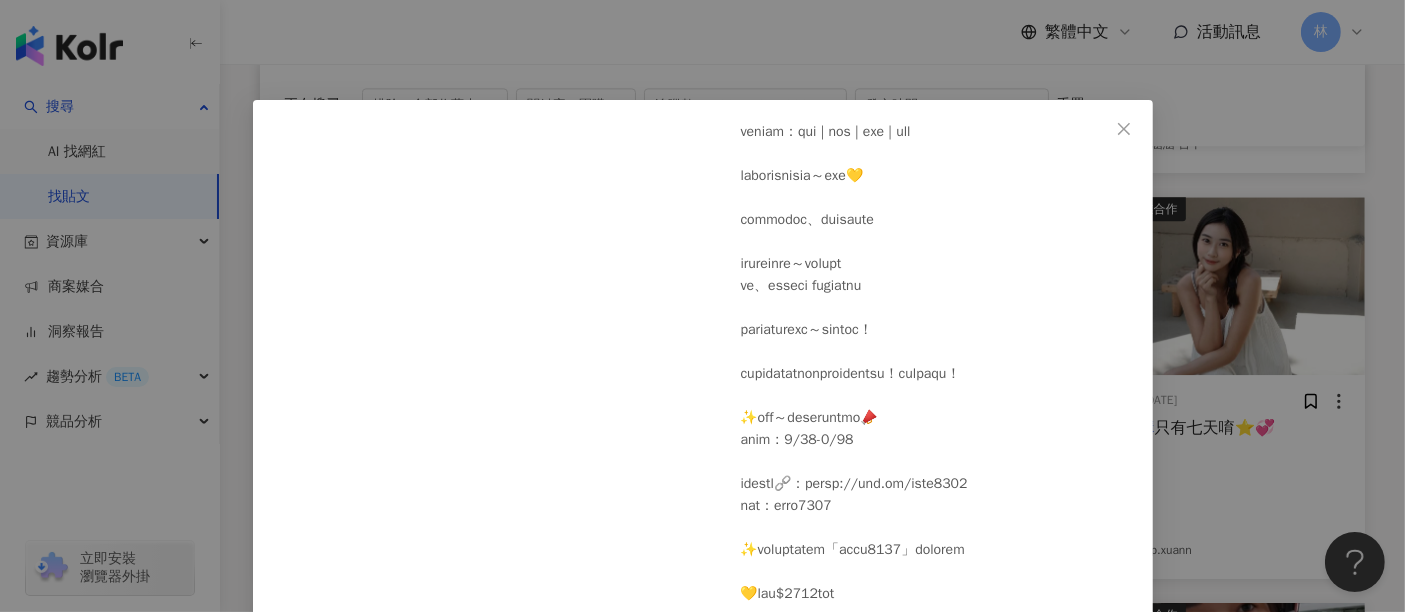 scroll, scrollTop: 283, scrollLeft: 0, axis: vertical 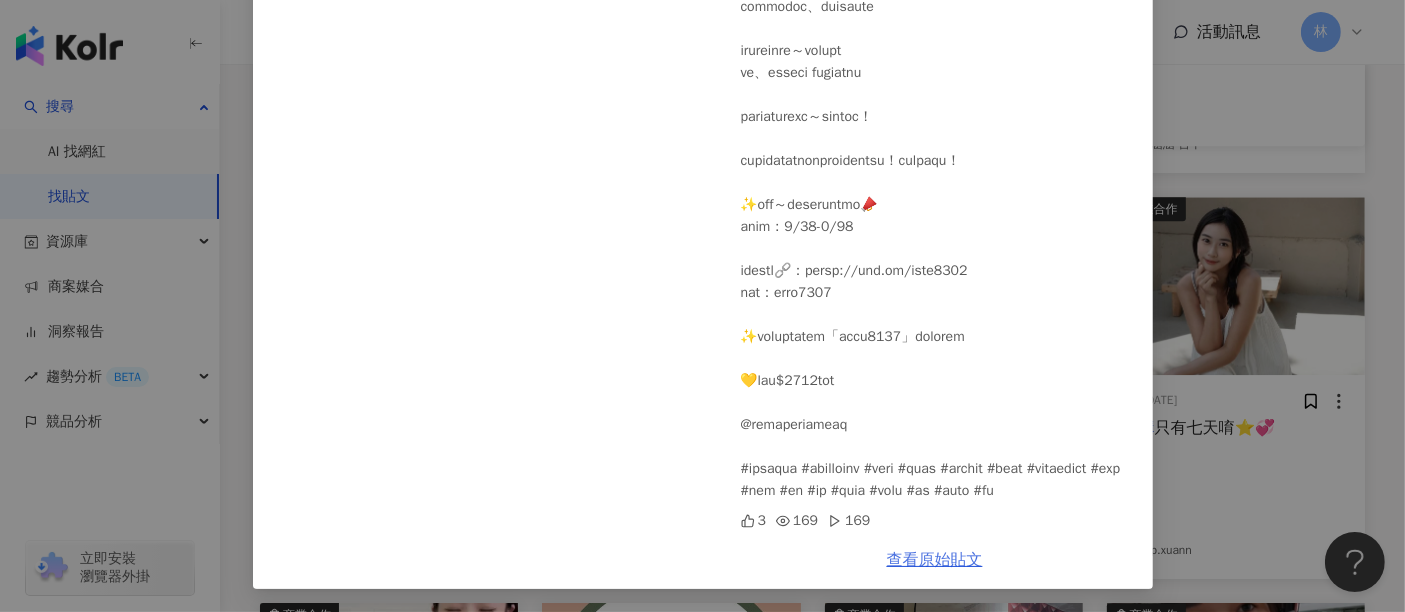 click on "查看原始貼文" at bounding box center [935, 560] 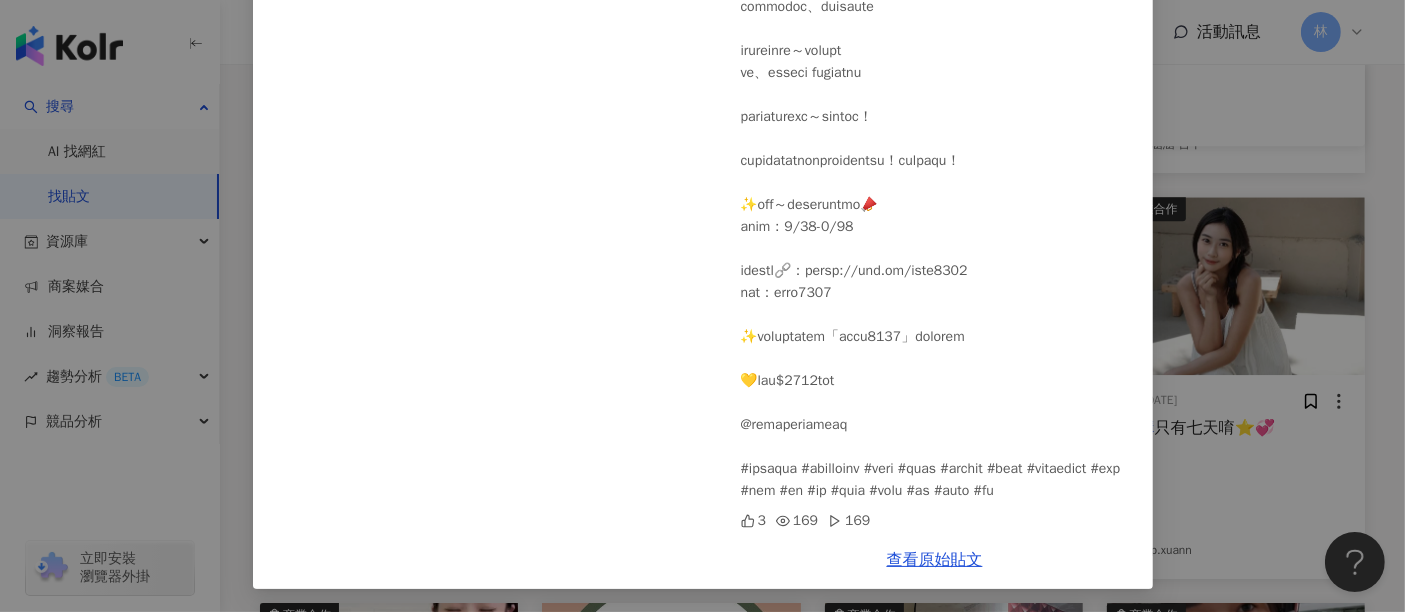 click on "新北不要女亭 [DATE] 3 169 169 查看原始貼文" at bounding box center [702, 306] 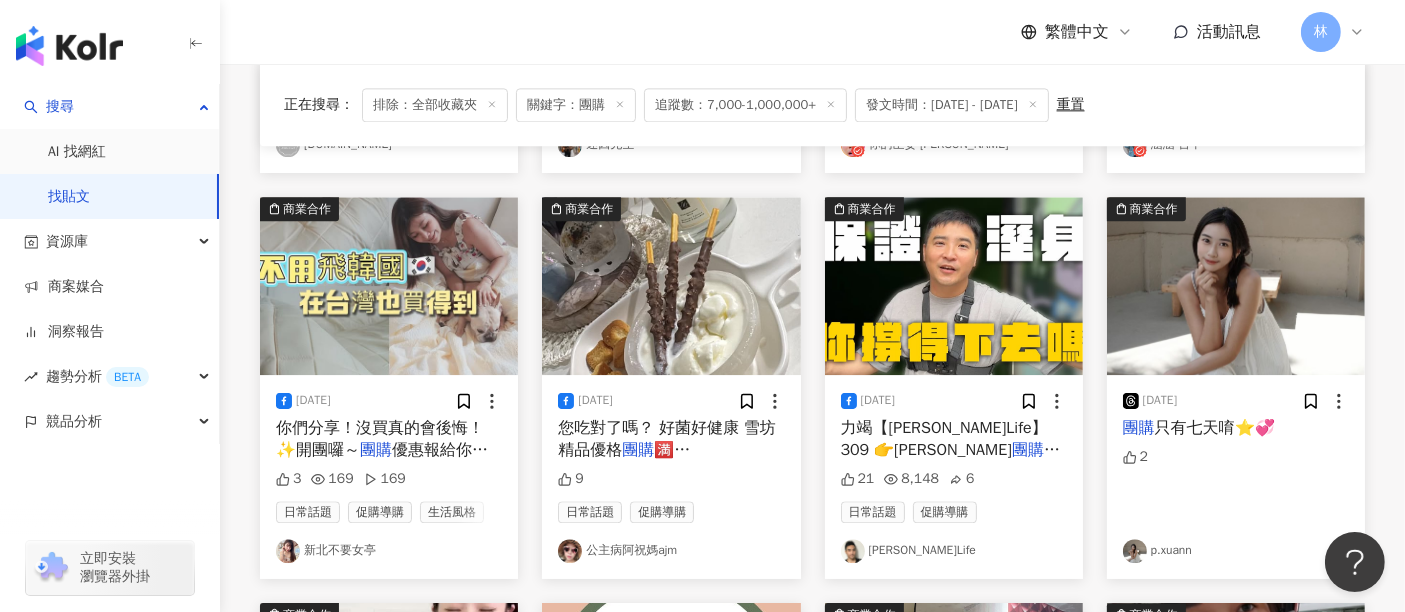 click at bounding box center [671, 286] 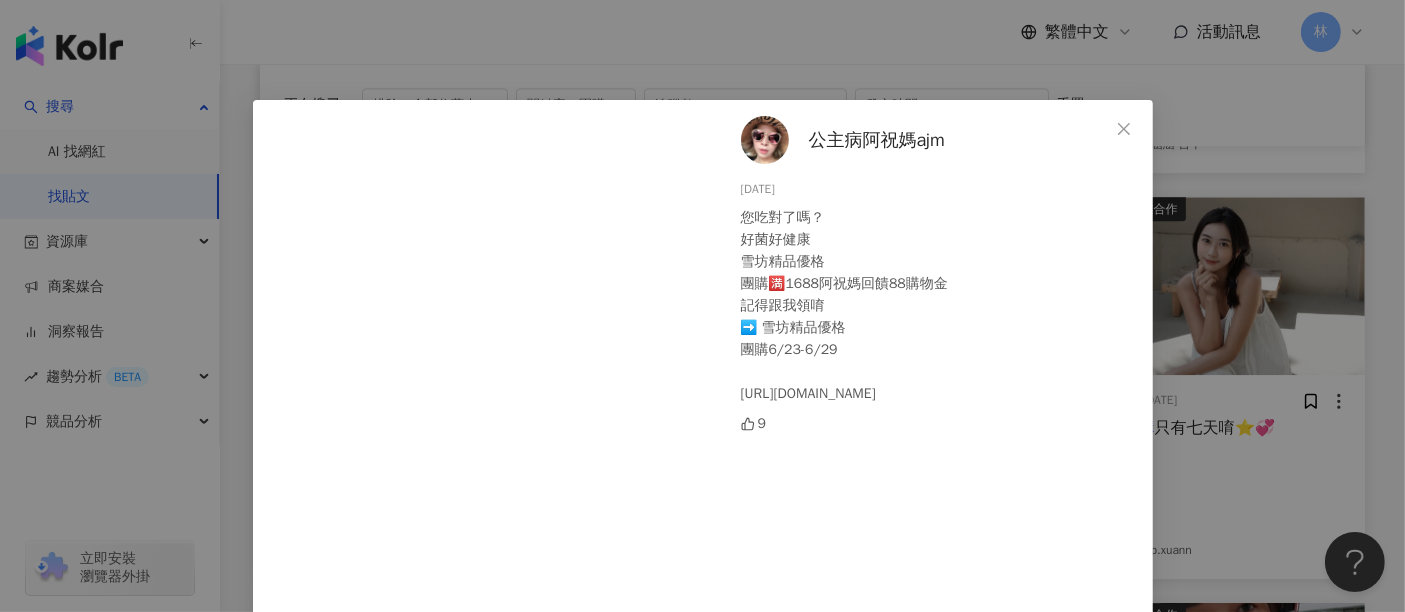 click on "公主病阿祝媽ajm [DATE] 您吃對了嗎？
好菌好健康
雪坊精品優格
團購🈵1688阿祝媽回饋88購物金
記得跟我領唷
➡️ 雪坊精品優格
團購6/23-6/29
[URL][DOMAIN_NAME] 9 查看原始貼文" at bounding box center [702, 306] 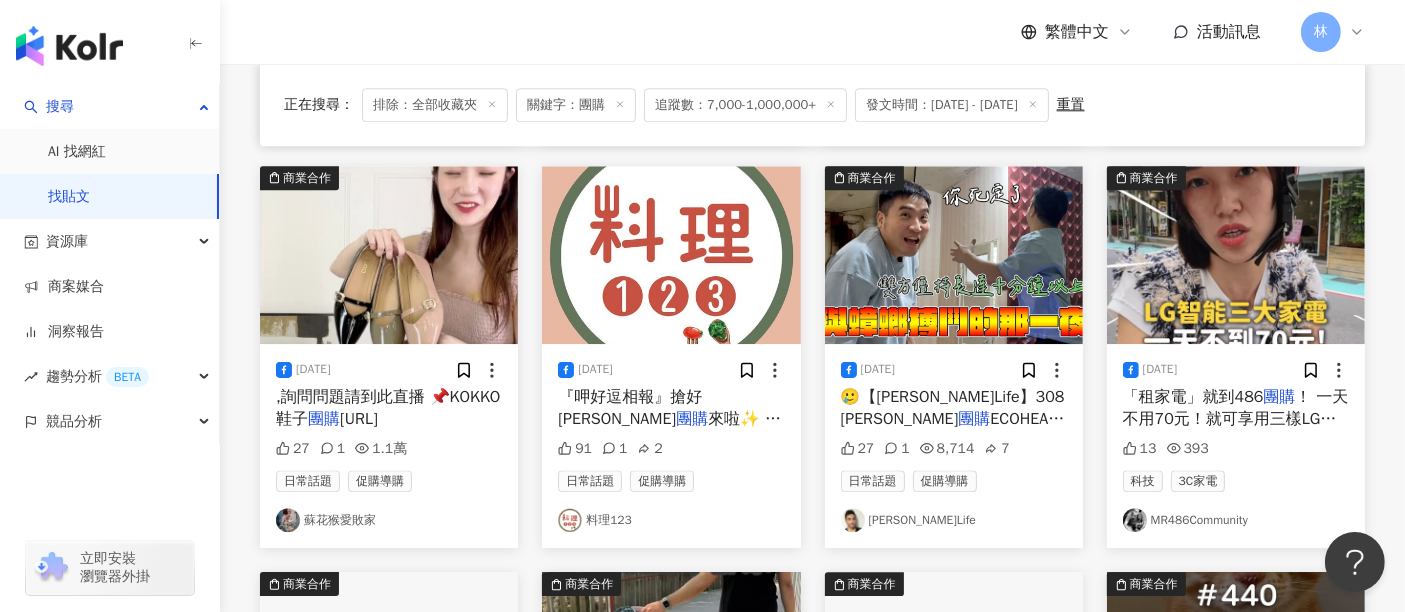 scroll, scrollTop: 5111, scrollLeft: 0, axis: vertical 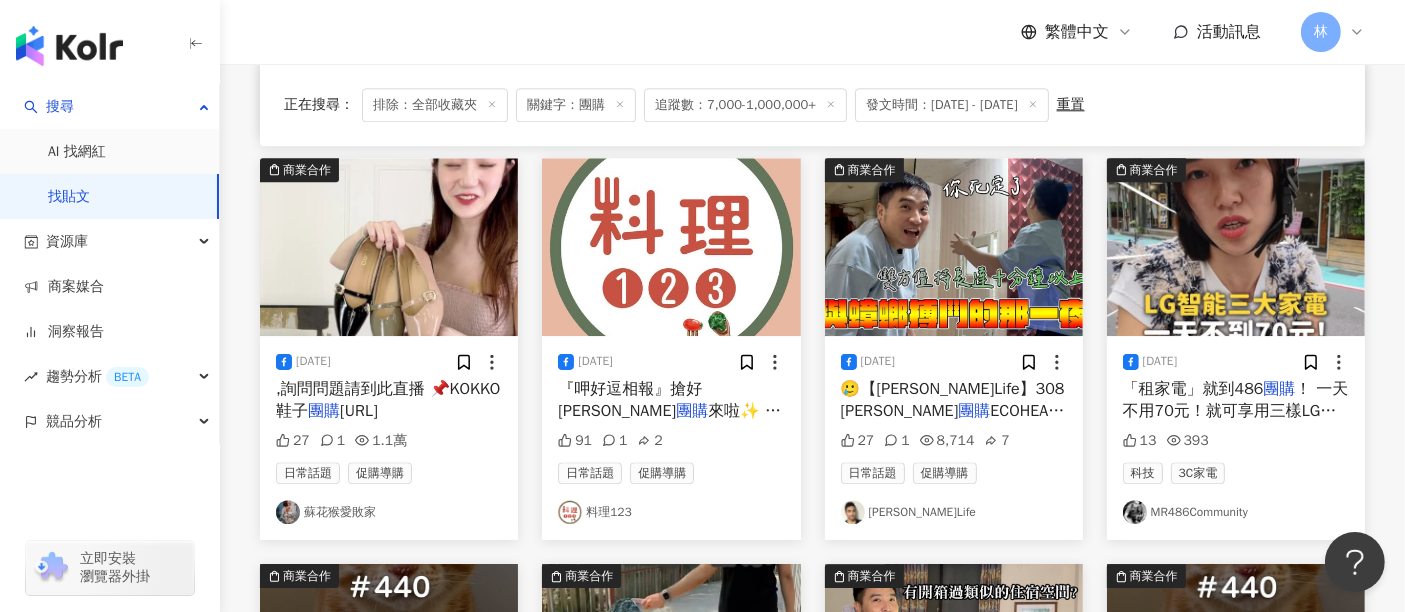 click at bounding box center (671, 247) 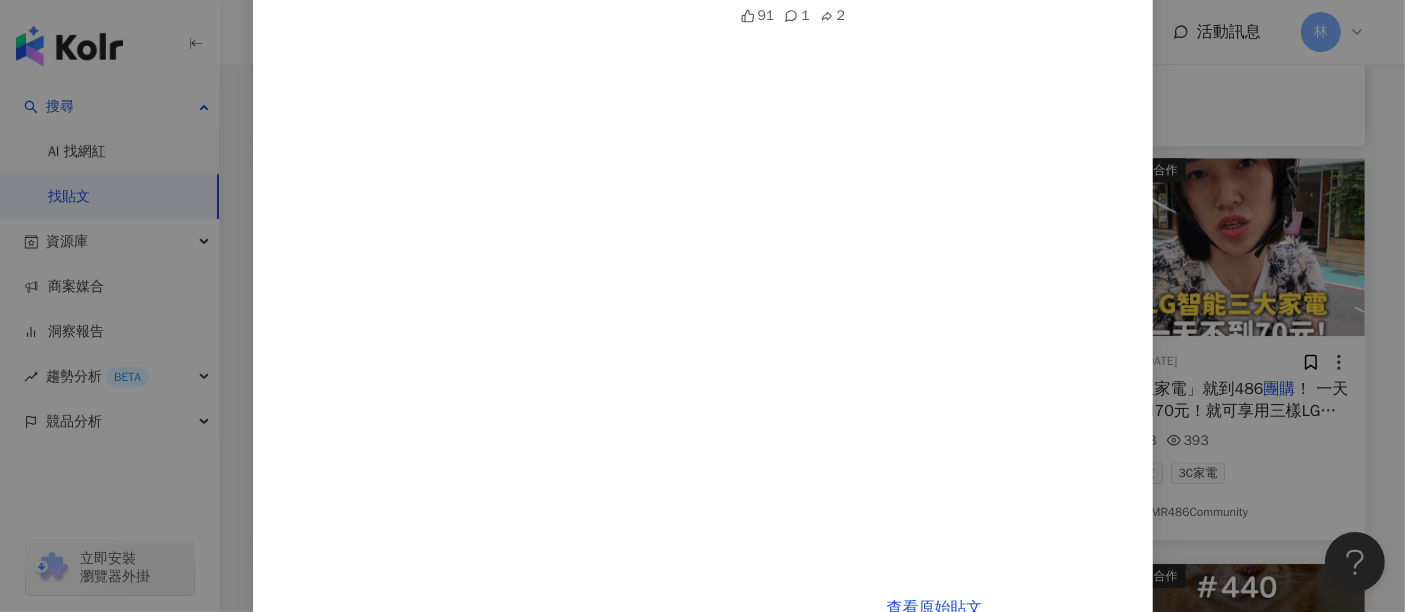 scroll, scrollTop: 333, scrollLeft: 0, axis: vertical 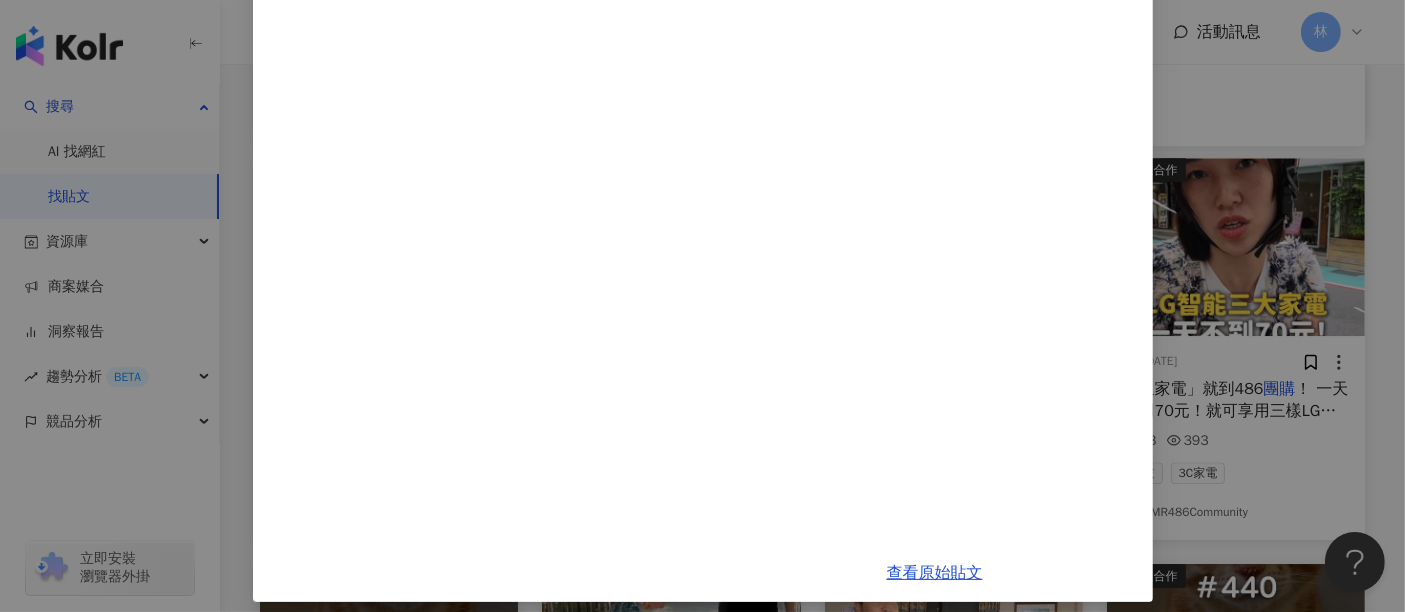 click on "料理123 [DATE]  『呷好逗相報』搶好康團購來啦✨
#虱目魚團購組💯獨家限定優惠​
現在下單再加入『123社群』👉🏻[URL][DOMAIN_NAME]
就有機會抽中【買一送一】唷 91 1 2 查看原始貼文" at bounding box center (702, 306) 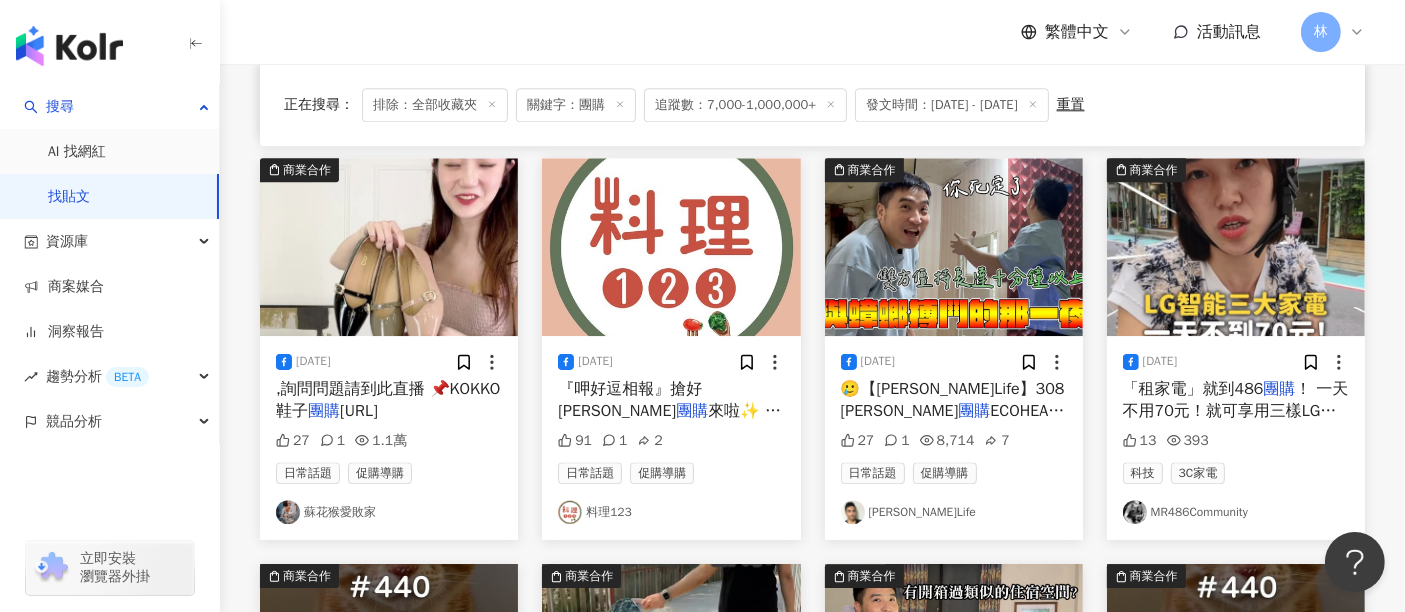 click at bounding box center [1236, 247] 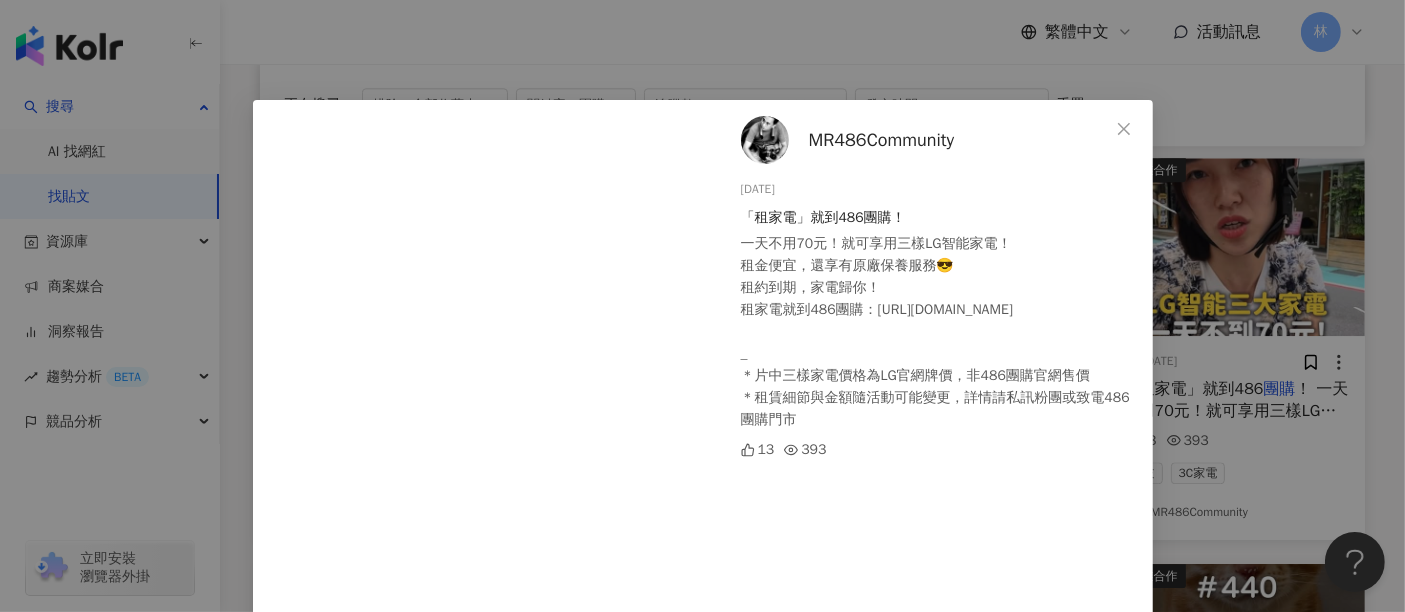 click on "MR486Community [DATE] 「租家電」就到486團購！  一天不用70元！就可享用三樣LG智能家電！
租金便宜，還享有原廠保養服務😎
租約到期，家電歸你！
租家電就到486團購：[URL][DOMAIN_NAME]
_
＊片中三樣家電價格為LG官網牌價，非486團購官網售價
＊租賃細節與金額隨活動可能變更，詳情請私訊粉團或致電486團購門市 13 393 查看原始貼文" at bounding box center [702, 306] 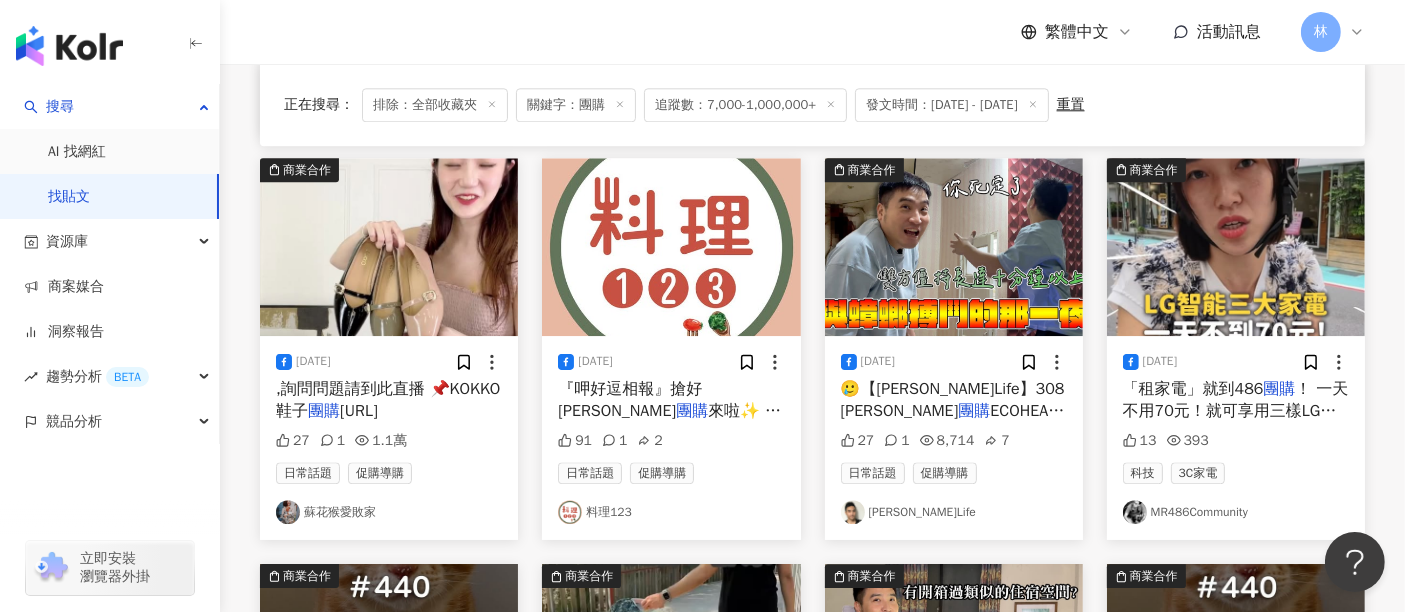 scroll, scrollTop: 5444, scrollLeft: 0, axis: vertical 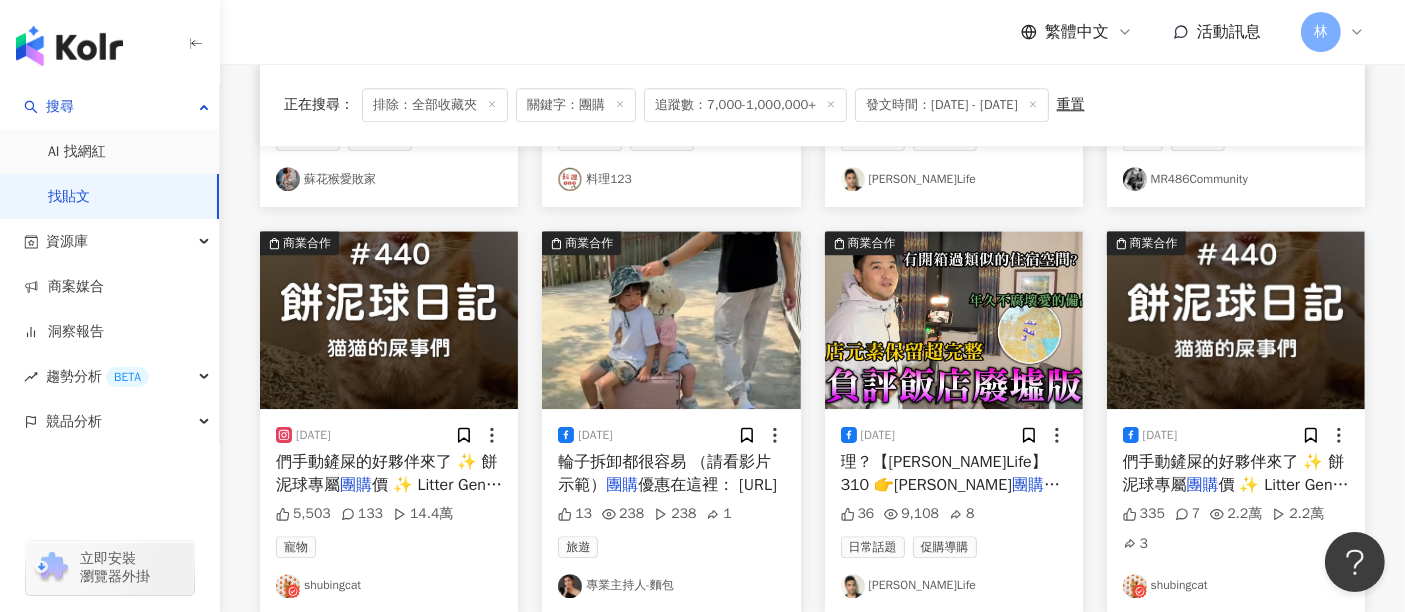 click at bounding box center (389, 320) 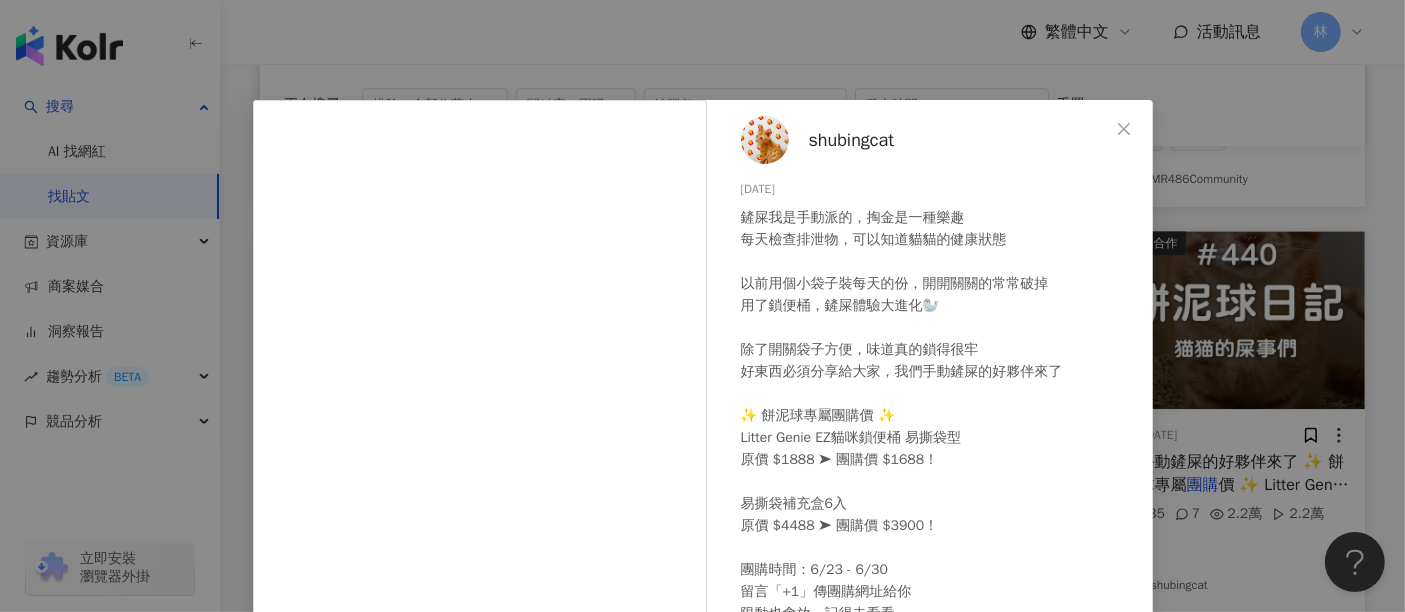 click on "shubingcat [DATE] 鏟屎我是手動派的，掏金是一種樂趣
每天檢查排泄物，可以知道貓貓的健康狀態
以前用個小袋子裝每天的份，開開關關的常常破掉
用了鎖便桶，鏟屎體驗大進化🦭
除了開關袋子方便，味道真的鎖得很牢
好東西必須分享給大家，我們手動鏟屎的好夥伴來了
✨ 餅泥球專屬團購價 ✨
Litter Genie EZ貓咪鎖便桶 易撕袋型
原價 $1888 ➤ 團購價 $1688！
易撕袋補充盒6入
原價 $4488 ➤ 團購價 $3900！
團購時間：6/23 - 6/30
留言「+1」傳團購網址給你
限動也會放，記得去看看
#薯餅薯泥 #薯球 #橘貓 #鎖便桶 5,503 133 14.4萬 查看原始貼文" at bounding box center [702, 306] 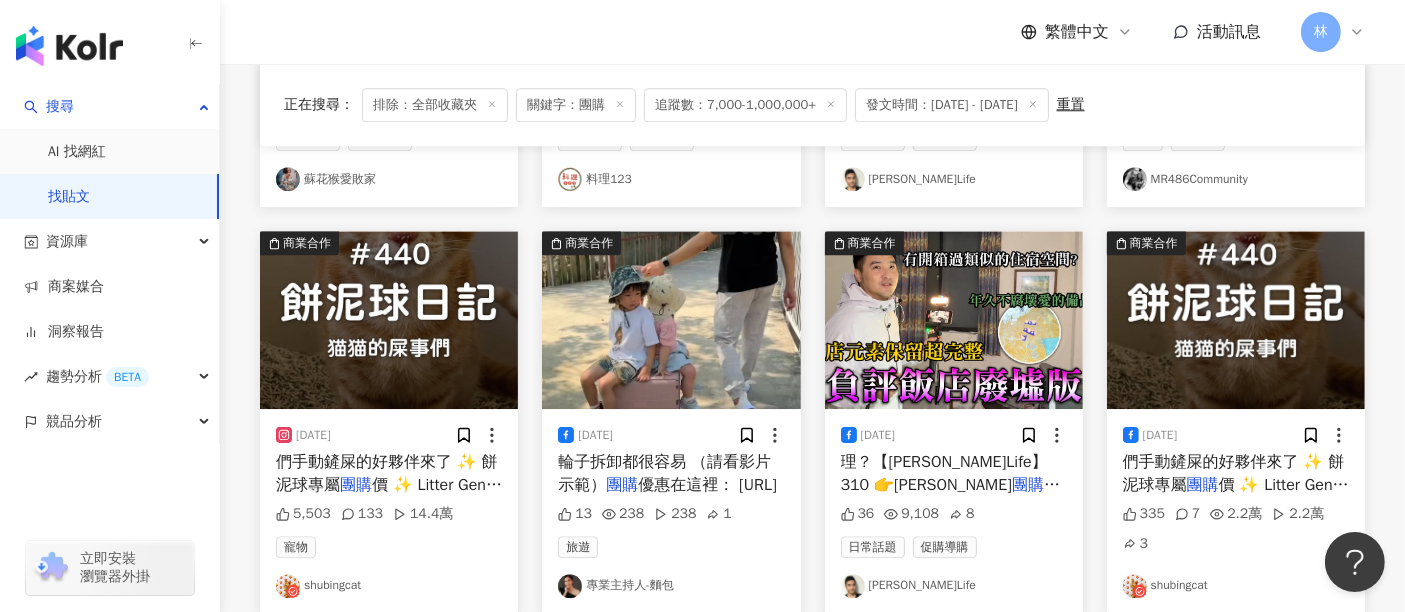 click at bounding box center [671, 320] 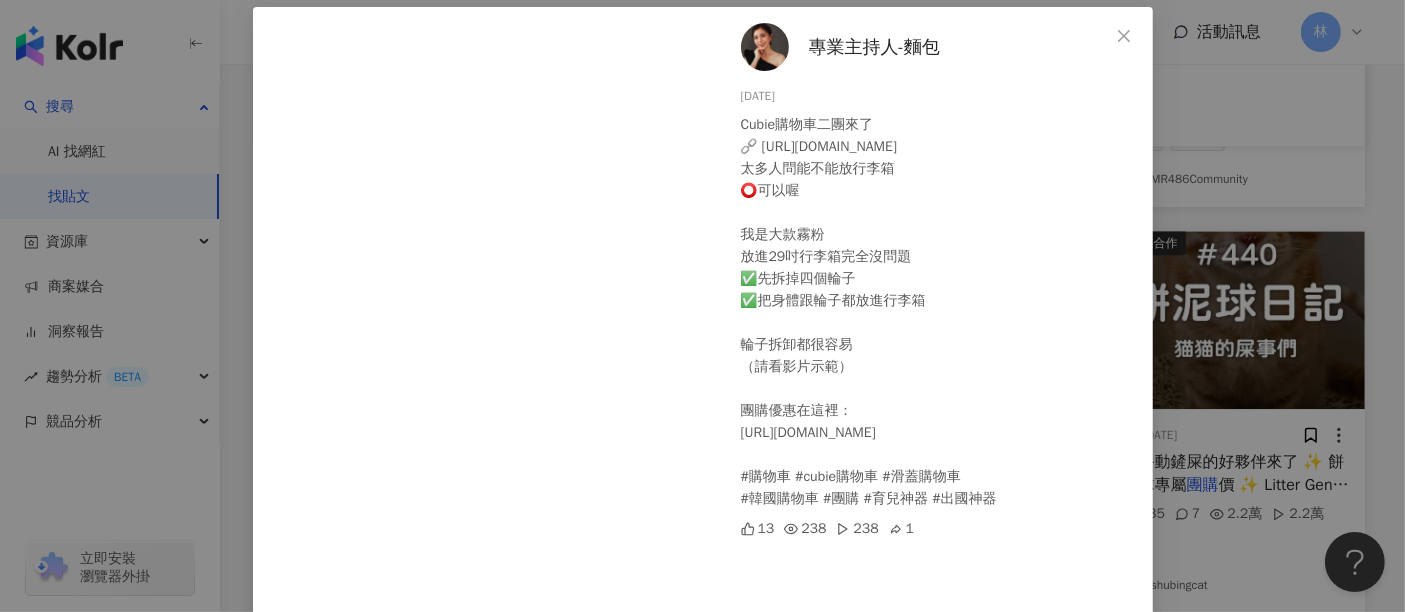 scroll, scrollTop: 201, scrollLeft: 0, axis: vertical 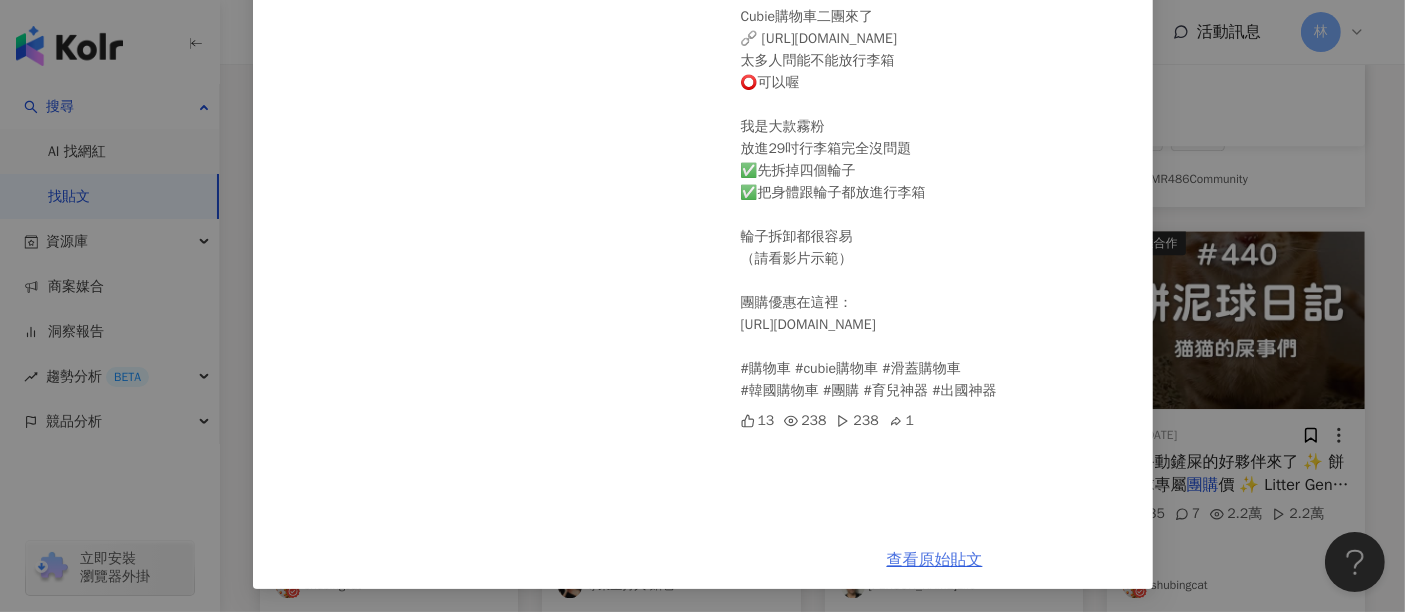 click on "查看原始貼文" at bounding box center [935, 560] 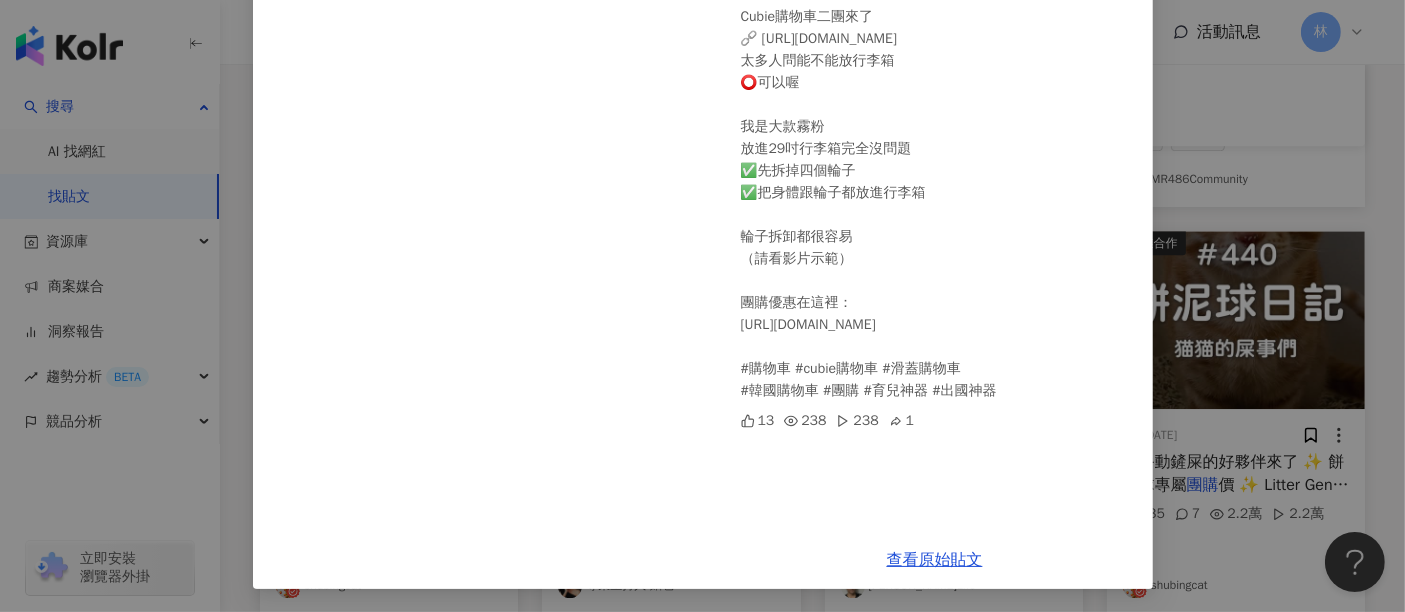click on "專業主持人-麵包 [DATE] Cubie購物車二團來了
🔗 [URL][DOMAIN_NAME]
太多人問能不能放行李箱
⭕️可以喔
我是大款霧粉
放進29吋行李箱完全沒問題
✅先拆掉四個輪子
✅把身體跟輪子都放進行李箱
輪子拆卸都很容易
（請看影片示範）
團購優惠在這裡：
[URL][DOMAIN_NAME]
#購物車 #cubie購物車 #滑蓋購物車
#韓國購物車 #團購 #育兒神器 #出國神器 13 238 238 1 查看原始貼文" at bounding box center [702, 306] 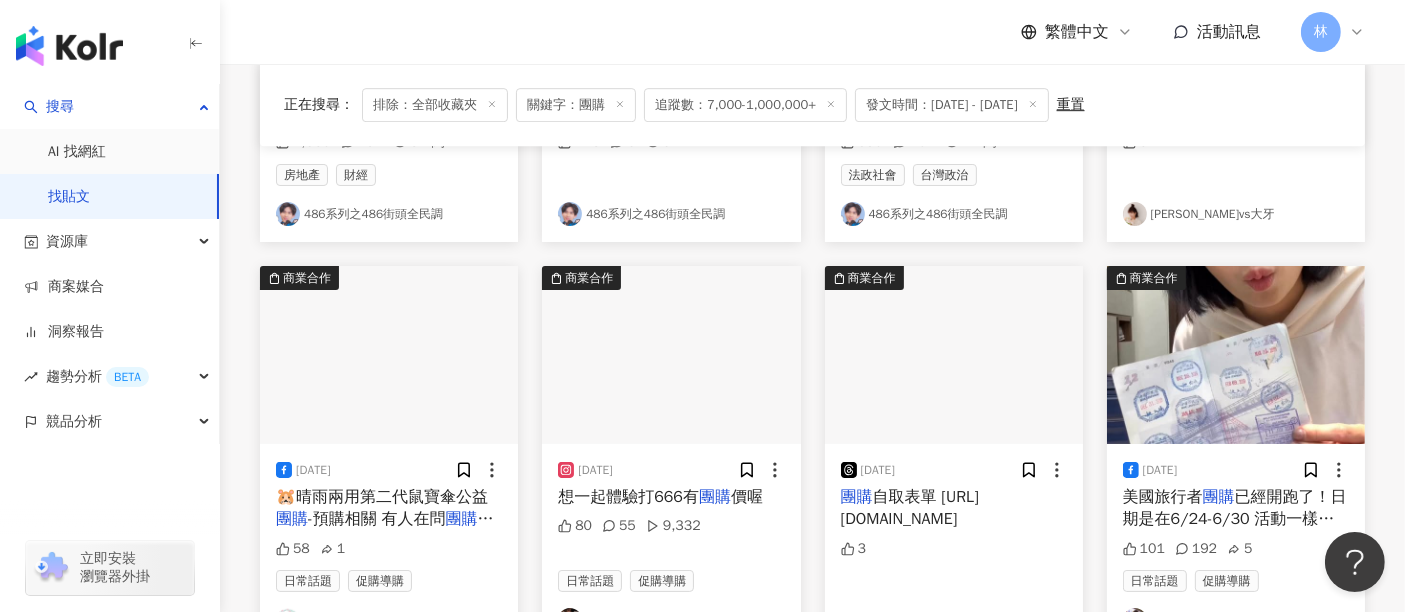 scroll, scrollTop: 6333, scrollLeft: 0, axis: vertical 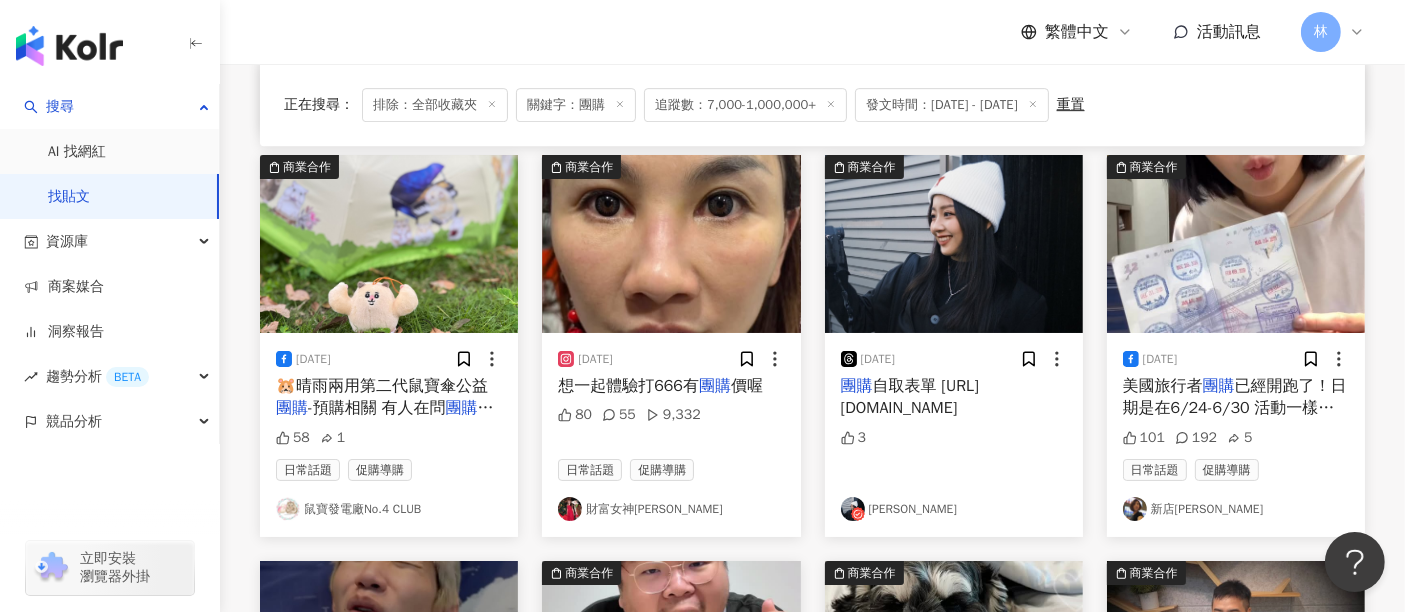 click at bounding box center [389, 244] 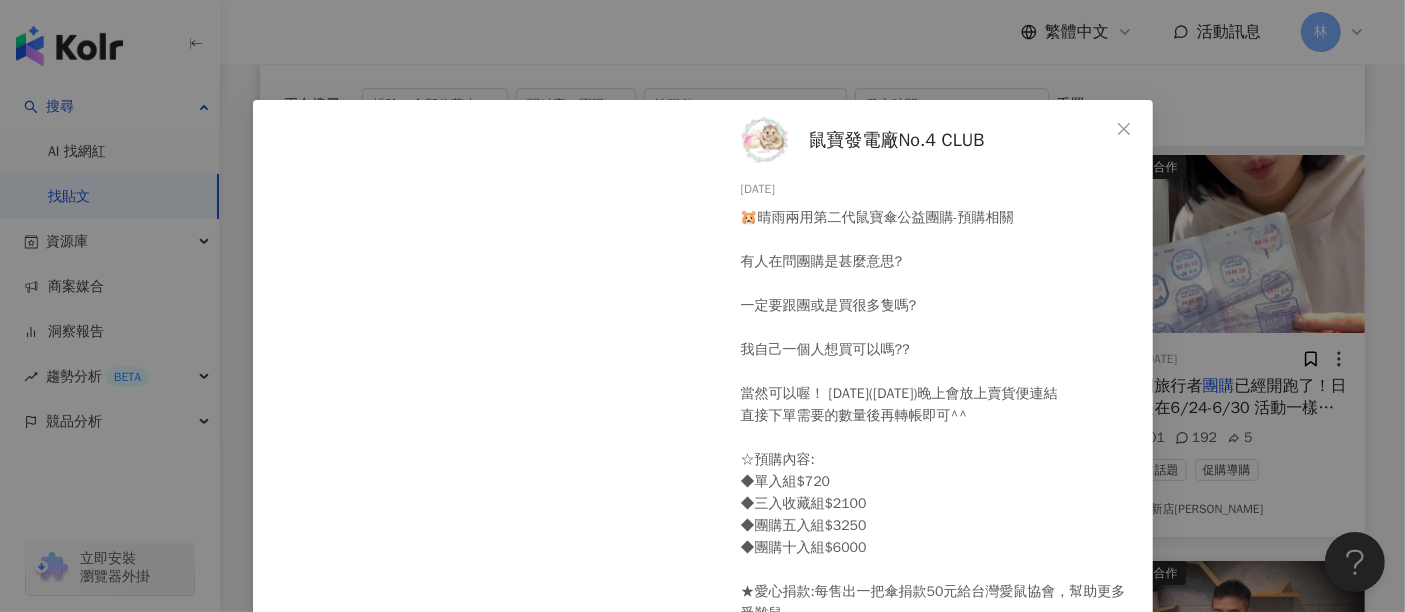 scroll, scrollTop: 14, scrollLeft: 0, axis: vertical 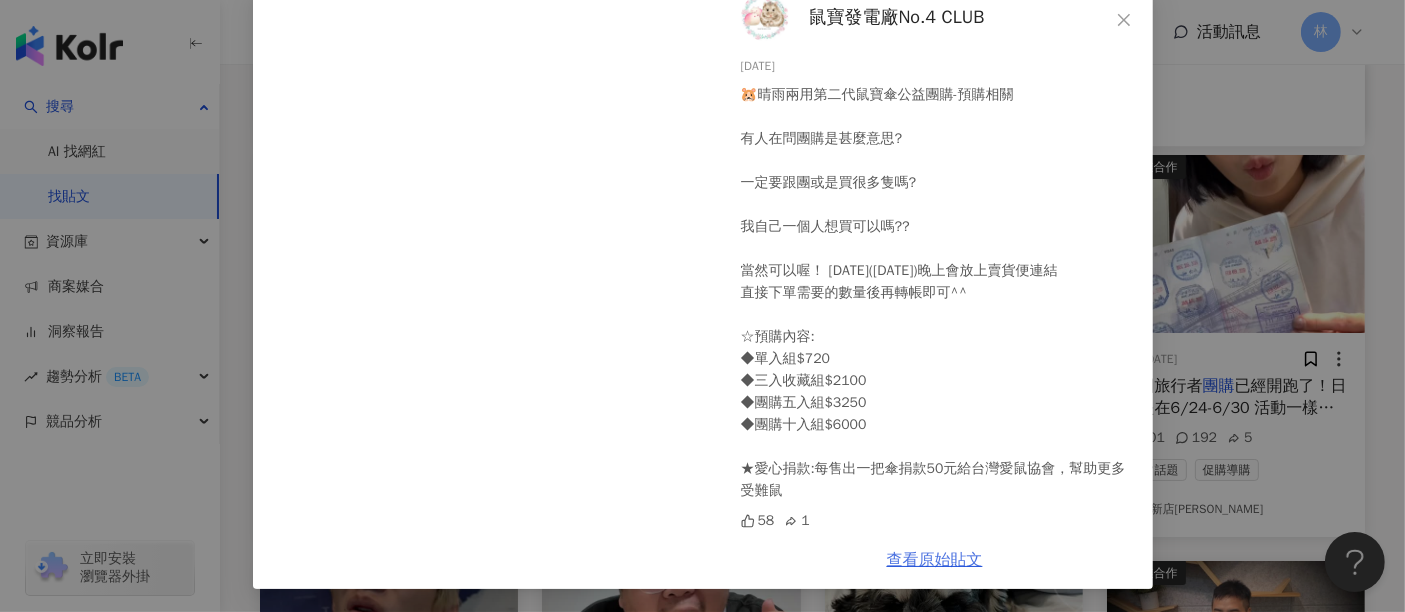 click on "查看原始貼文" at bounding box center (935, 560) 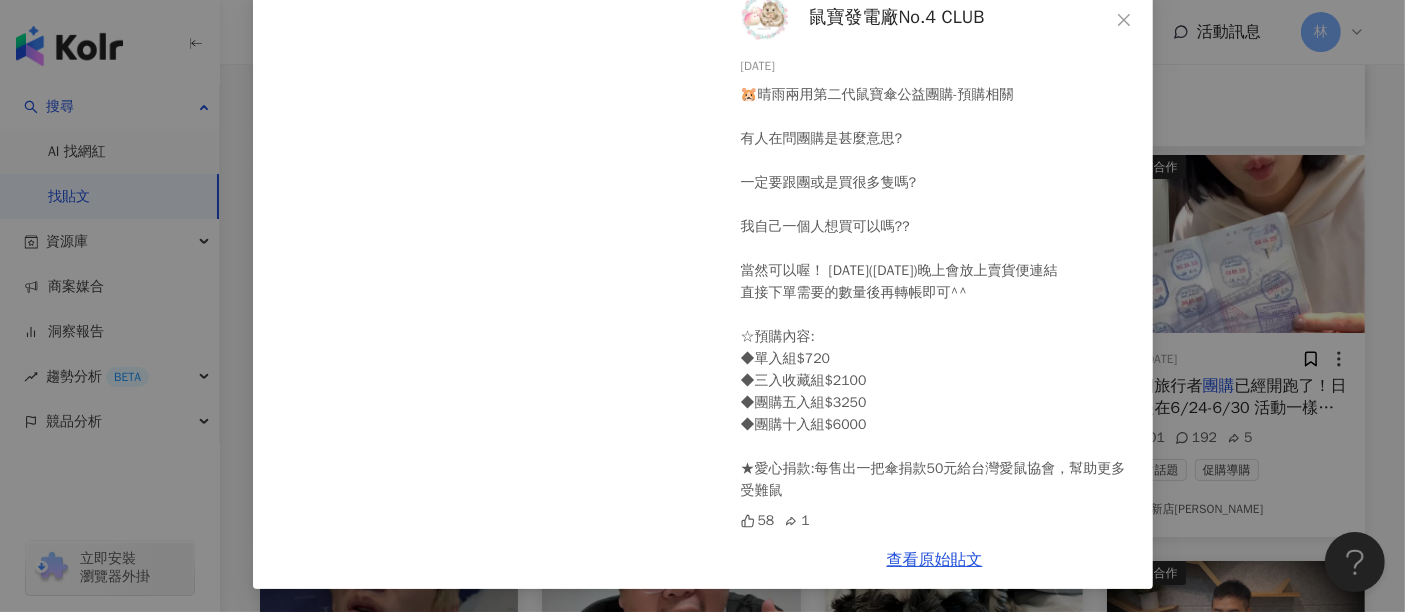 click on "鼠寶發電廠No.4 CLUB [DATE] 🐹晴雨兩用第二代鼠寶傘公益團購-預購相關
有人在問團購是甚麼意思?
一定要跟團或是買很多隻嗎?
我自己一個人想買可以嗎??
當然可以喔！ [DATE]([DATE])晚上會放上賣貨便連結
直接下單需要的數量後再轉帳即可^^
☆預購內容:
◆單入組$720
◆三入收藏組$2100
◆團購五入組$3250
◆團購十入組$6000
★愛心捐款:每售出一把傘捐款50元給台灣愛鼠協會，幫助更多受難鼠 58 1 查看原始貼文" at bounding box center (702, 306) 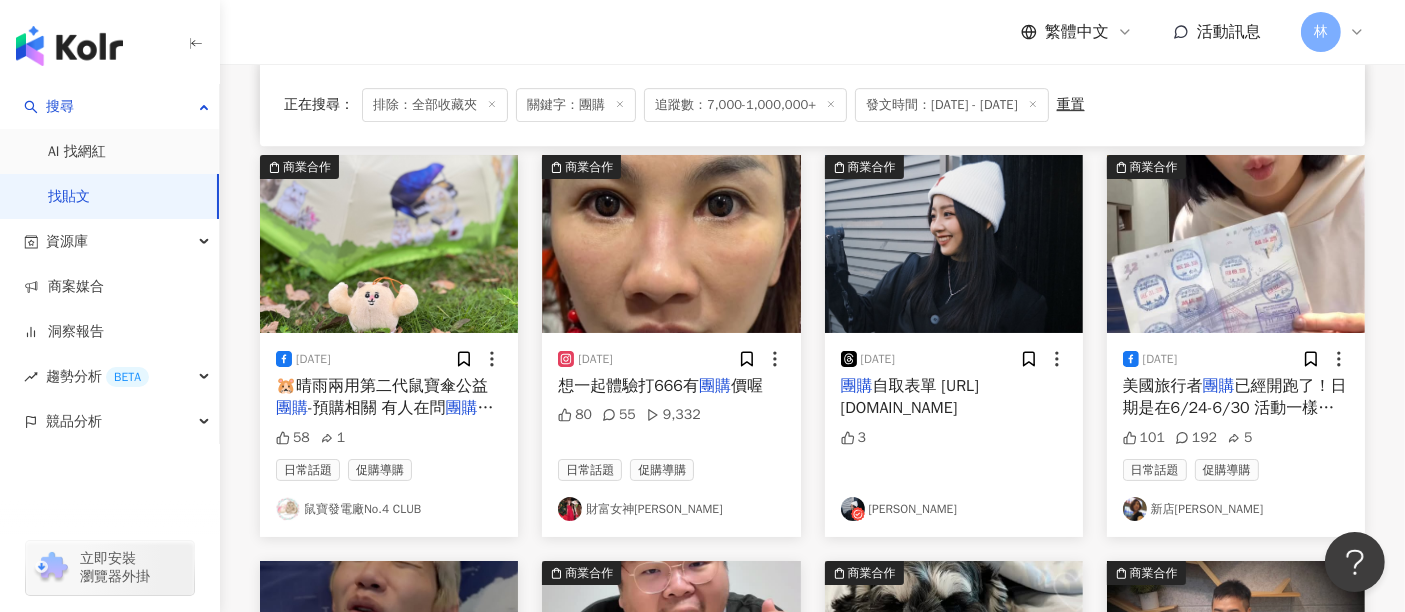 click at bounding box center [671, 244] 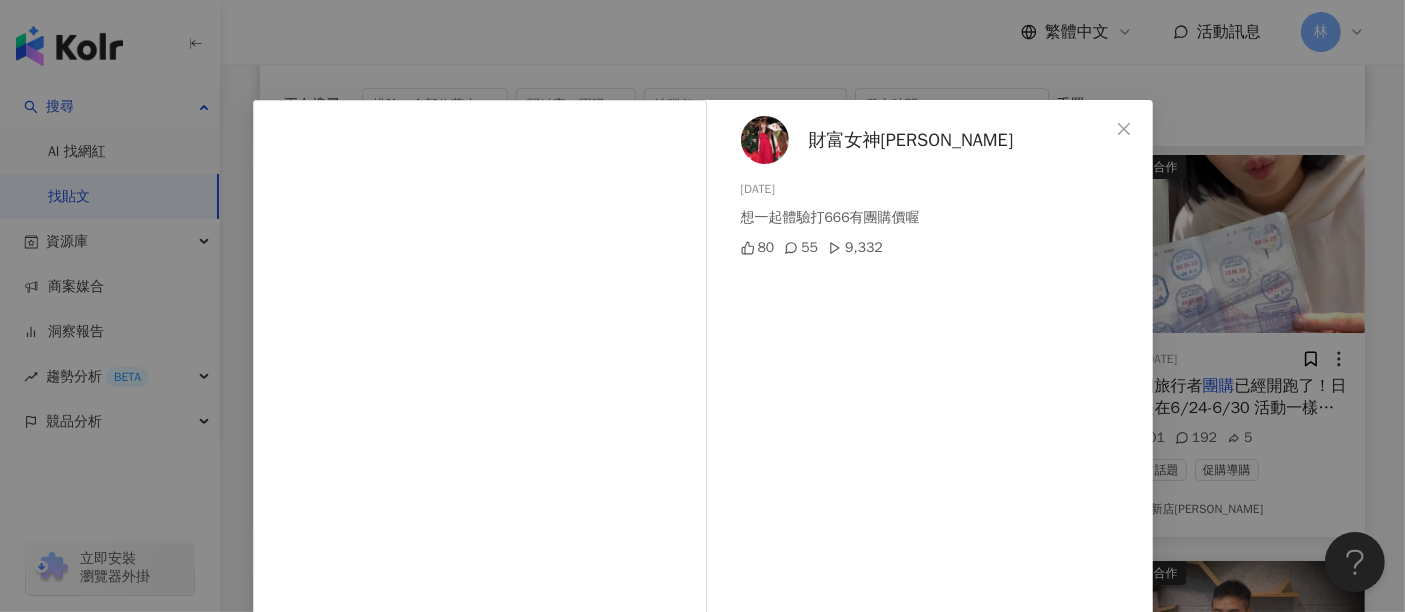click on "財富女神[PERSON_NAME] [DATE] 想一起體驗打666有團購價喔 80 55 9,332 查看原始貼文" at bounding box center [702, 306] 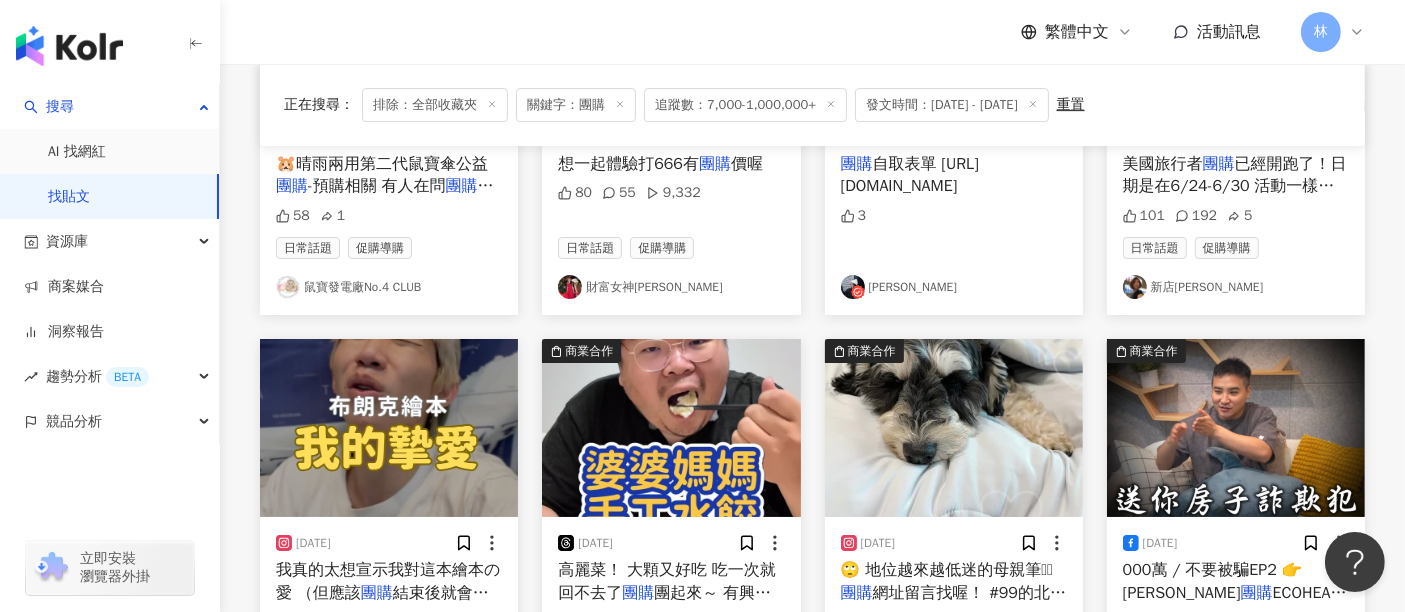 scroll, scrollTop: 6666, scrollLeft: 0, axis: vertical 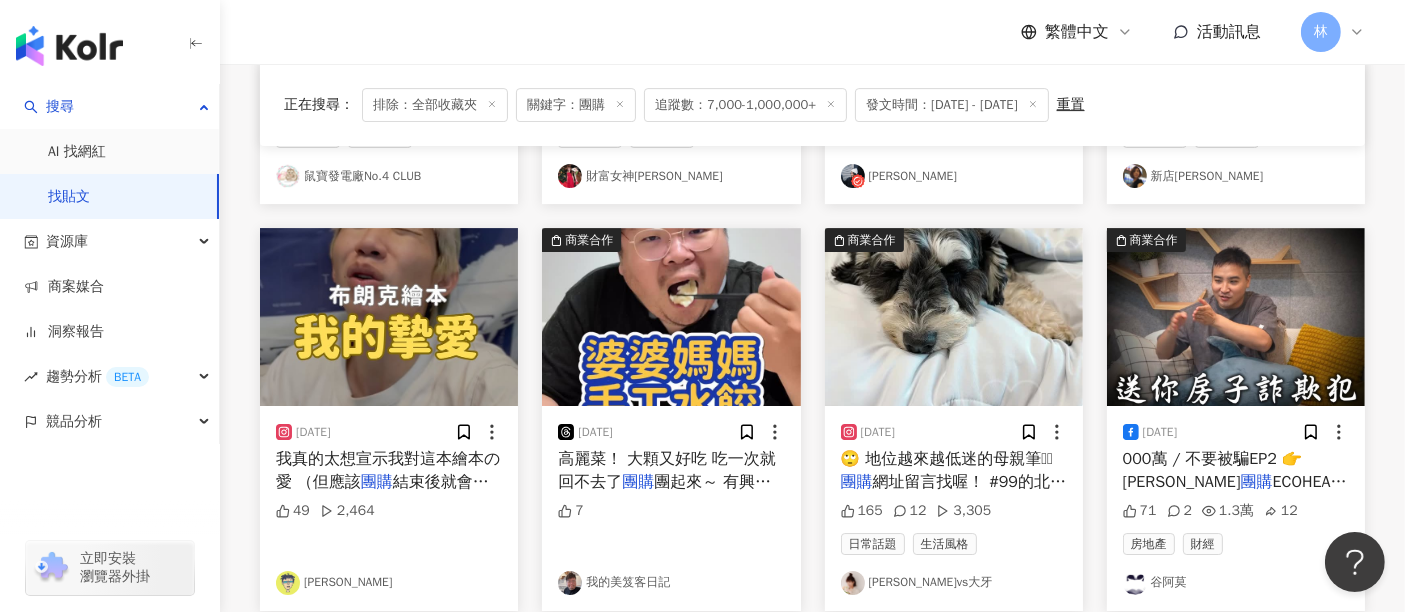 click at bounding box center [389, 317] 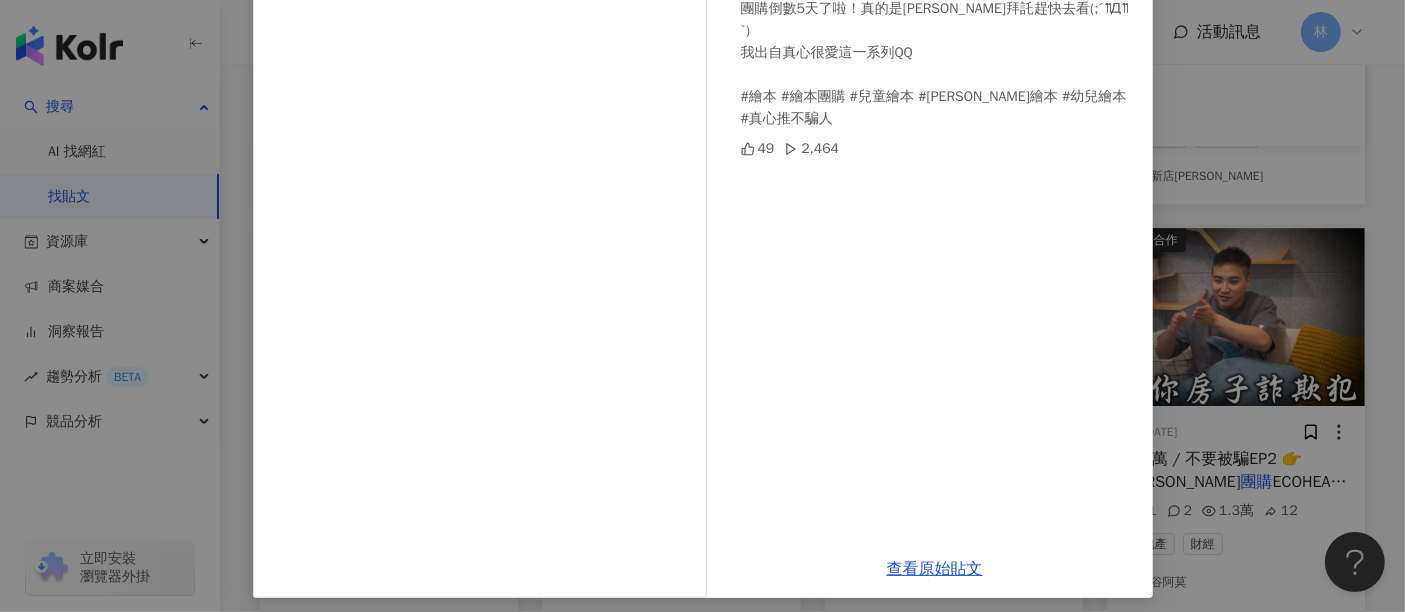 scroll, scrollTop: 284, scrollLeft: 0, axis: vertical 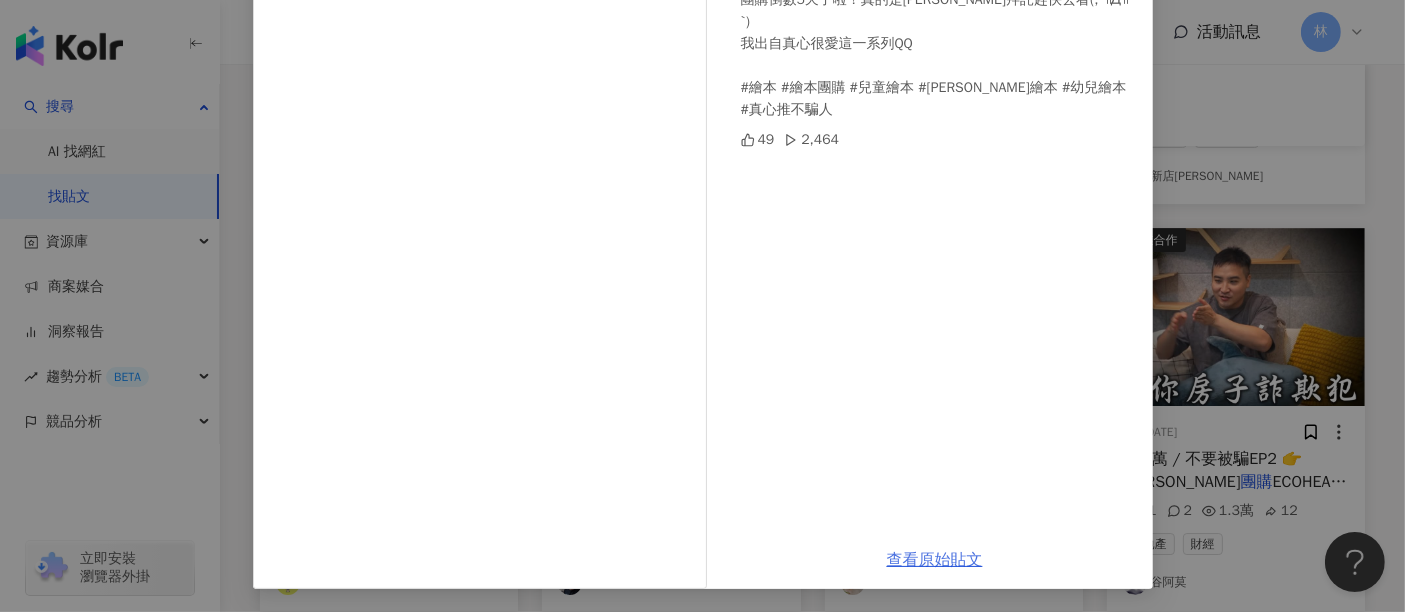 click on "查看原始貼文" at bounding box center [935, 560] 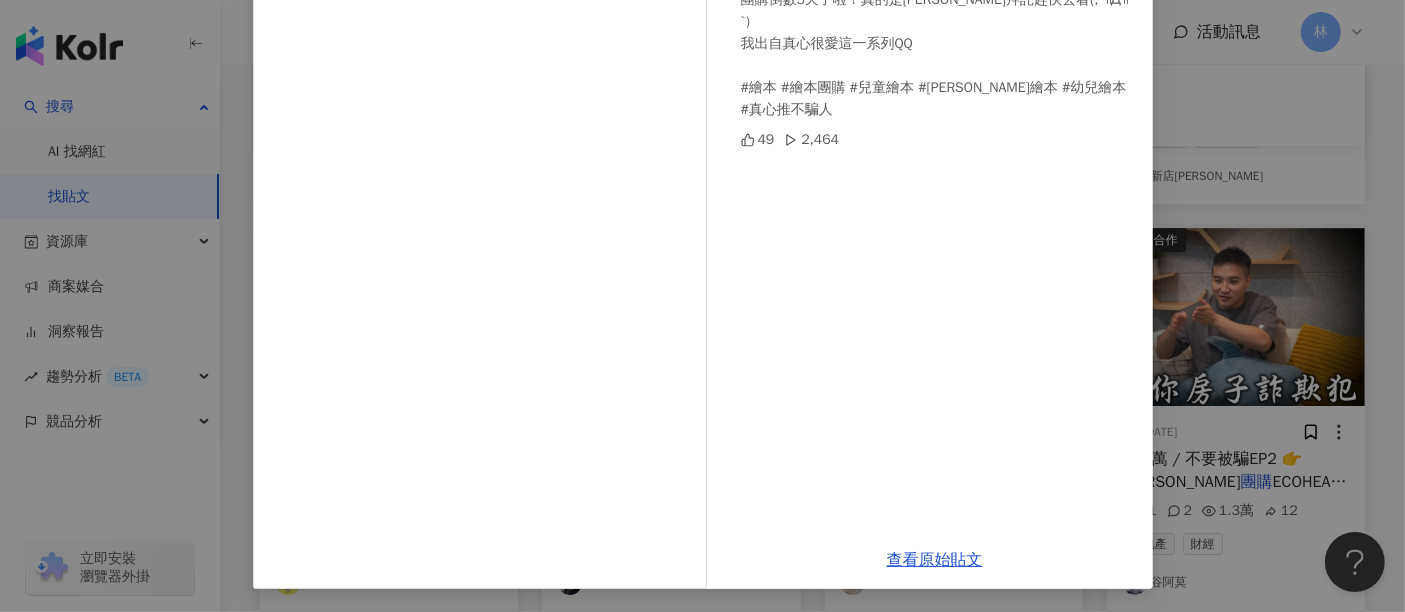 click on "[PERSON_NAME] [DATE] 原本沒有要發這支的，但我真的太想宣示我對這本繪本の愛
（但應該團購結束後就會刪掉這支ㄌ，畢竟裡面的我好瘋😍）
團購倒數5天了啦！真的是[PERSON_NAME]拜託趕快去看(;´༎ຶД༎ຶ`)
我出自真心很愛這一系列QQ
#繪本 #繪本團購 #兒童繪本 #[PERSON_NAME]繪本 #幼兒繪本 #真心推不騙人 49 2,464 查看原始貼文" at bounding box center [702, 306] 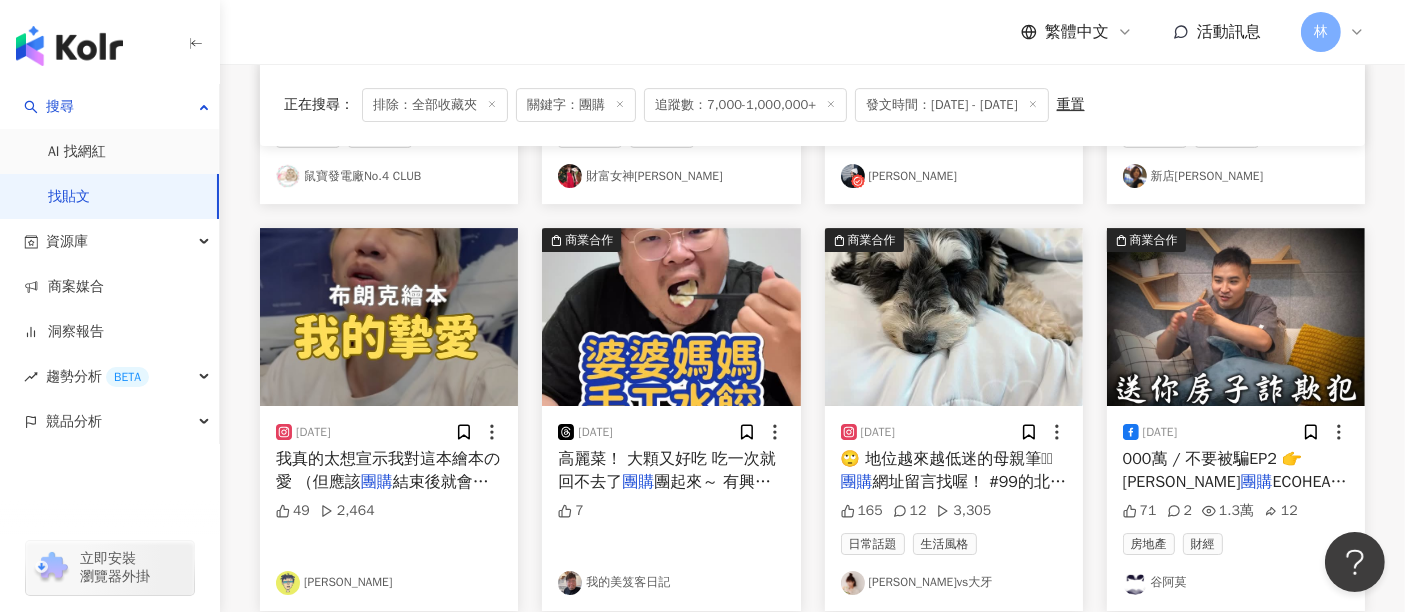 click at bounding box center (671, 317) 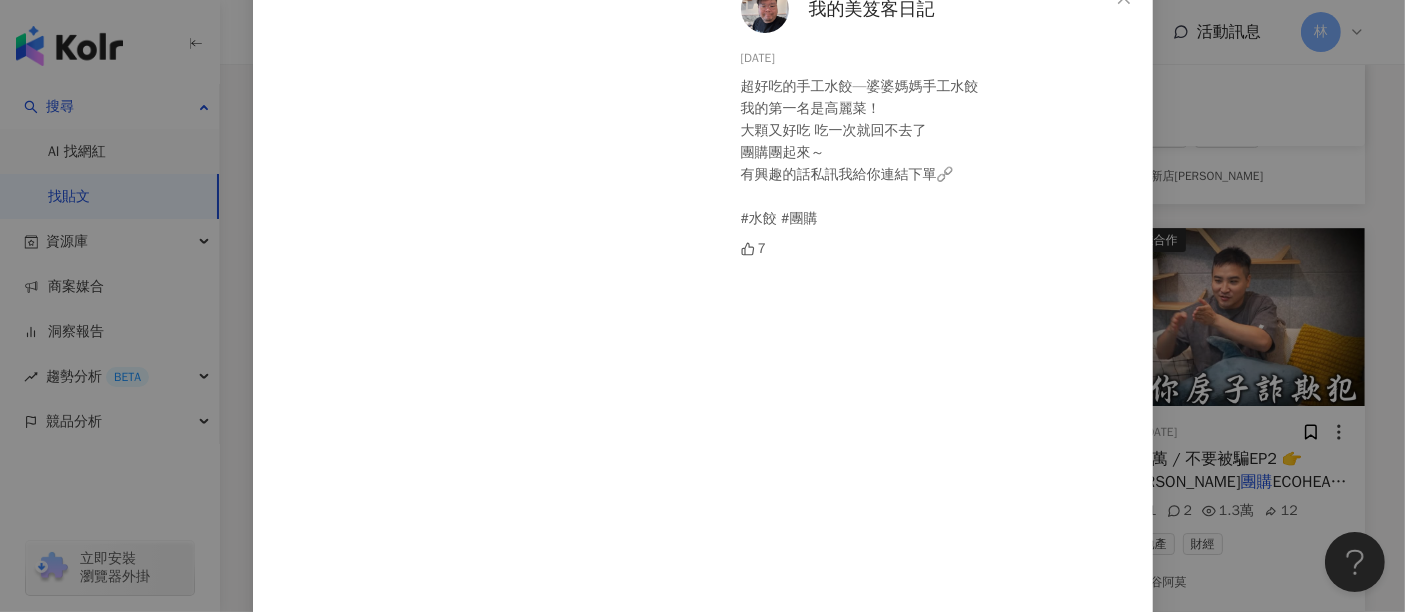 scroll, scrollTop: 313, scrollLeft: 0, axis: vertical 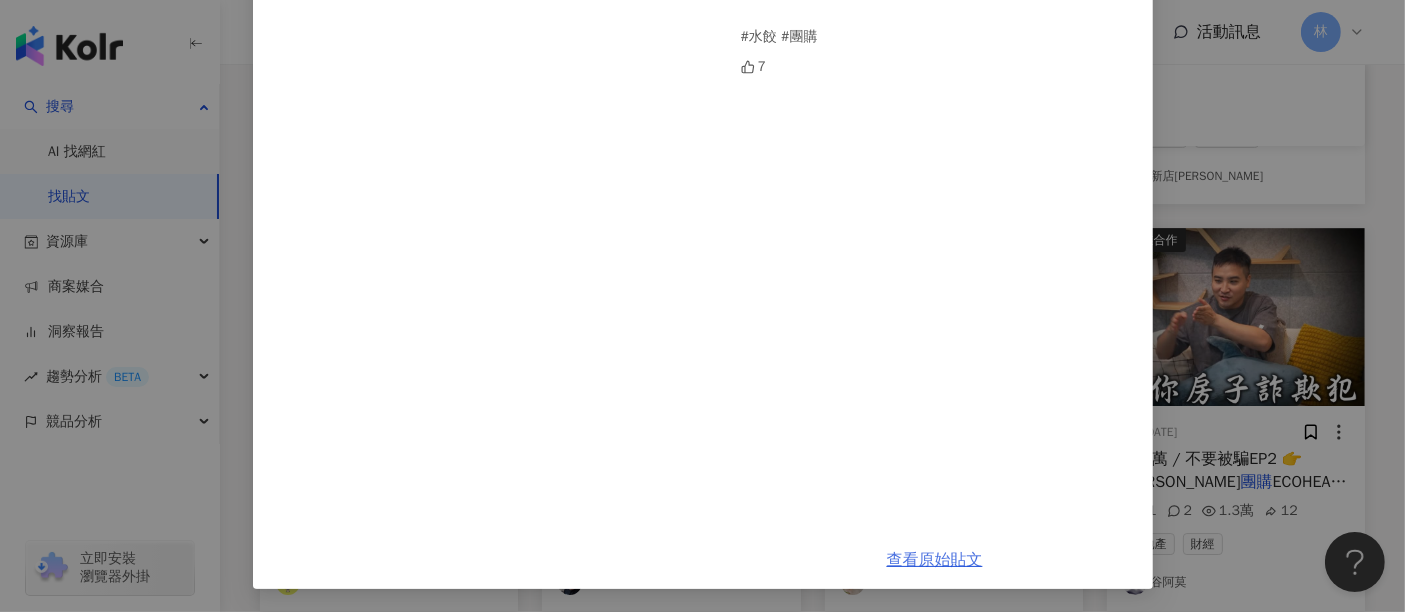 click on "查看原始貼文" at bounding box center [935, 560] 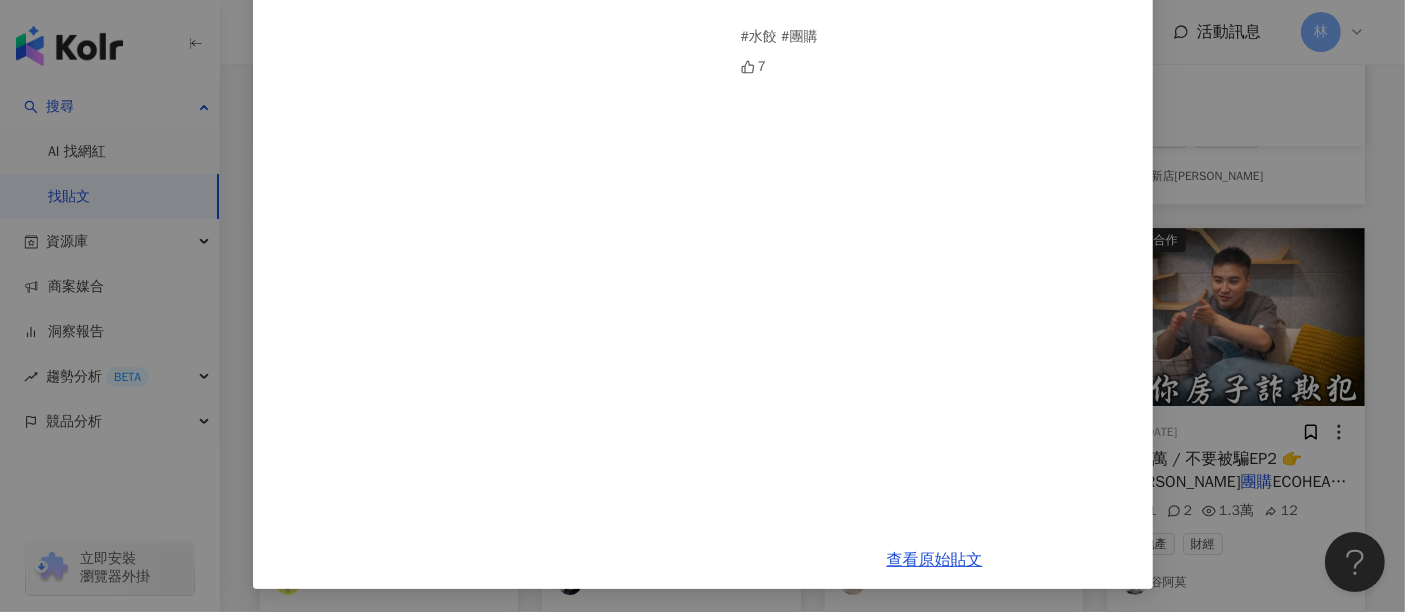 click on "我的美笈客日記 [DATE] 超好吃的手工水餃—婆婆媽媽手工水餃
我的第一名是高麗菜！
大顆又好吃 吃一次就回不去了
團購團起來～
有興趣的話私訊我給你連結下單🔗
#水餃 #團購 7 查看原始貼文" at bounding box center [702, 306] 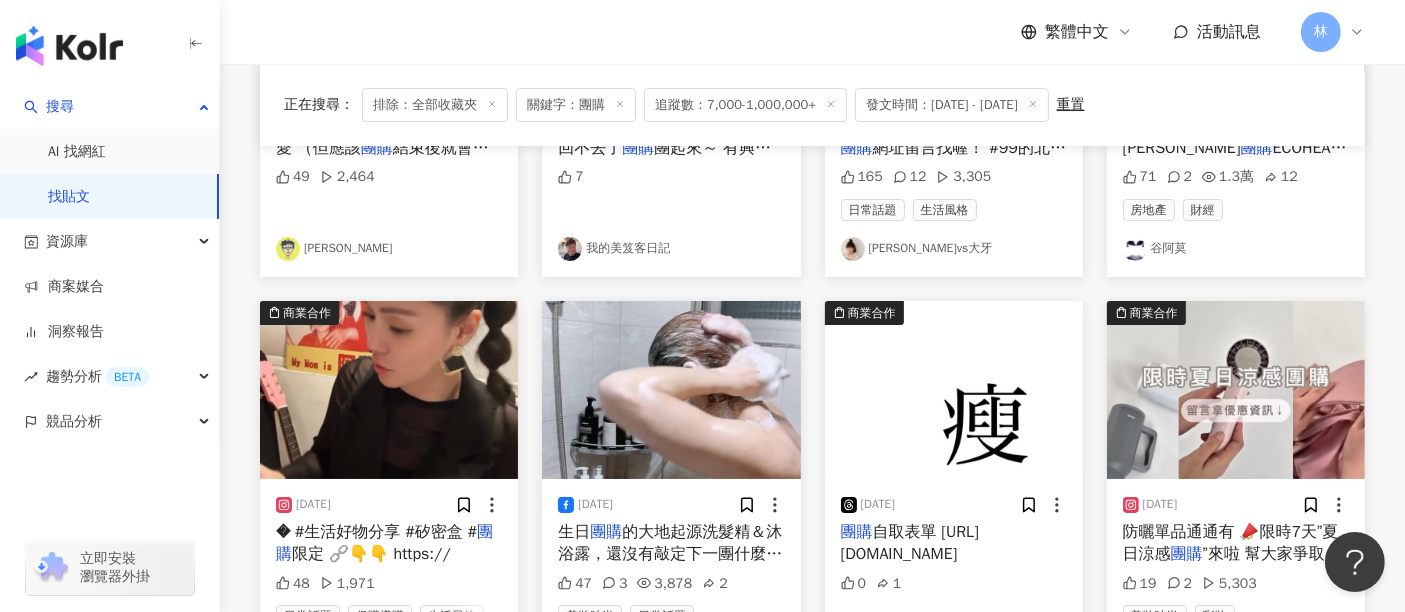 scroll, scrollTop: 7111, scrollLeft: 0, axis: vertical 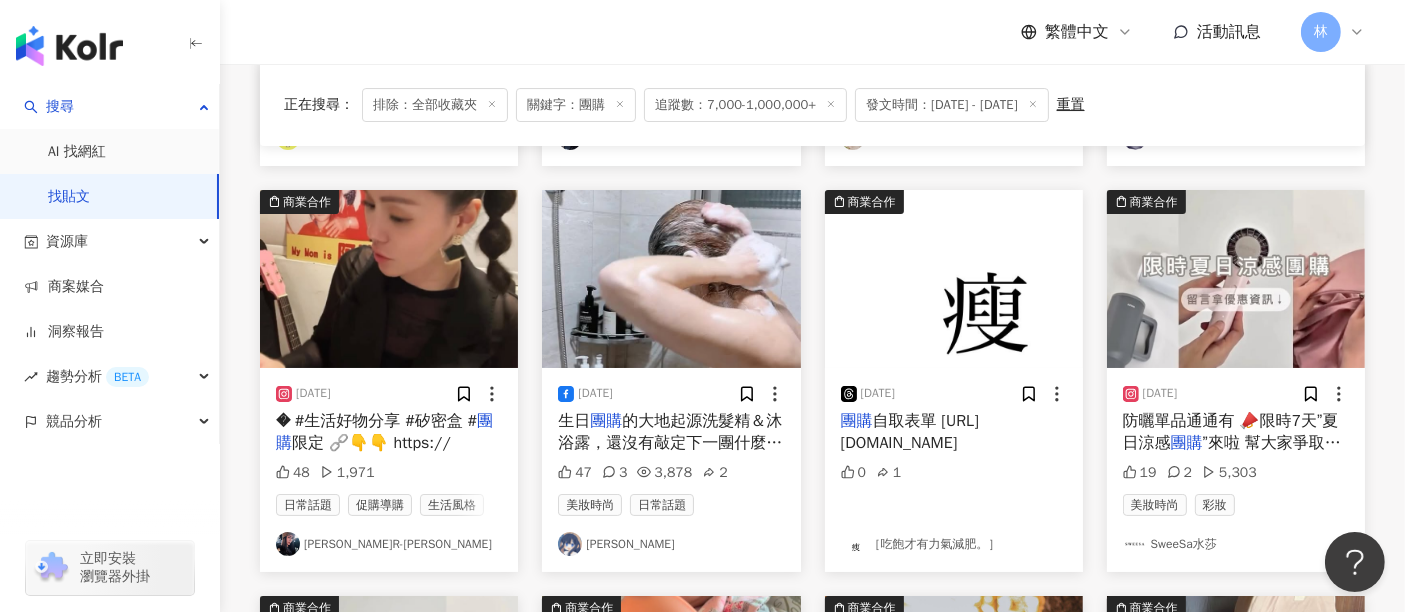 click at bounding box center (389, 279) 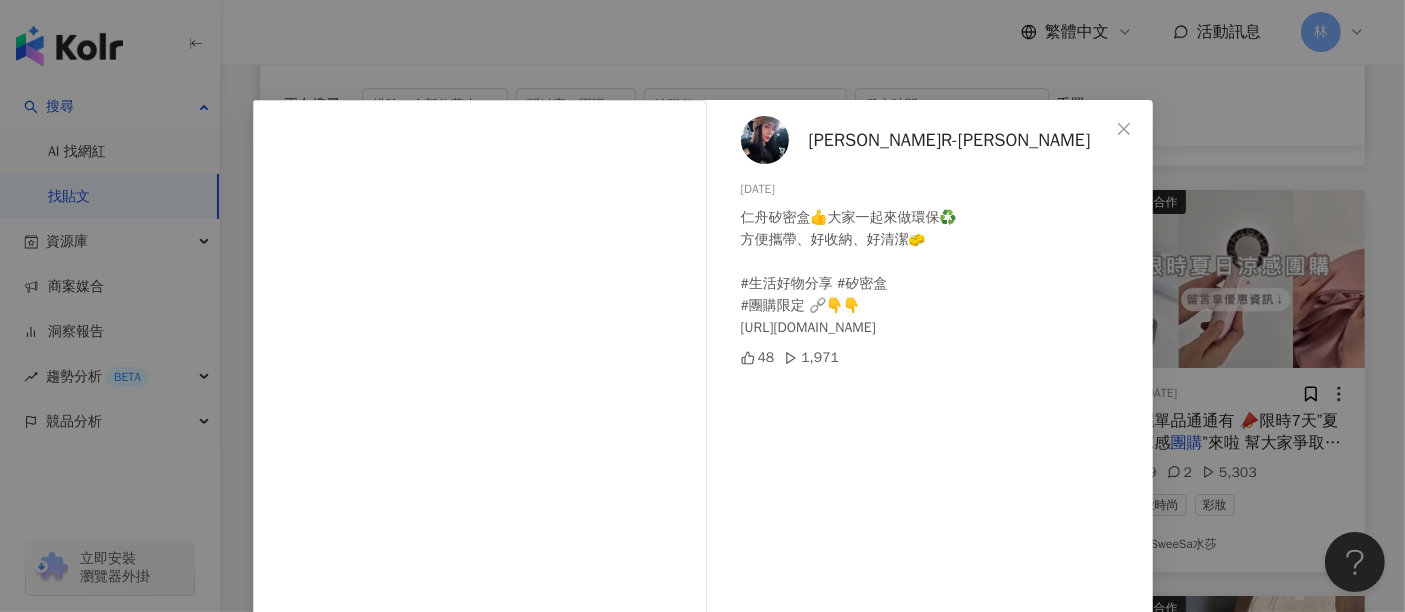 scroll, scrollTop: 284, scrollLeft: 0, axis: vertical 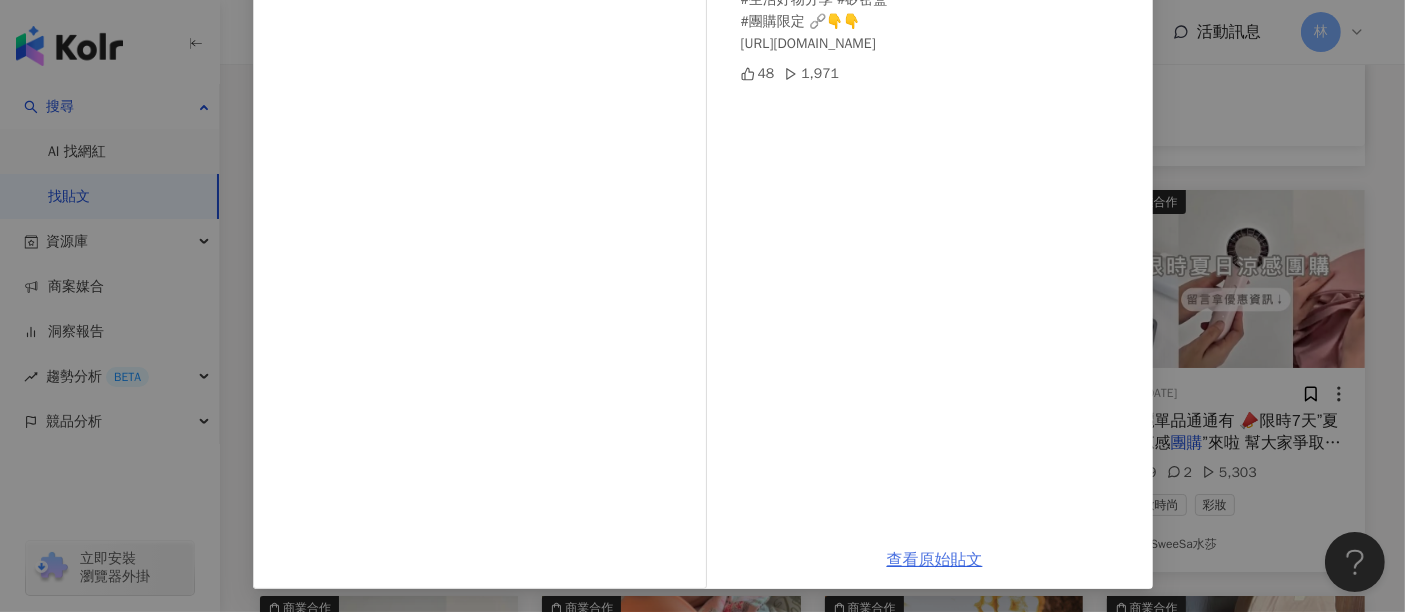 click on "查看原始貼文" at bounding box center [935, 560] 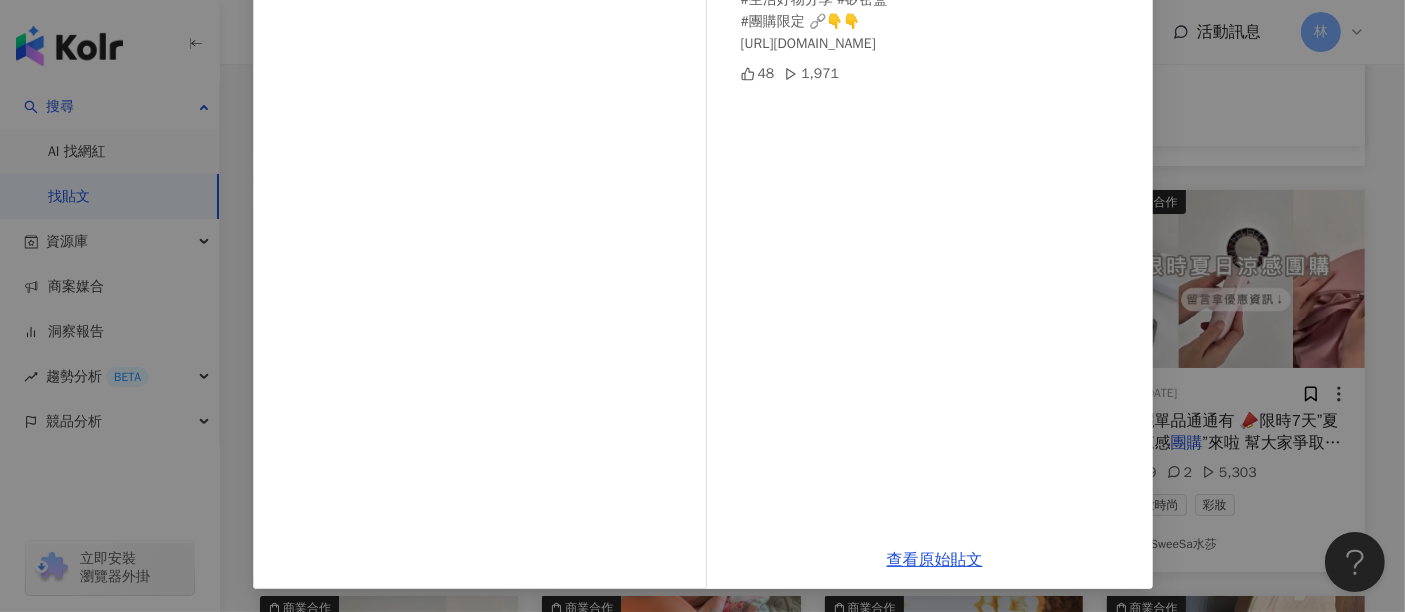 click on "[PERSON_NAME]R-[PERSON_NAME] [DATE] 仁舟矽密盒👍大家一起來做環保♻️
方便攜帶、好收納、好清潔🧽
#生活好物分享  #矽密盒
#團購限定 🔗👇👇
[URL][DOMAIN_NAME] 48 1,971 查看原始貼文" at bounding box center (702, 306) 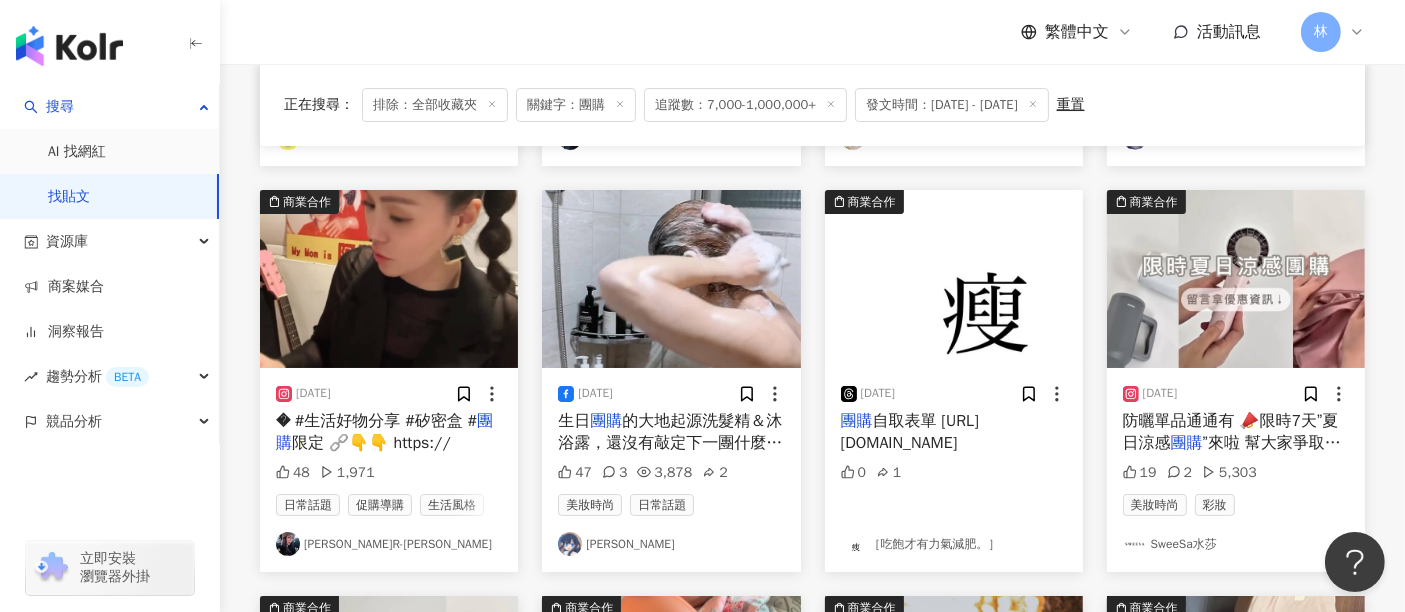 click at bounding box center [671, 279] 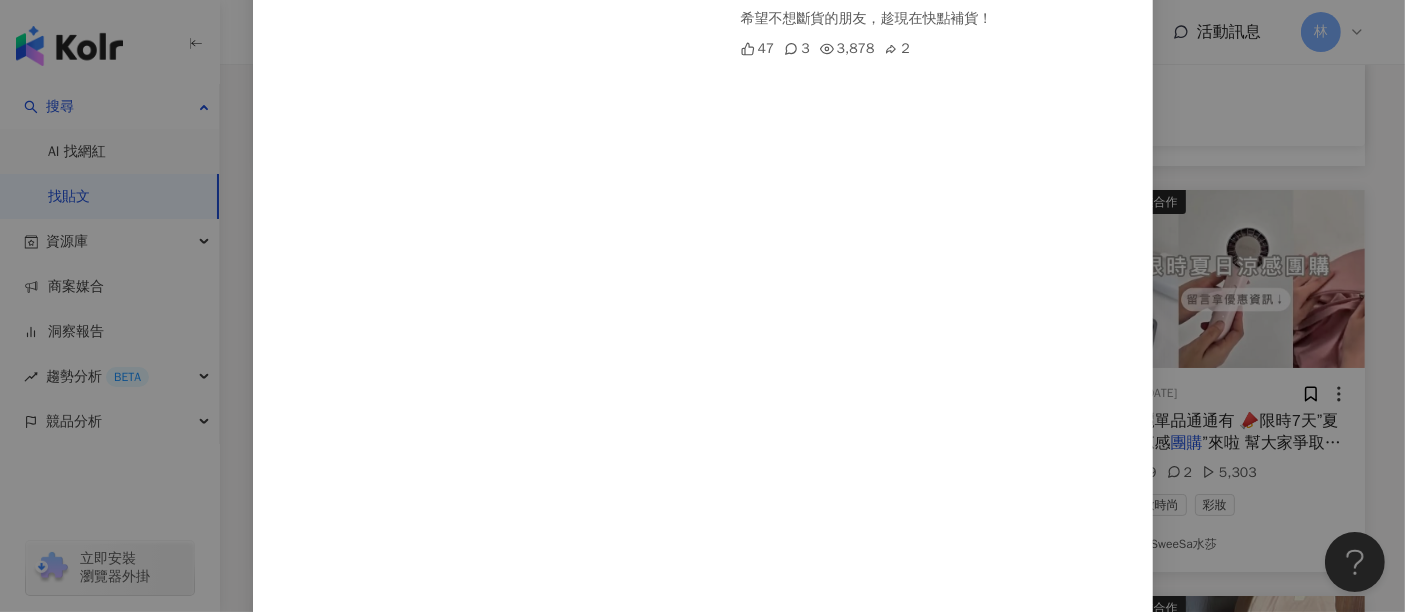 scroll, scrollTop: 444, scrollLeft: 0, axis: vertical 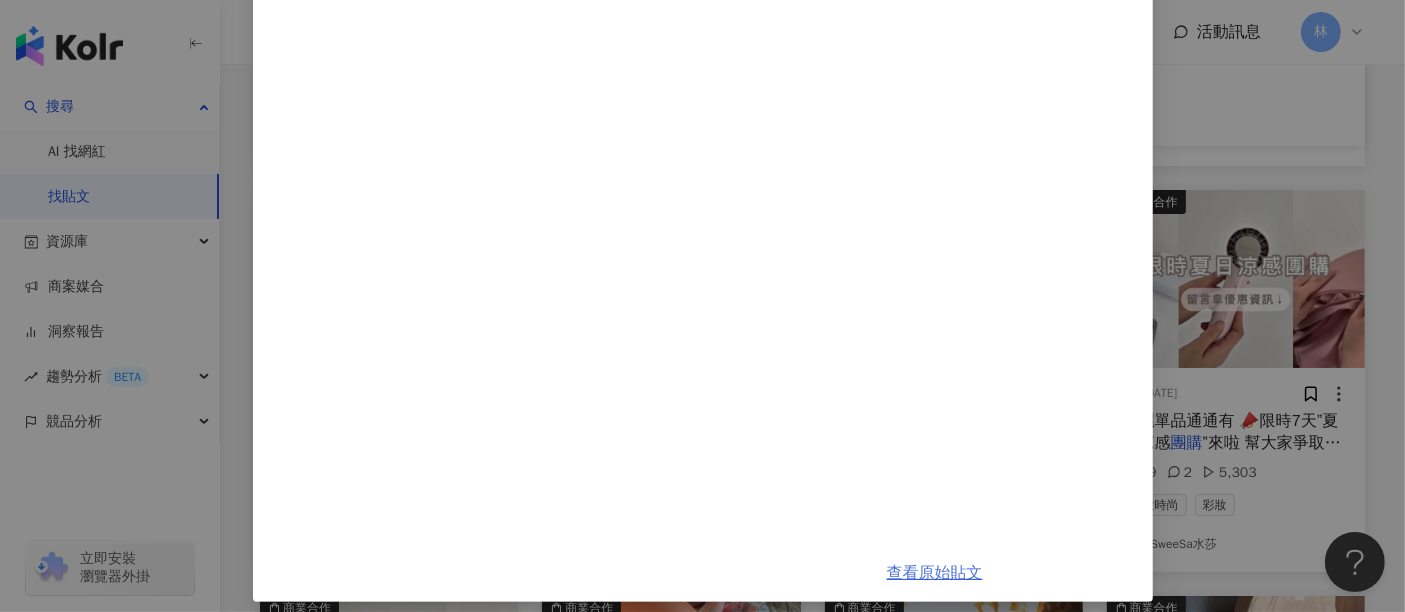 click on "查看原始貼文" at bounding box center [935, 573] 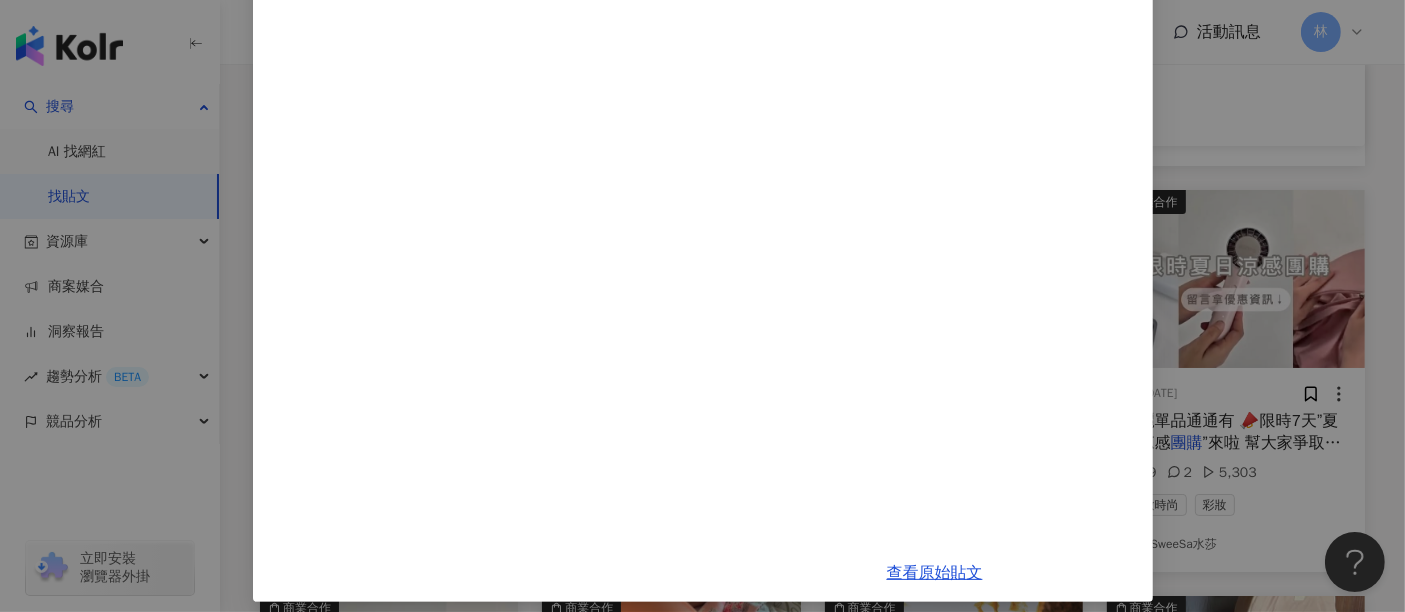 click on "[PERSON_NAME] [DEMOGRAPHIC_DATA] 生日團購的大地起源洗髮精＆沐浴露，還沒有敲定下一團什麼時候要開。
希望不想斷貨的朋友，趁現在快點補貨！  生日團購的大地起源洗髮精＆沐浴露，還沒有敲定下一團什麼時候要開。
希望不想斷貨的朋友，趁現在快點補貨！ 47 3 3,878 2 查看原始貼文" at bounding box center [702, 306] 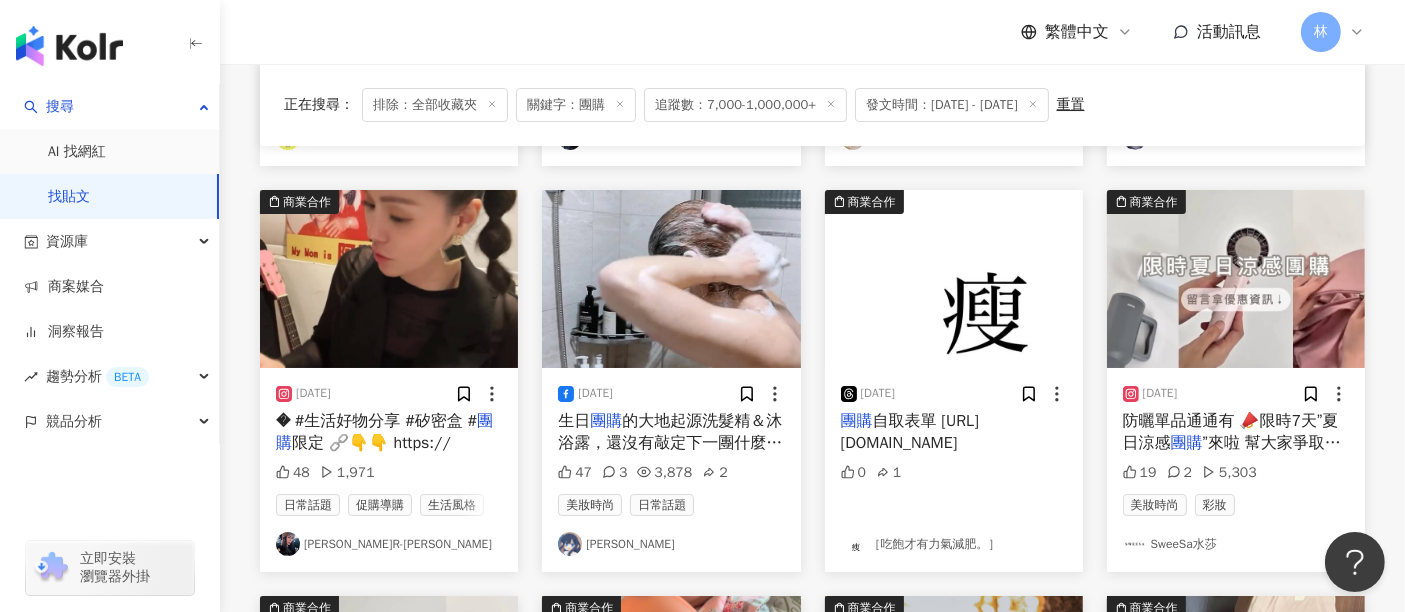 click at bounding box center [954, 279] 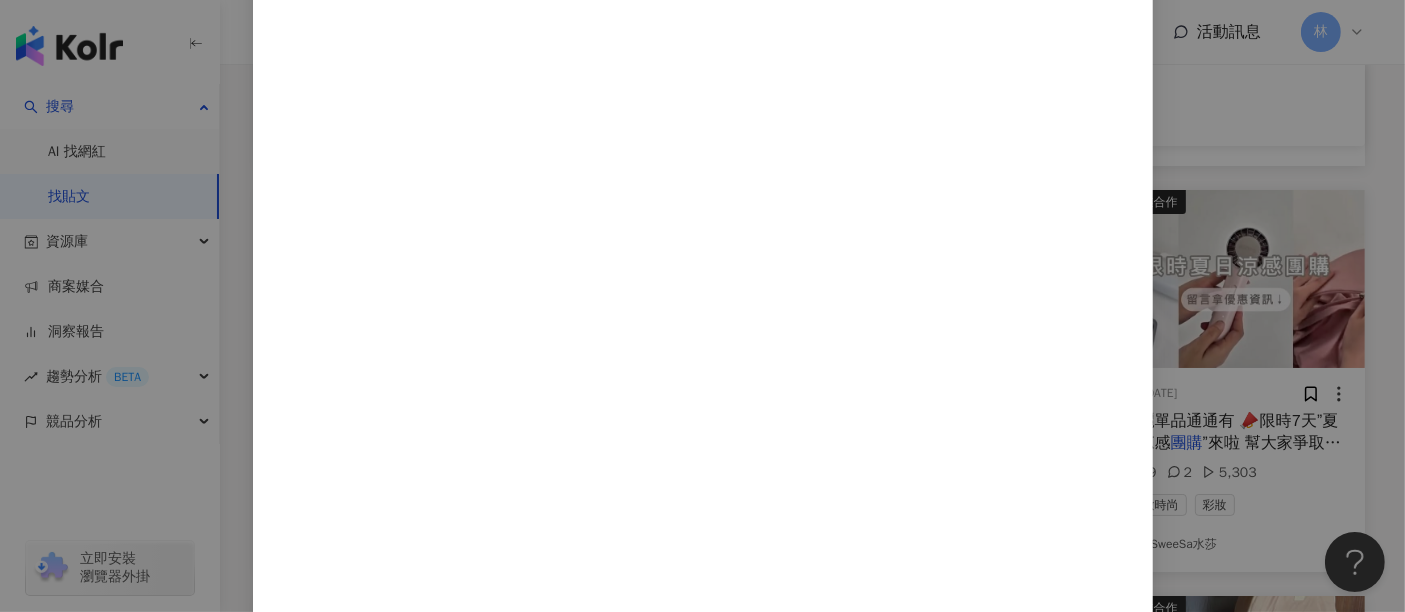 scroll, scrollTop: 885, scrollLeft: 0, axis: vertical 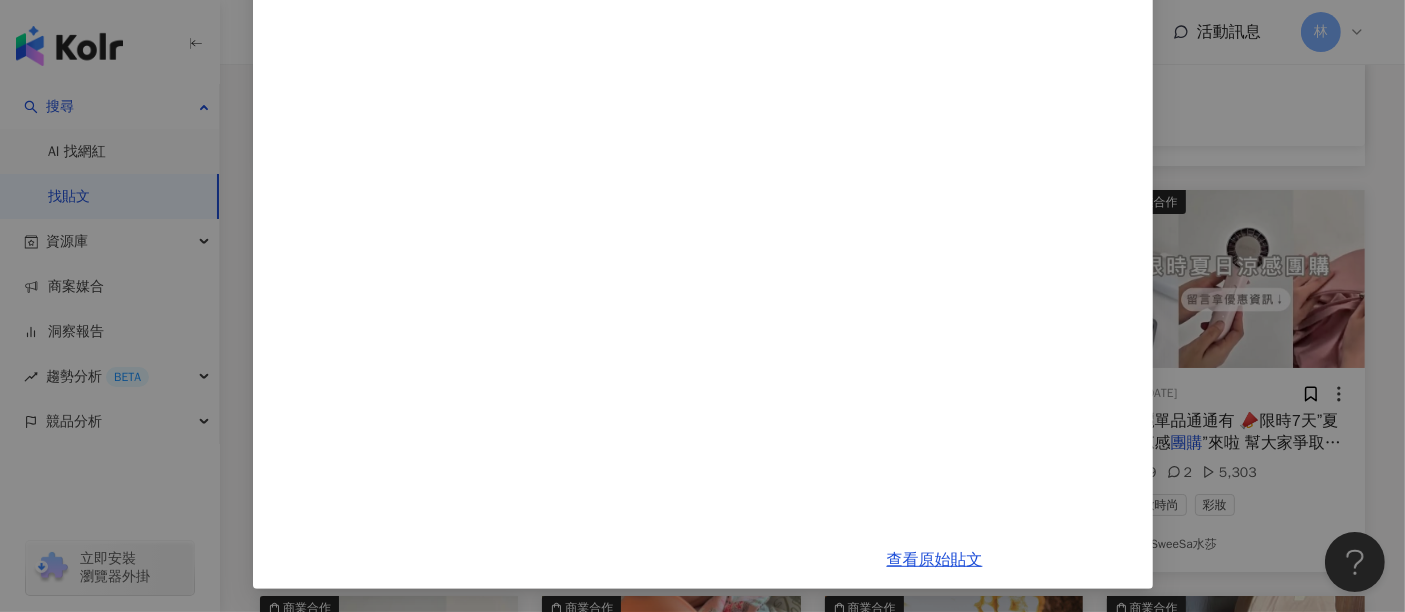 click on "［吃飽才有力氣減肥。］ [DATE] 團購自取表單
[URL][DOMAIN_NAME] 0 1 查看原始貼文" at bounding box center (702, 306) 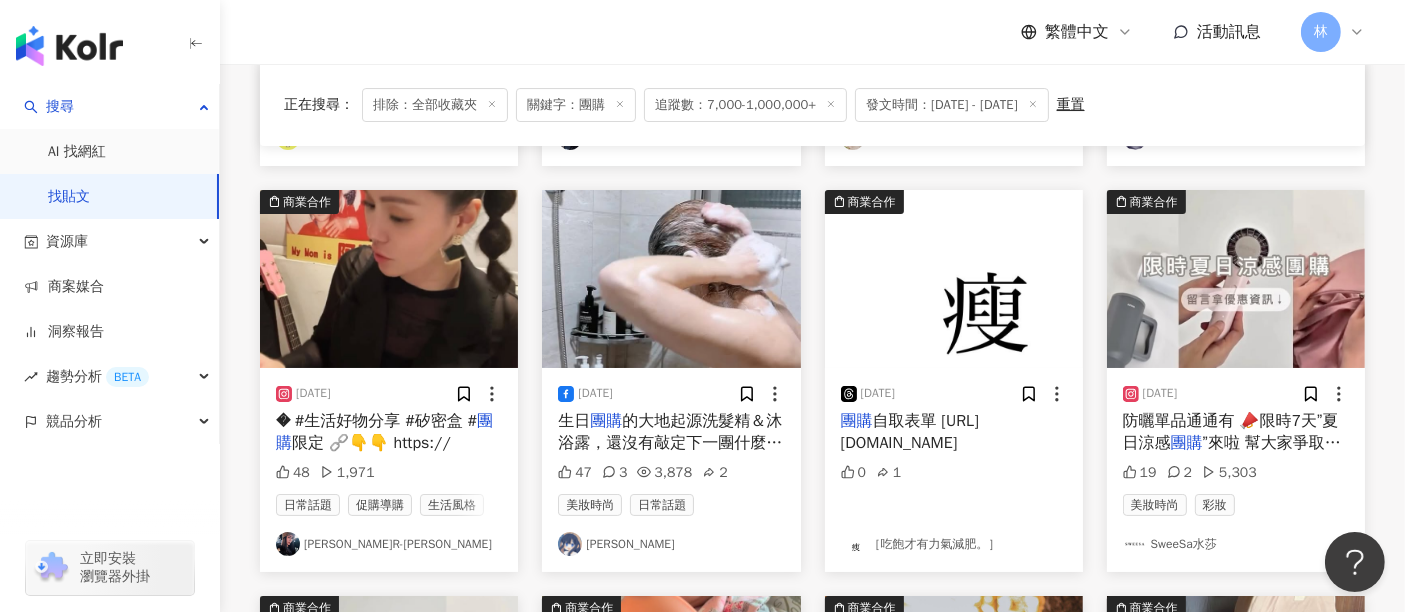 click at bounding box center [1236, 279] 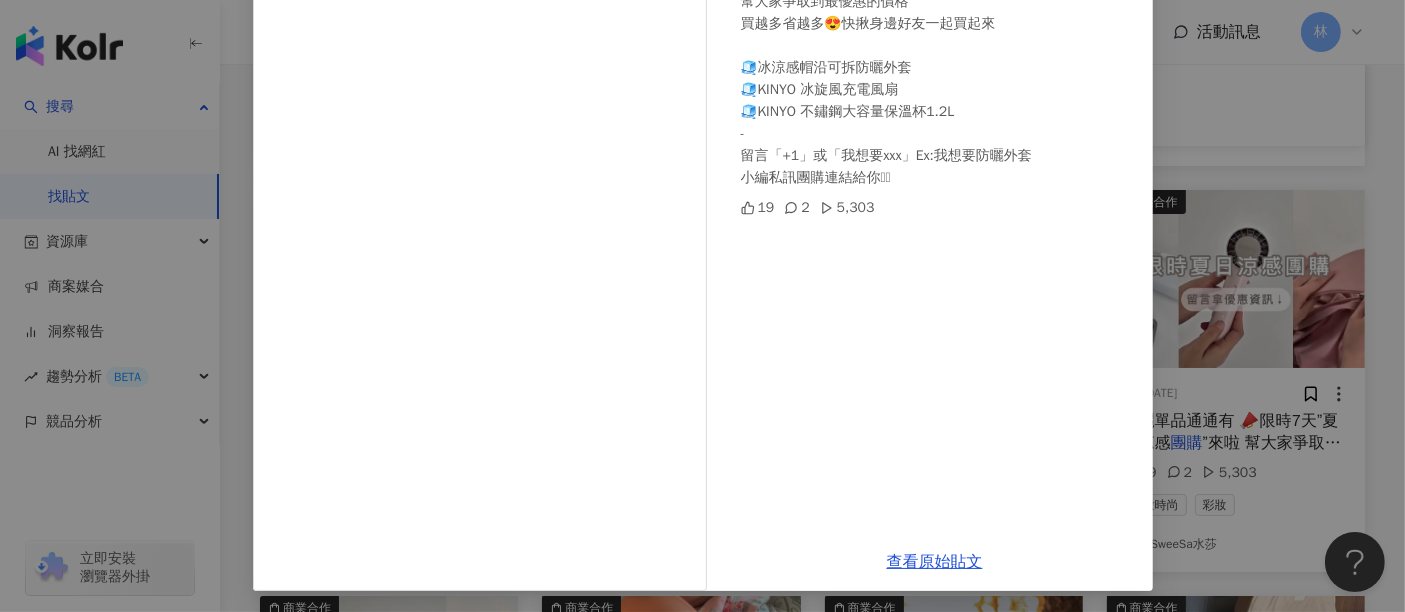 scroll, scrollTop: 284, scrollLeft: 0, axis: vertical 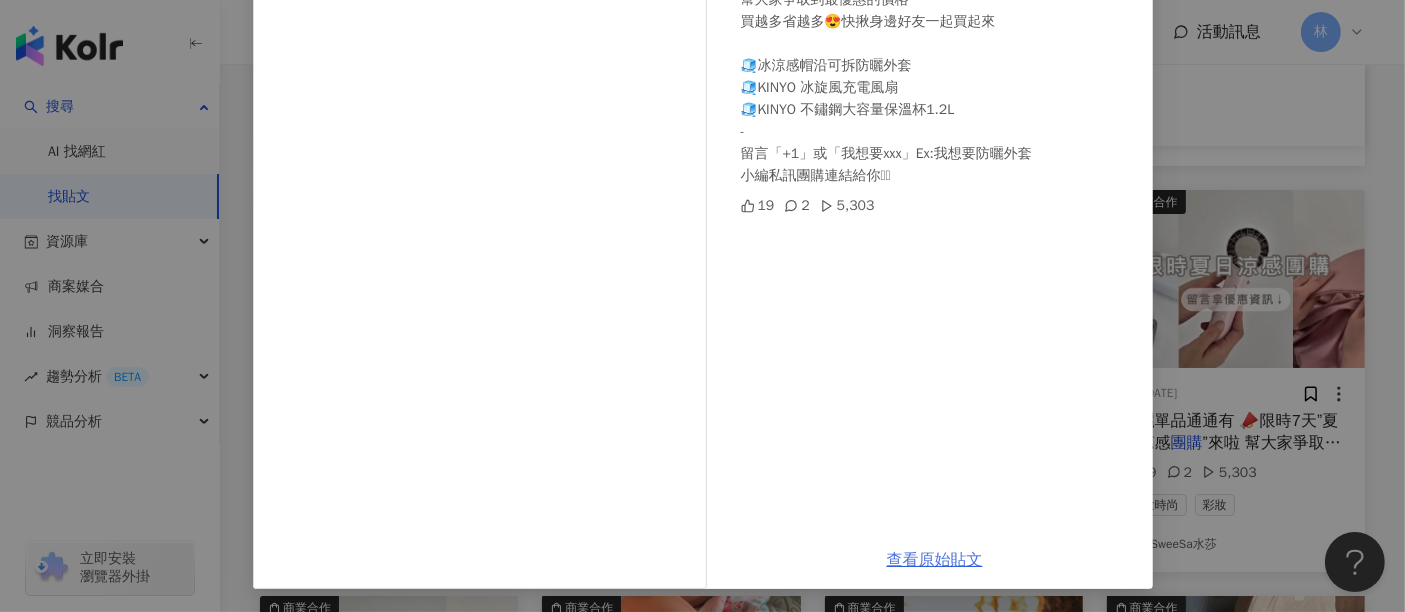 click on "查看原始貼文" at bounding box center (935, 560) 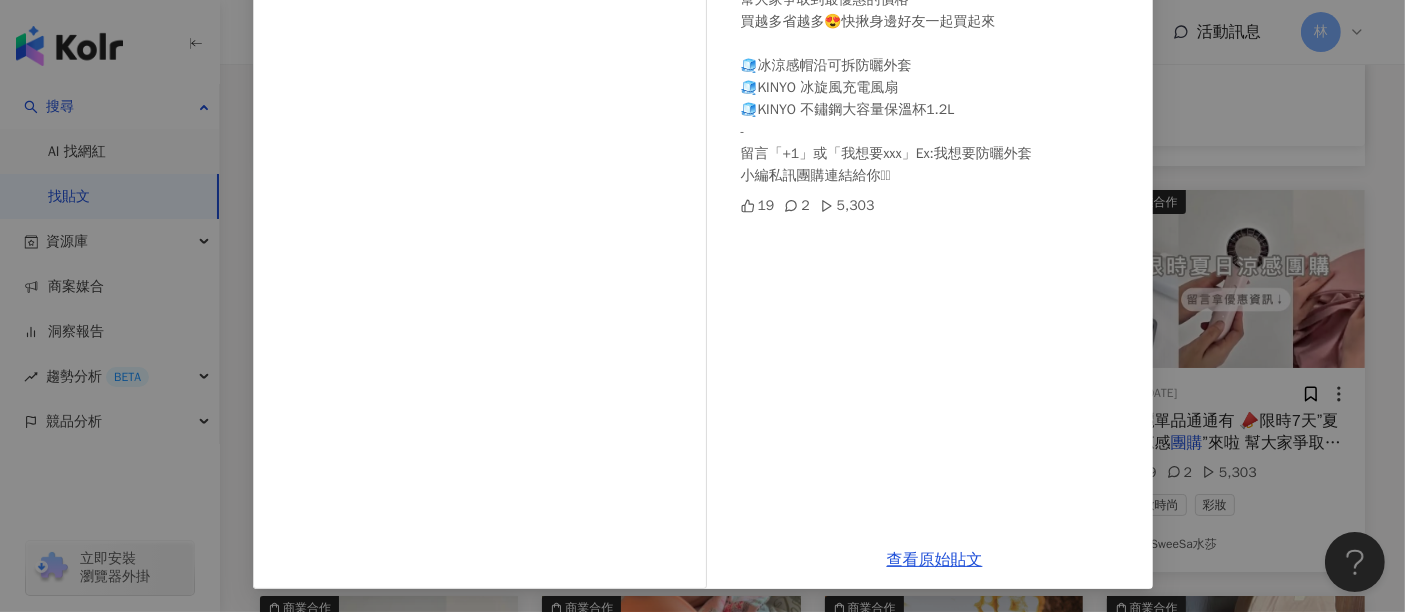 click on "SweeSa水莎 [DATE] 這是真的!!你需要的涼感防曬單品通通有
📣限時7天”夏日涼感團購”來啦
幫大家爭取到最優惠的價格
買越多省越多😍快揪身邊好友一起買起來
🧊冰涼感帽沿可拆防曬外套
🧊KINYO 冰旋風充電風扇
🧊KINYO 不鏽鋼大容量保溫杯1.2L
-
留言「+1」或「我想要xxx」Ex:我想要防曬外套
小編私訊團購連結給你🫶🏻 19 2 5,303 查看原始貼文" at bounding box center [702, 306] 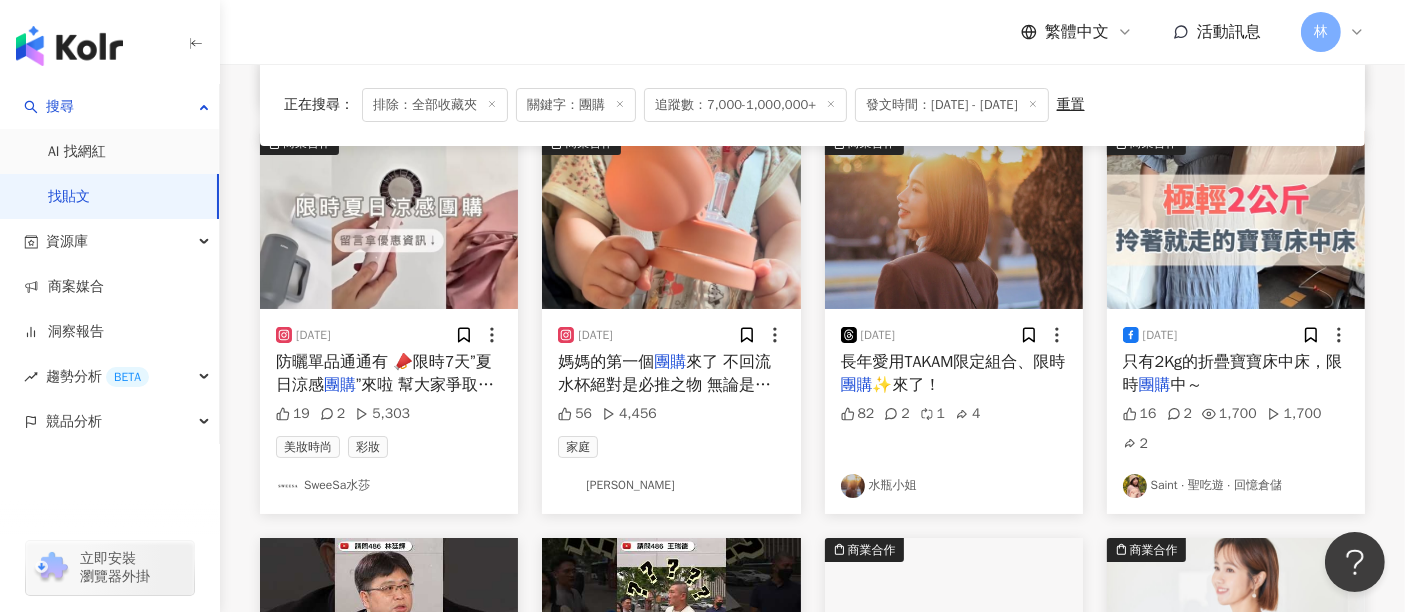 scroll, scrollTop: 7555, scrollLeft: 0, axis: vertical 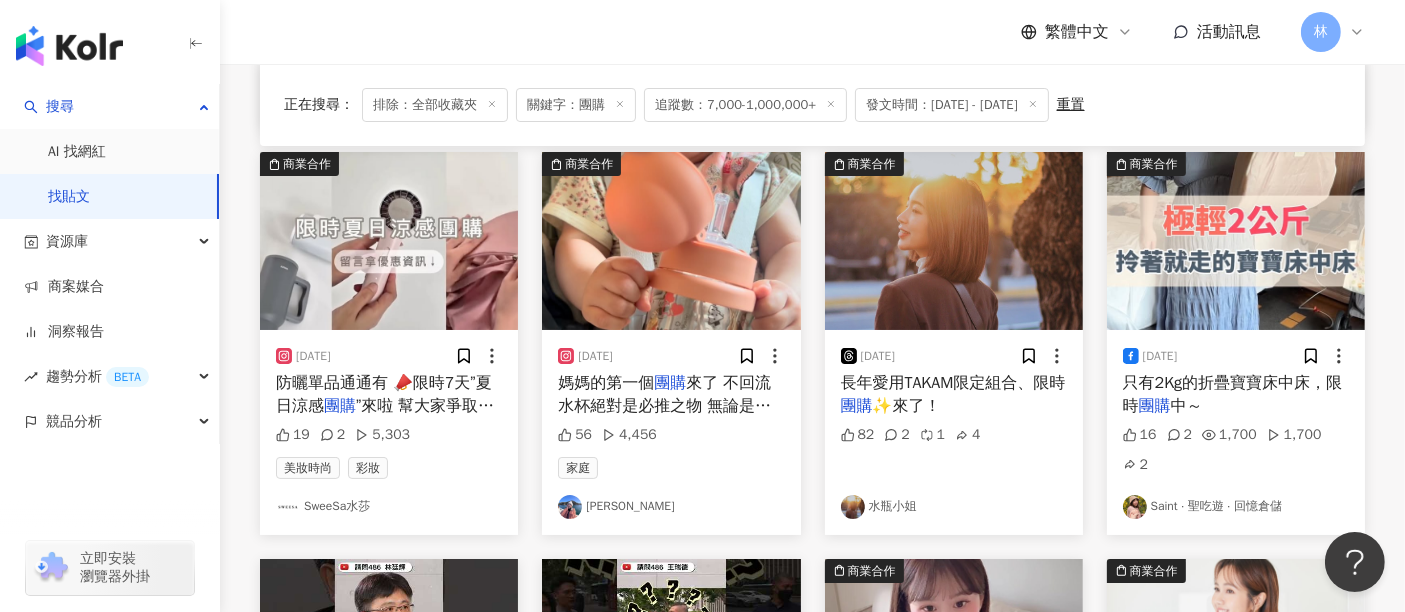 click at bounding box center [671, 241] 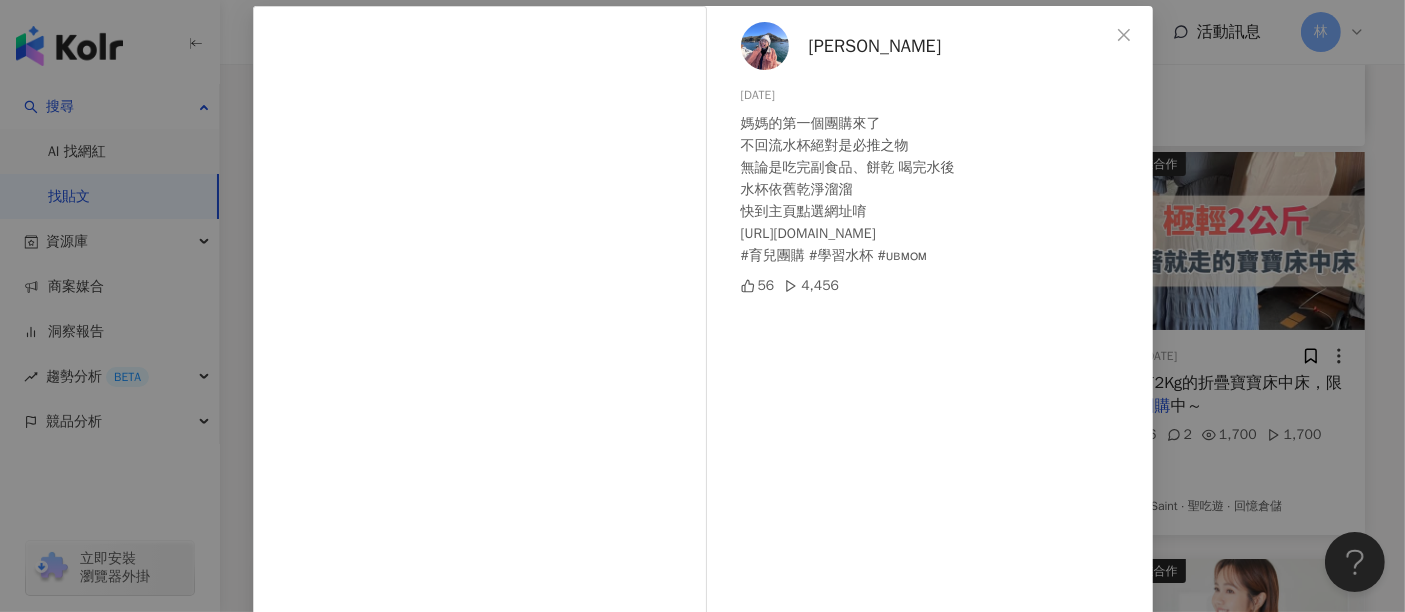 scroll, scrollTop: 284, scrollLeft: 0, axis: vertical 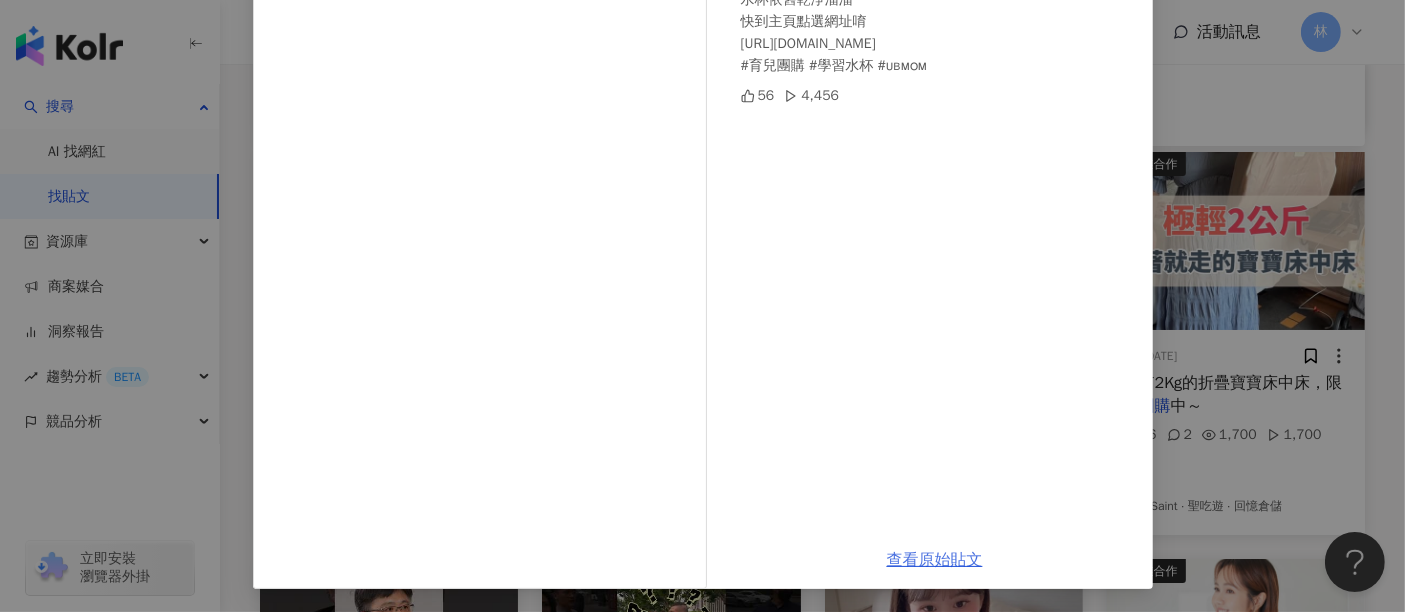 click on "查看原始貼文" at bounding box center (935, 560) 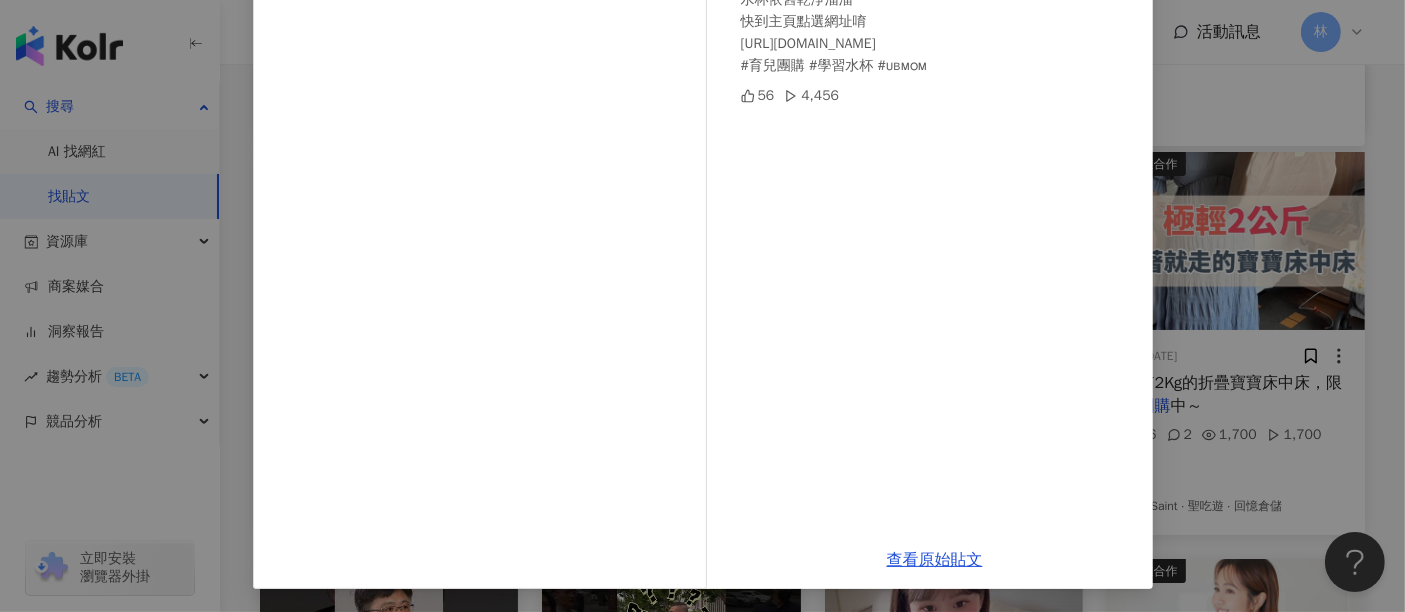 click on "[PERSON_NAME]恩 [DATE] 媽媽的第一個團購來了
不回流水杯絕對是必推之物
無論是吃完副食品、餅乾 喝完水後
水杯依舊乾淨溜溜
快到主頁點選網址唷
[URL][DOMAIN_NAME]
#育兒團購 #學習水杯 #ᴜʙᴍᴏᴍ 56 4,456 查看原始貼文" at bounding box center [702, 306] 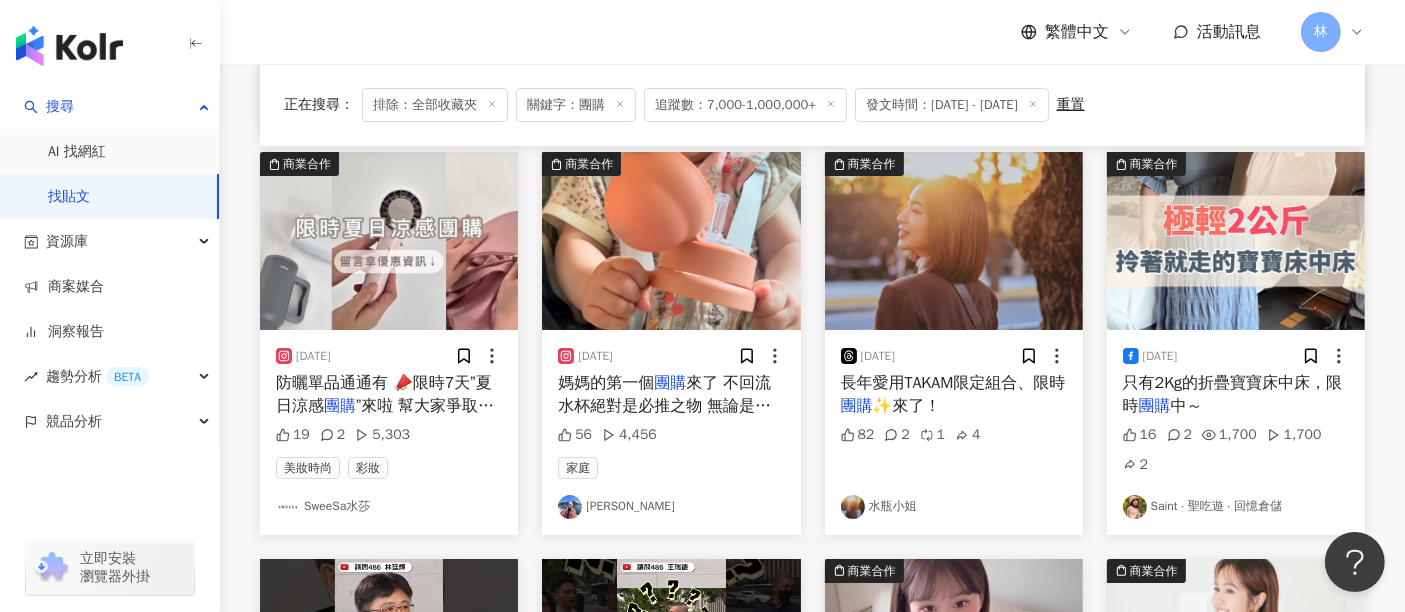 click at bounding box center [1236, 241] 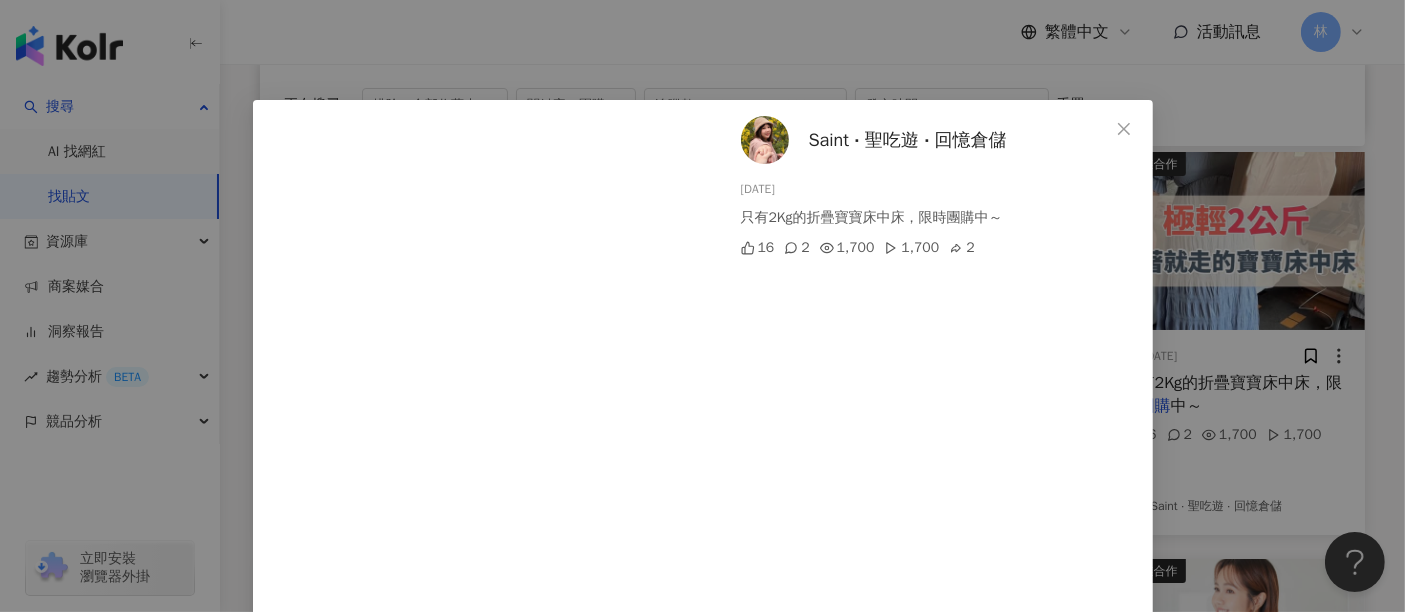 scroll, scrollTop: 143, scrollLeft: 0, axis: vertical 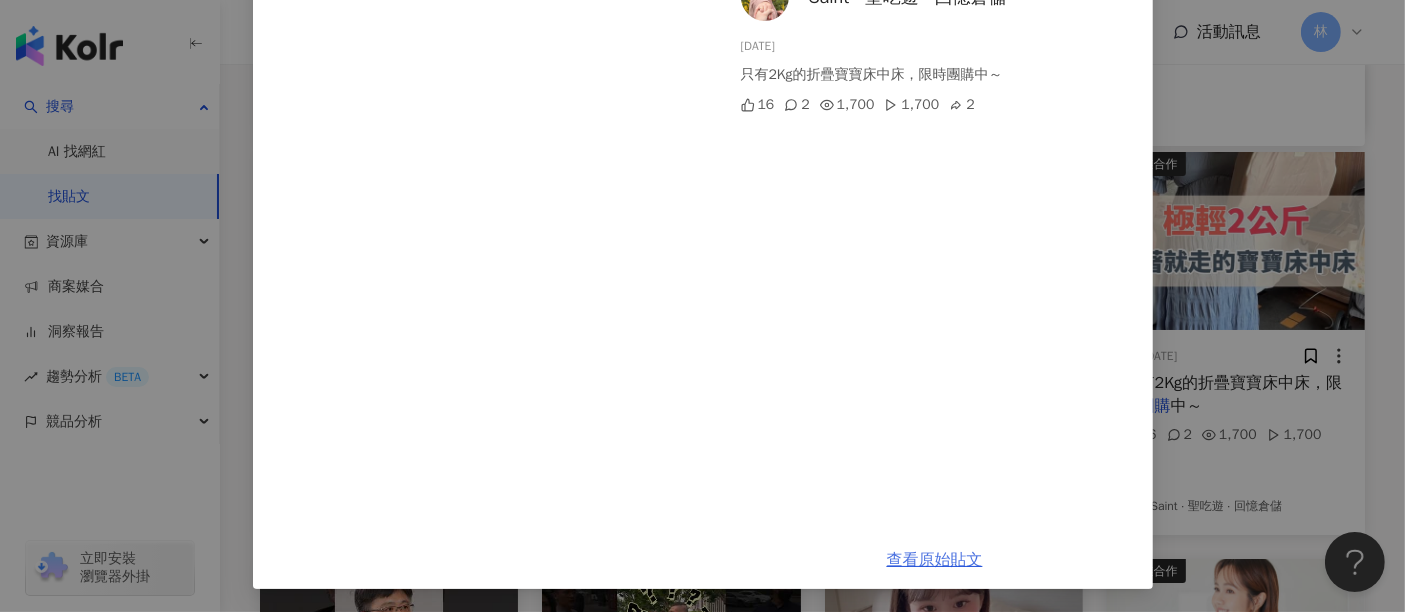 click on "查看原始貼文" at bounding box center (935, 560) 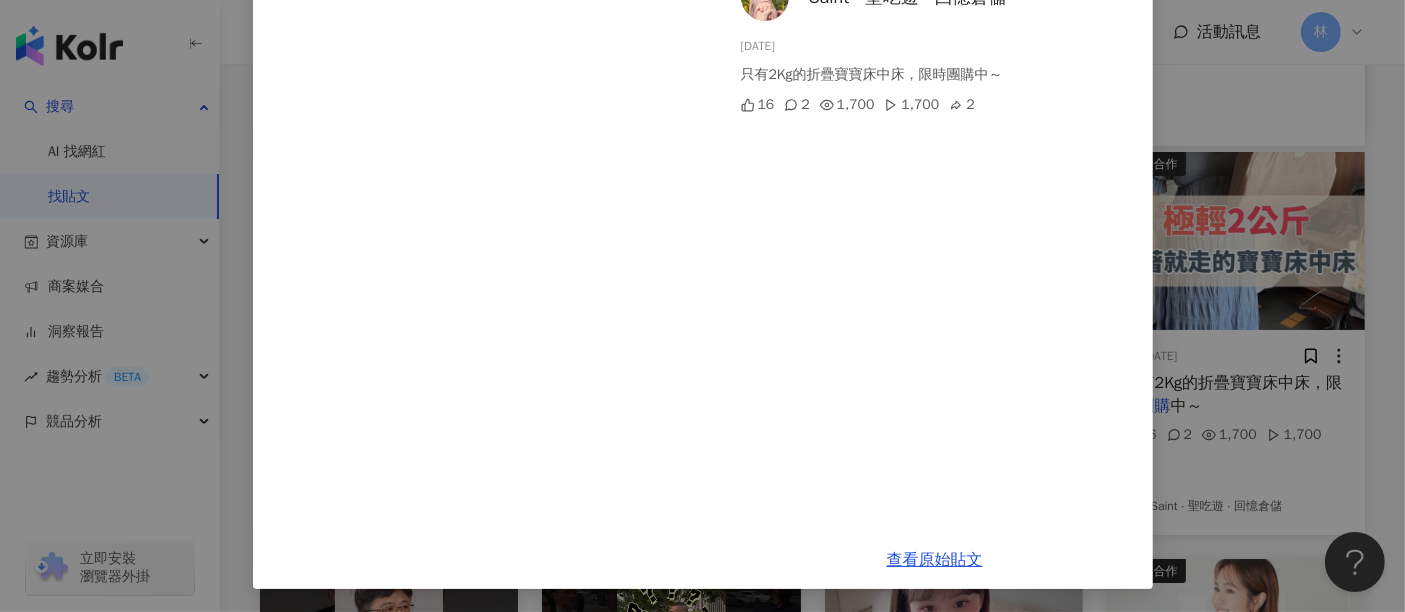 click on "Saint ‧ 聖吃遊 ‧ 回憶倉儲 [DATE] 只有2Kg的折疊寶寶床中床，限時團購中～ 16 2 1,700 1,700 2 查看原始貼文" at bounding box center [702, 306] 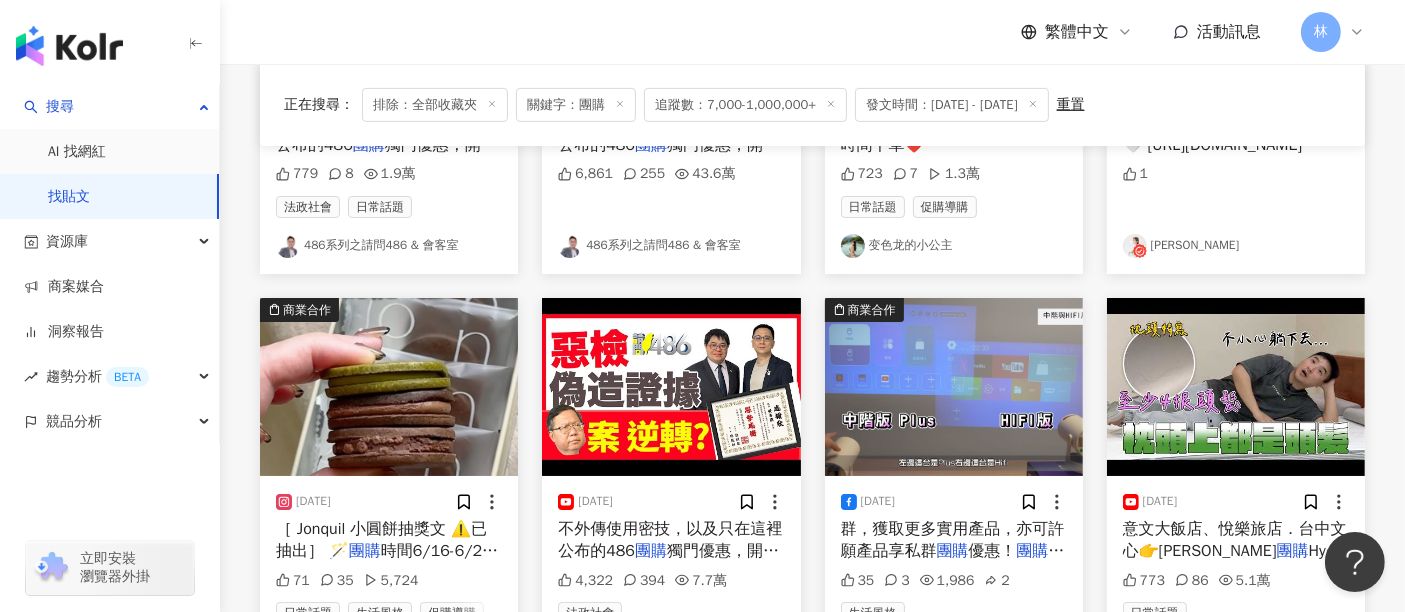 scroll, scrollTop: 8333, scrollLeft: 0, axis: vertical 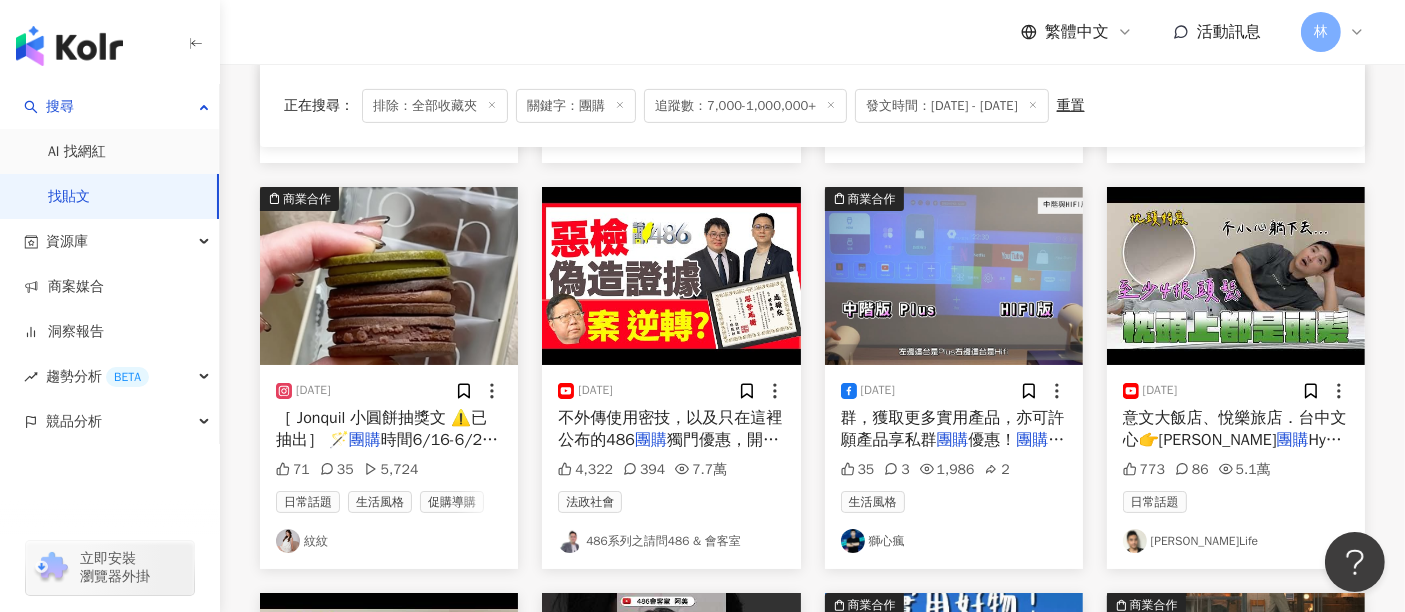 click at bounding box center [389, 276] 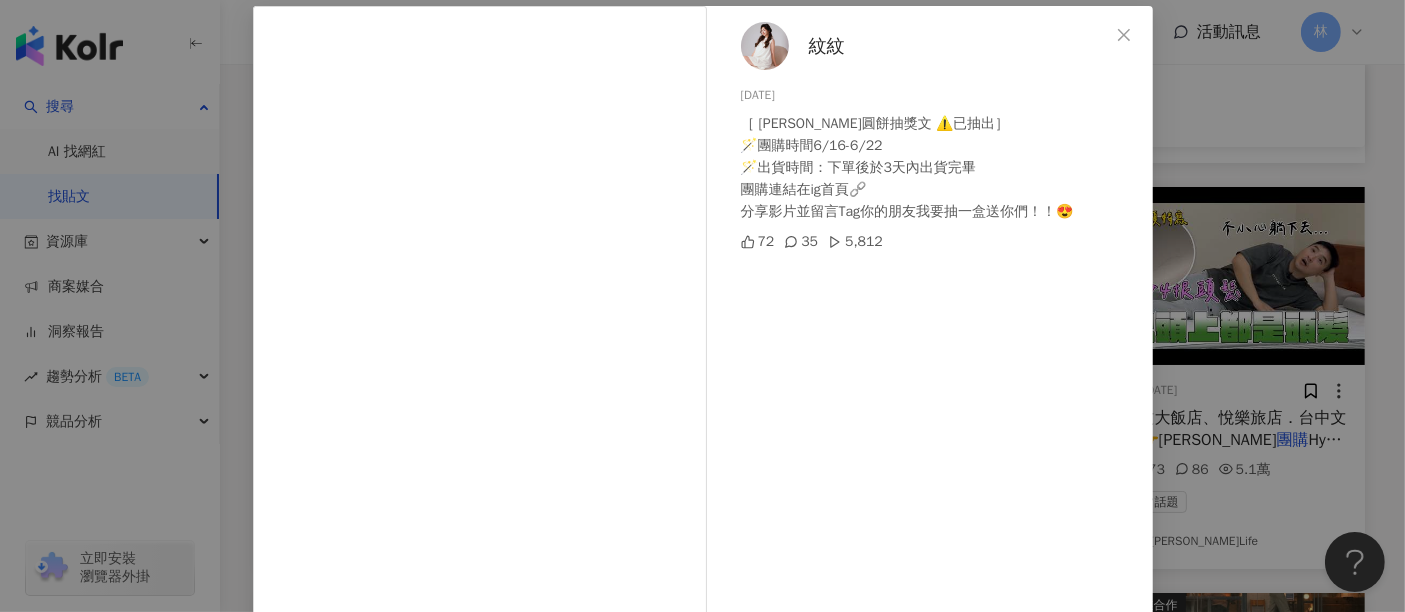 scroll, scrollTop: 284, scrollLeft: 0, axis: vertical 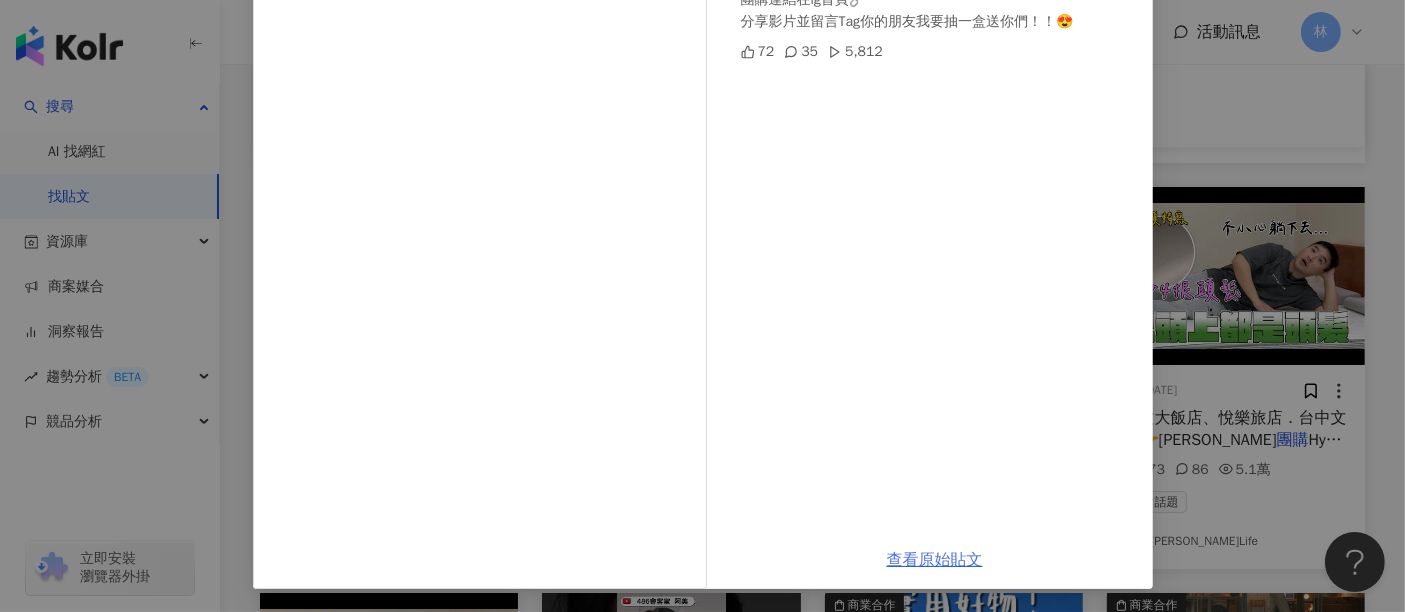 click on "查看原始貼文" at bounding box center [935, 560] 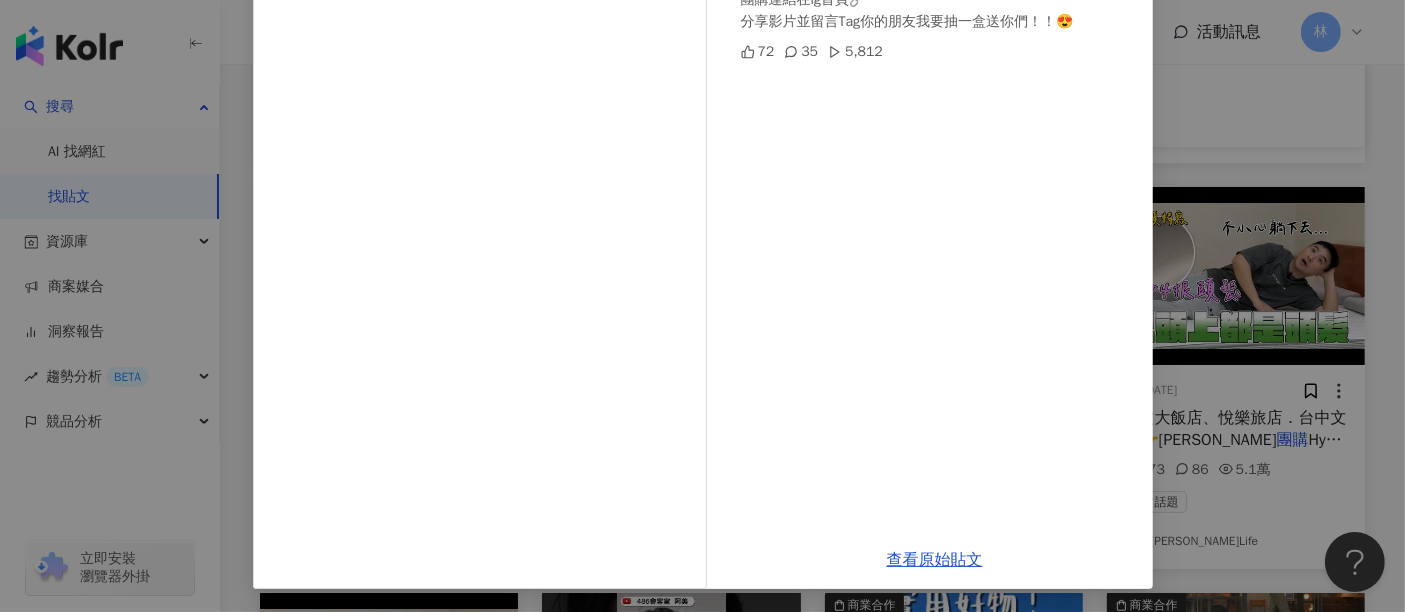 click on "紋紋 [DATE] ［ Jonquil 小圓餅抽獎文 ⚠️已抽出］
🪄團購時間6/16-6/22
🪄出貨時間：下單後於3天內出貨完畢
團購連結在ig首頁🔗
分享影片並留言Tag你的朋友我要抽一盒送你們！！😍 72 35 5,812 查看原始貼文" at bounding box center (702, 306) 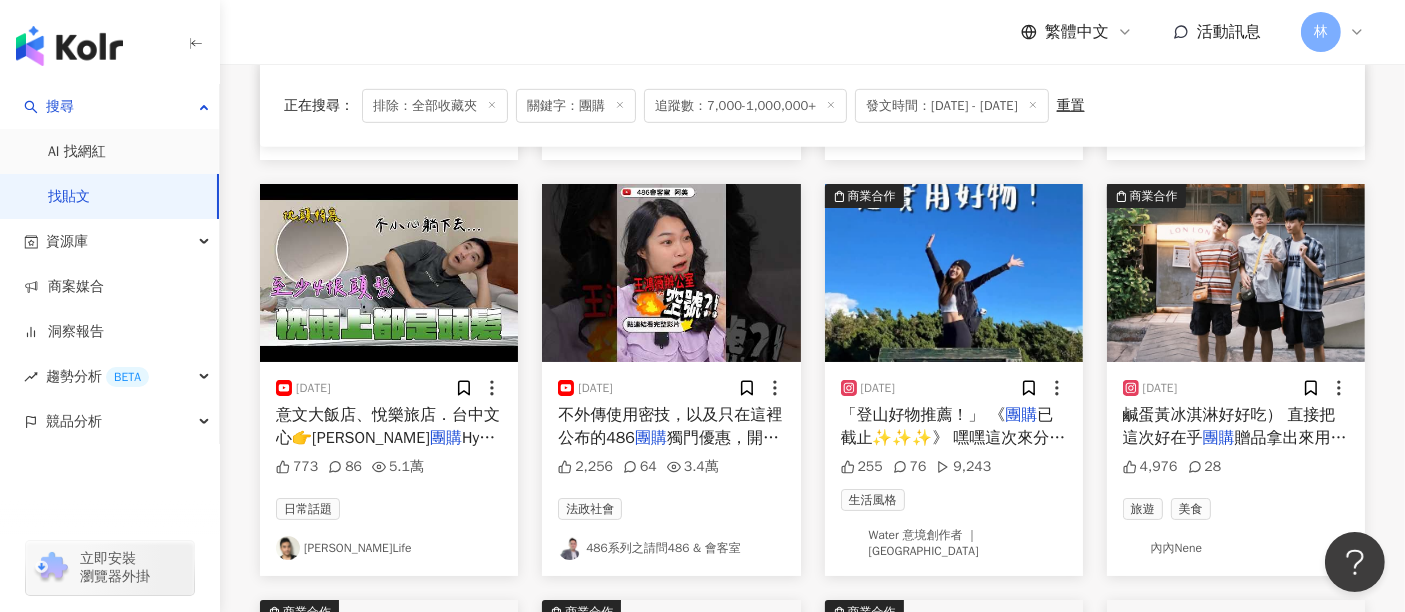 scroll, scrollTop: 8777, scrollLeft: 0, axis: vertical 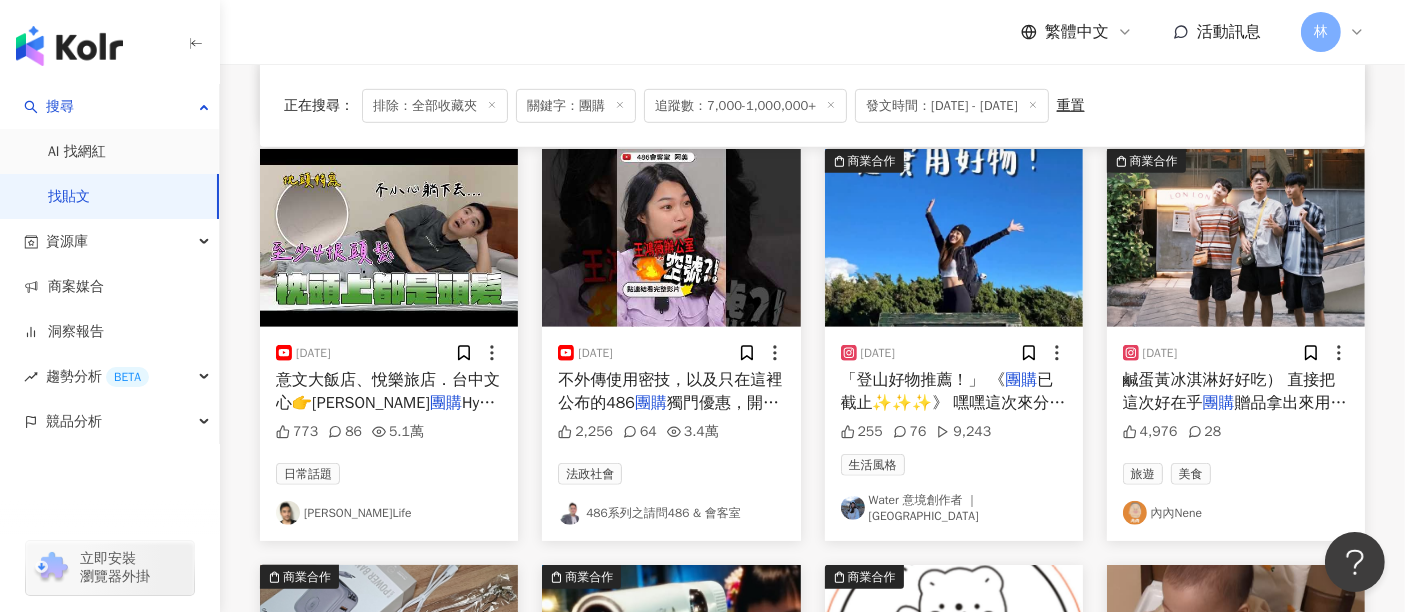 click at bounding box center (954, 238) 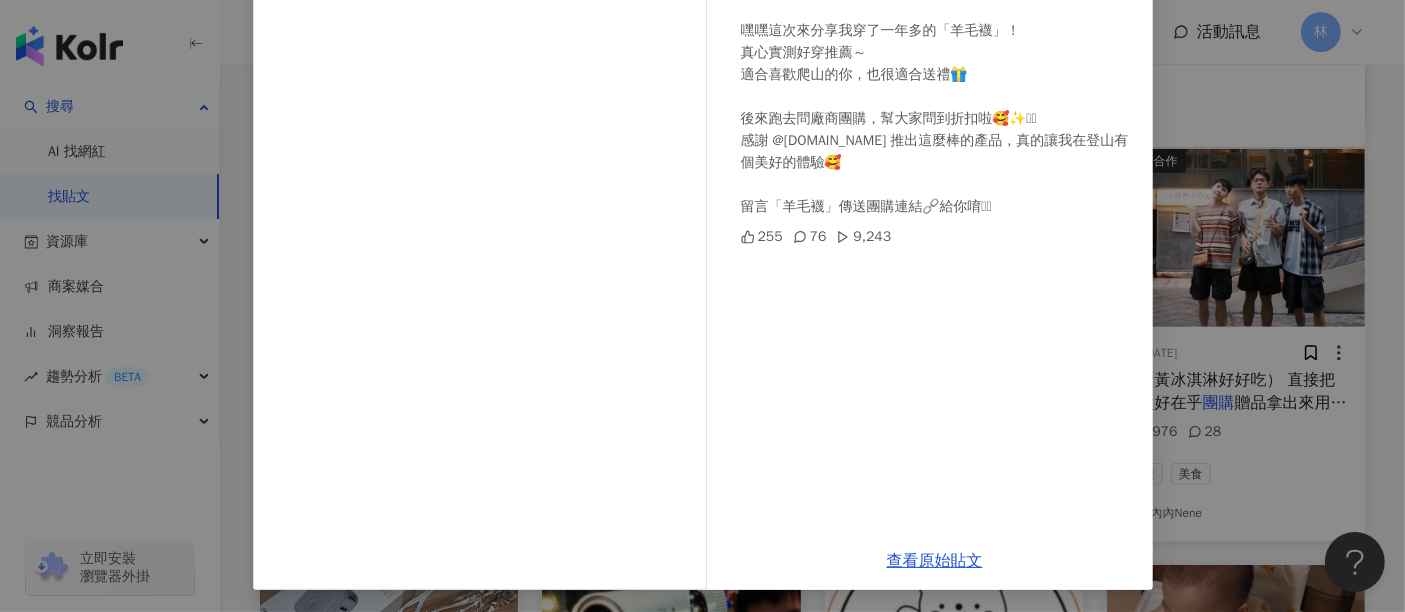 scroll, scrollTop: 284, scrollLeft: 0, axis: vertical 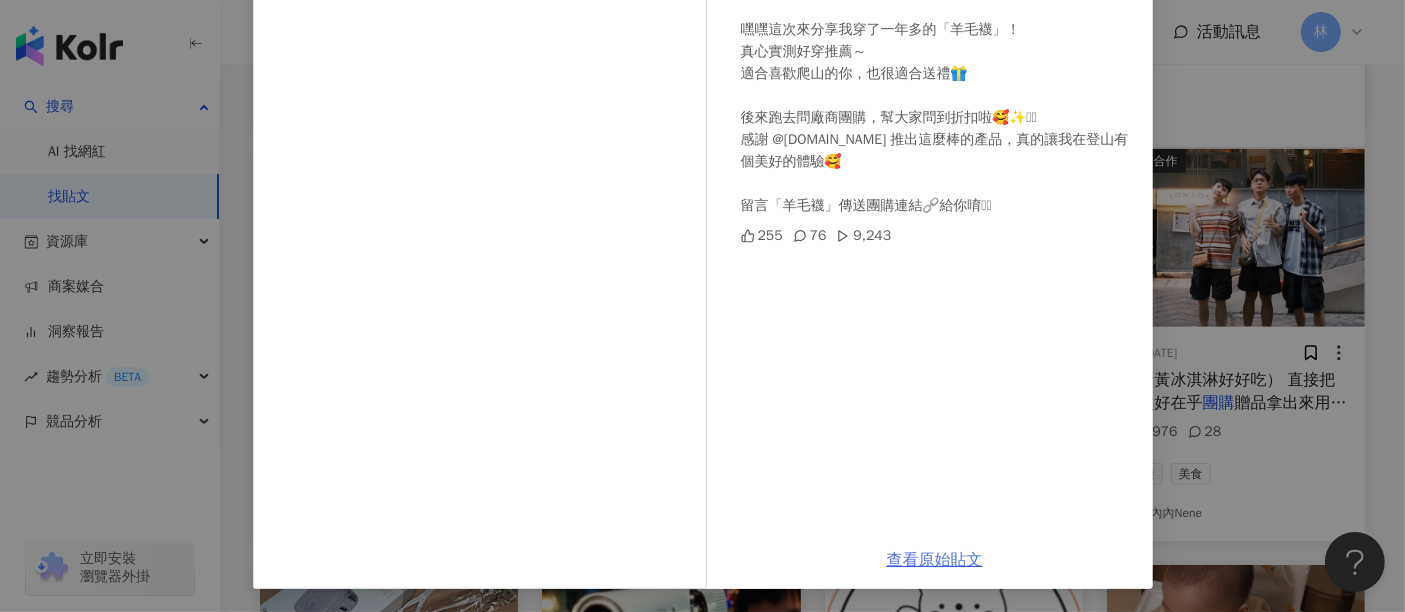 click on "查看原始貼文" at bounding box center [935, 560] 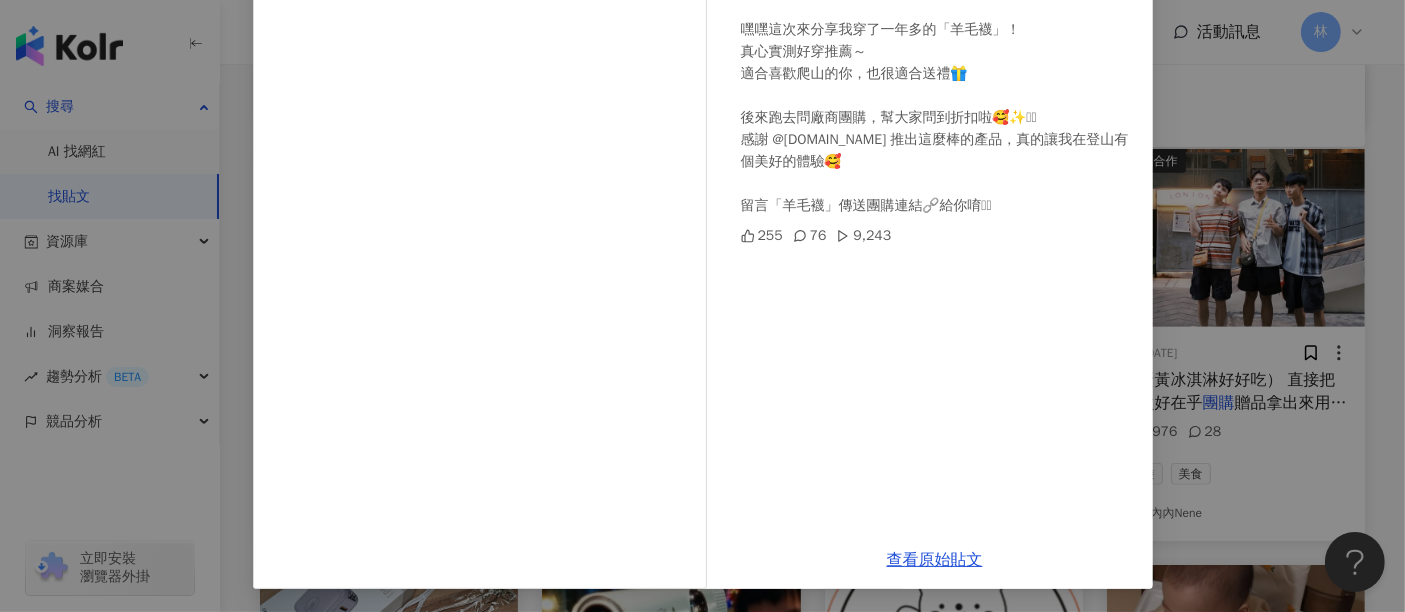 click on "Water 意境創作者 ｜Taiwan [DATE] 「登山好物推薦！」
《團購已截止✨✨✨》
嘿嘿這次來分享我穿了一年多的「羊毛襪」！
真心實測好穿推薦～
適合喜歡爬山的你，也很適合送禮🎁
後來跑去問廠商團購，幫大家問到折扣啦🥰✨🫶🏻
感謝 @[DOMAIN_NAME] 推出這麼棒的產品，真的讓我在登山有個美好的體驗🥰
留言「羊毛襪」傳送團購連結🔗給你唷🫶🏻 255 76 9,243 查看原始貼文" at bounding box center (702, 306) 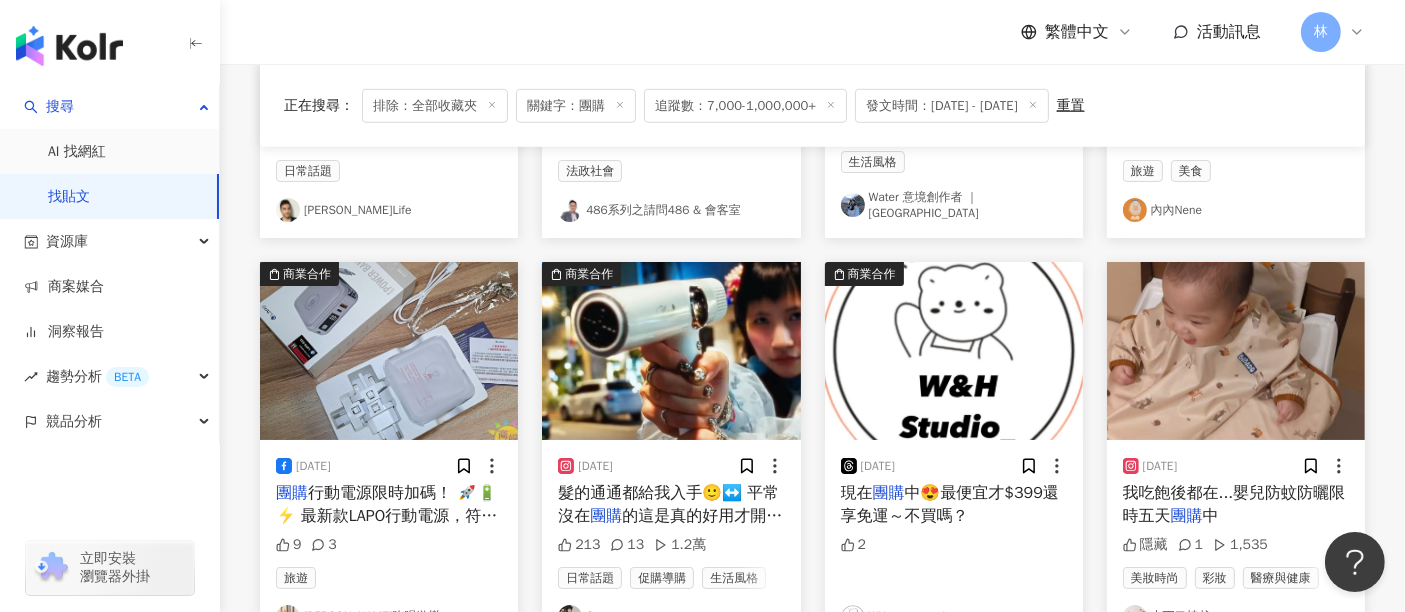 scroll, scrollTop: 9111, scrollLeft: 0, axis: vertical 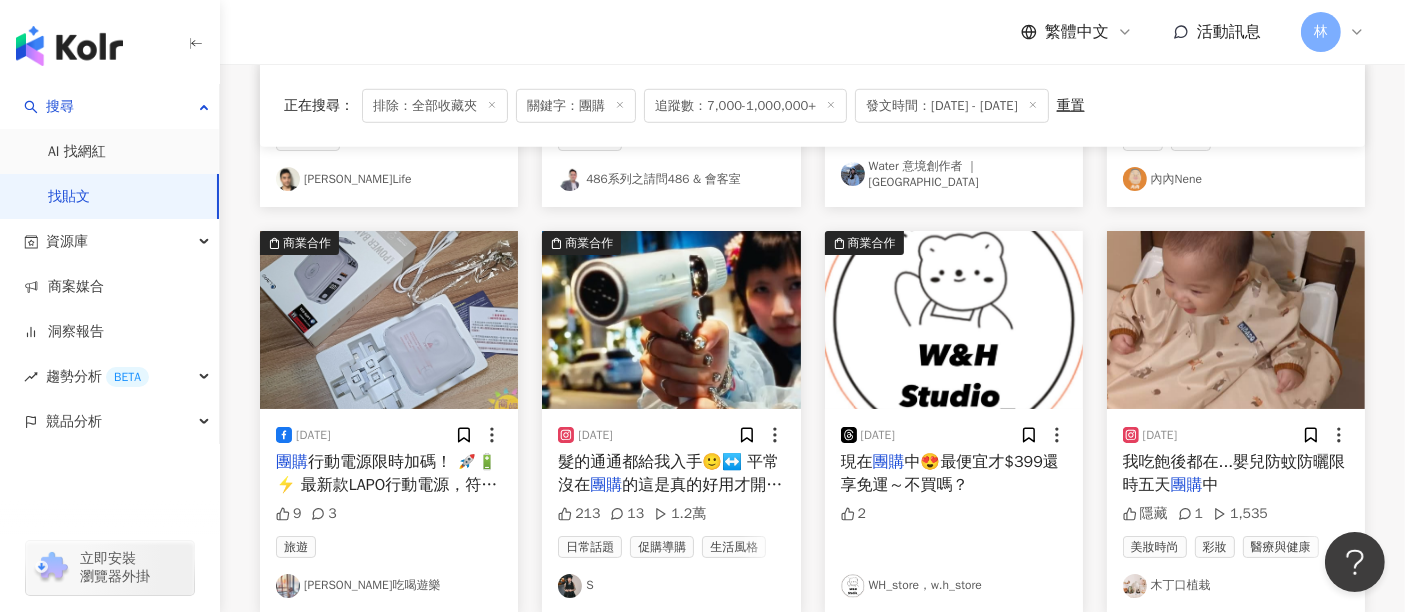 click at bounding box center [389, 320] 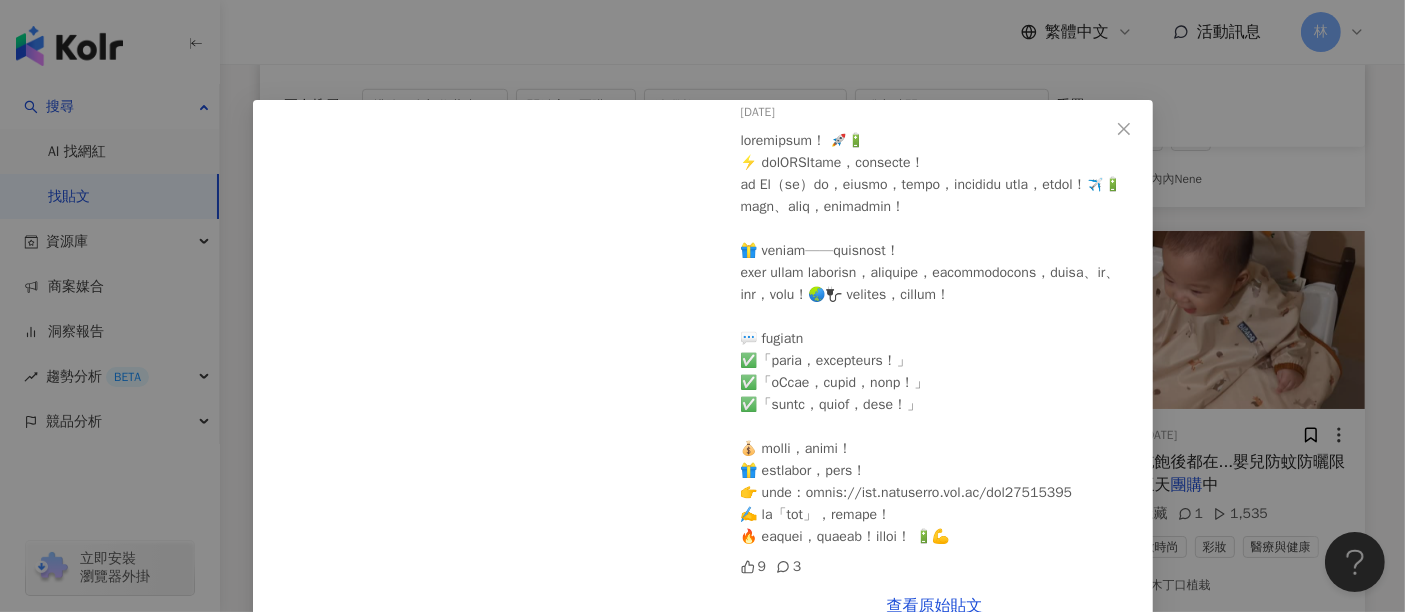 scroll, scrollTop: 120, scrollLeft: 0, axis: vertical 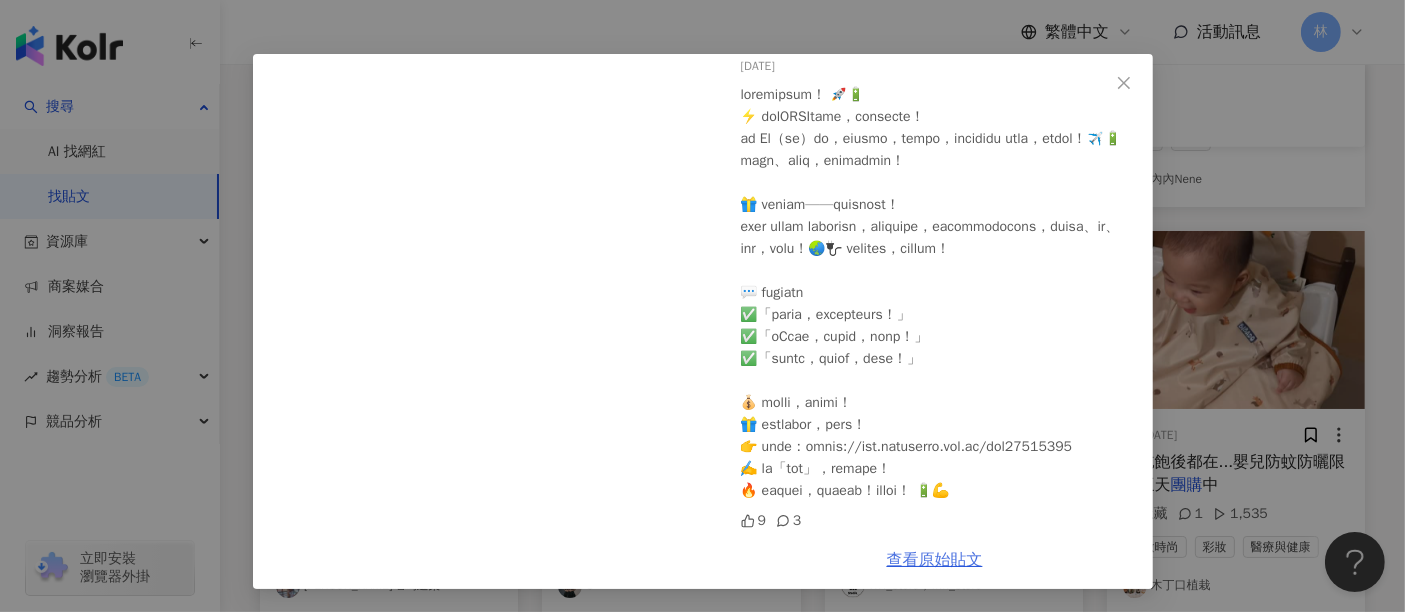 click on "查看原始貼文" at bounding box center [935, 560] 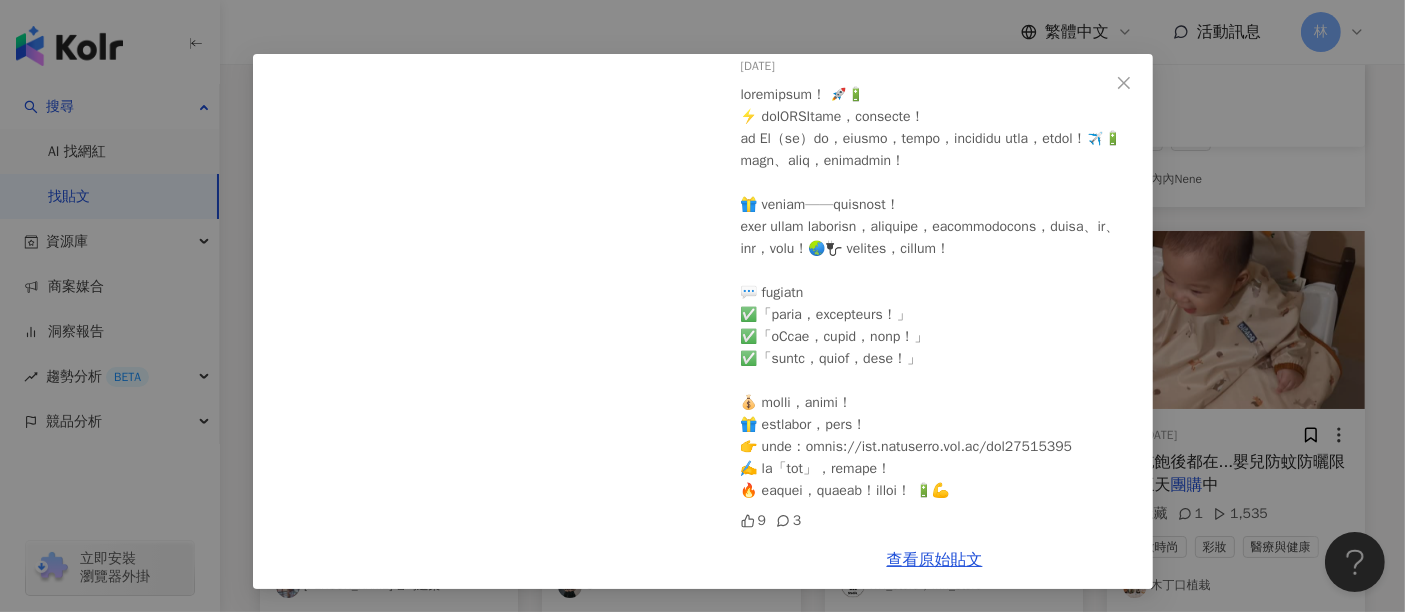 click on "Sunny吃喝遊樂 [DATE] 9 3 查看原始貼文" at bounding box center [702, 306] 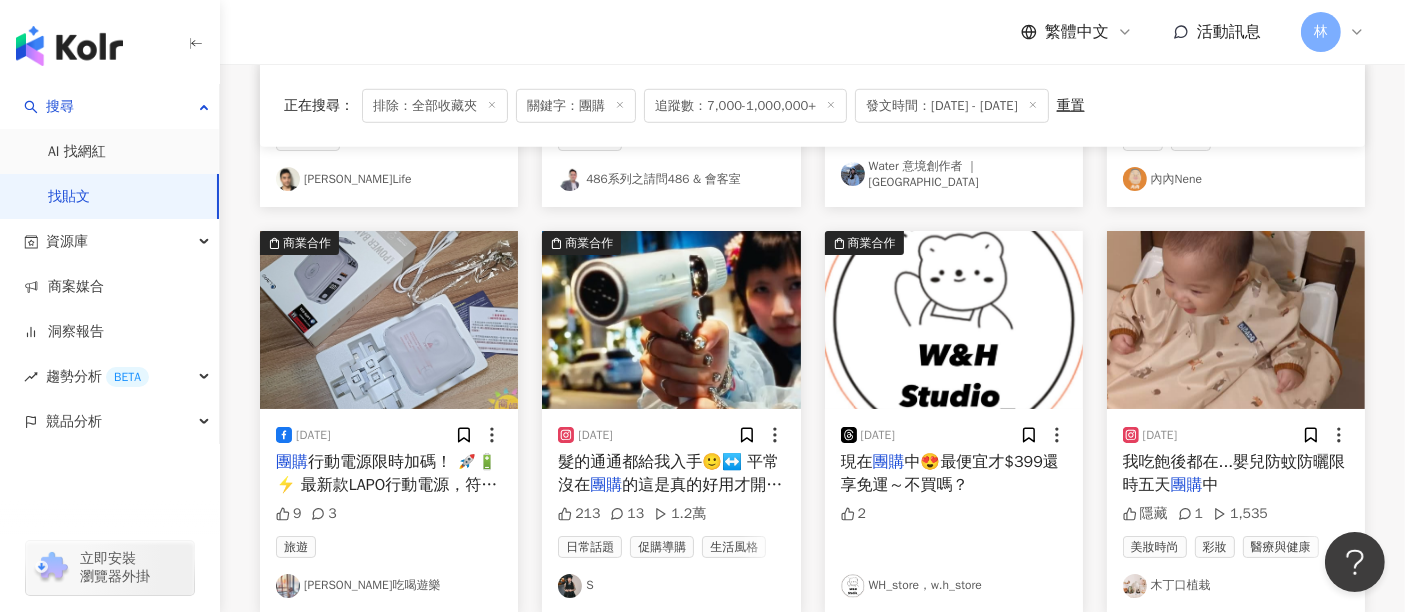 click at bounding box center (671, 320) 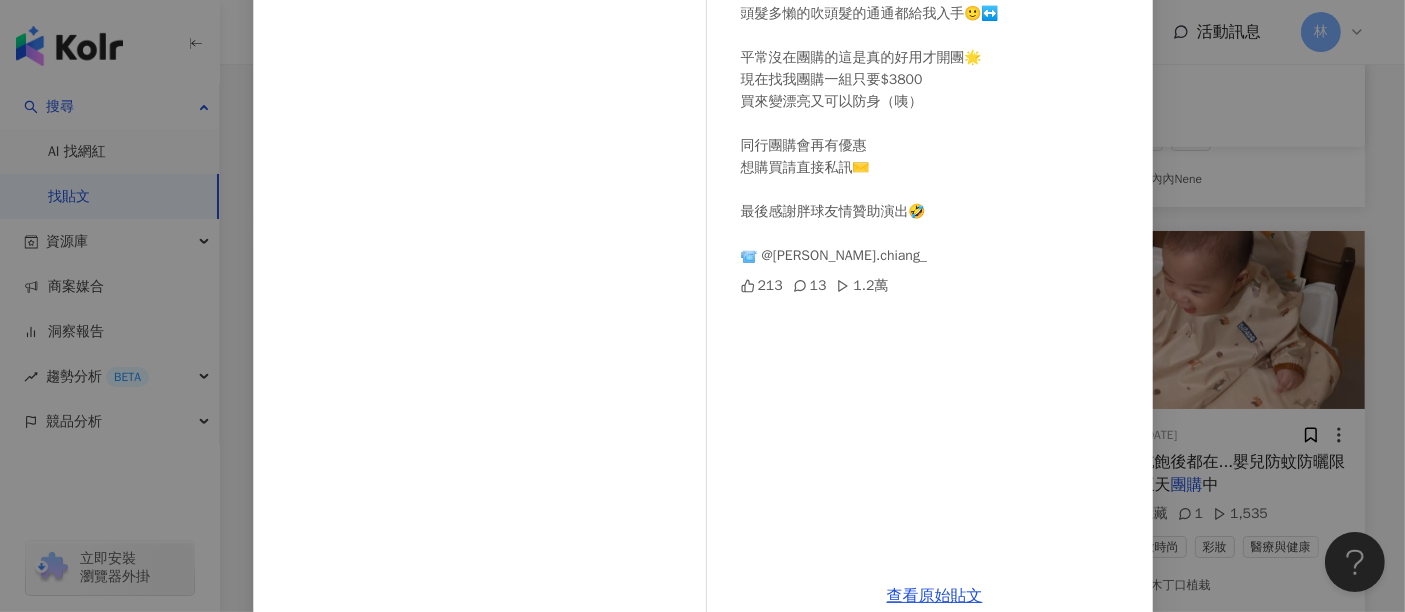 scroll, scrollTop: 284, scrollLeft: 0, axis: vertical 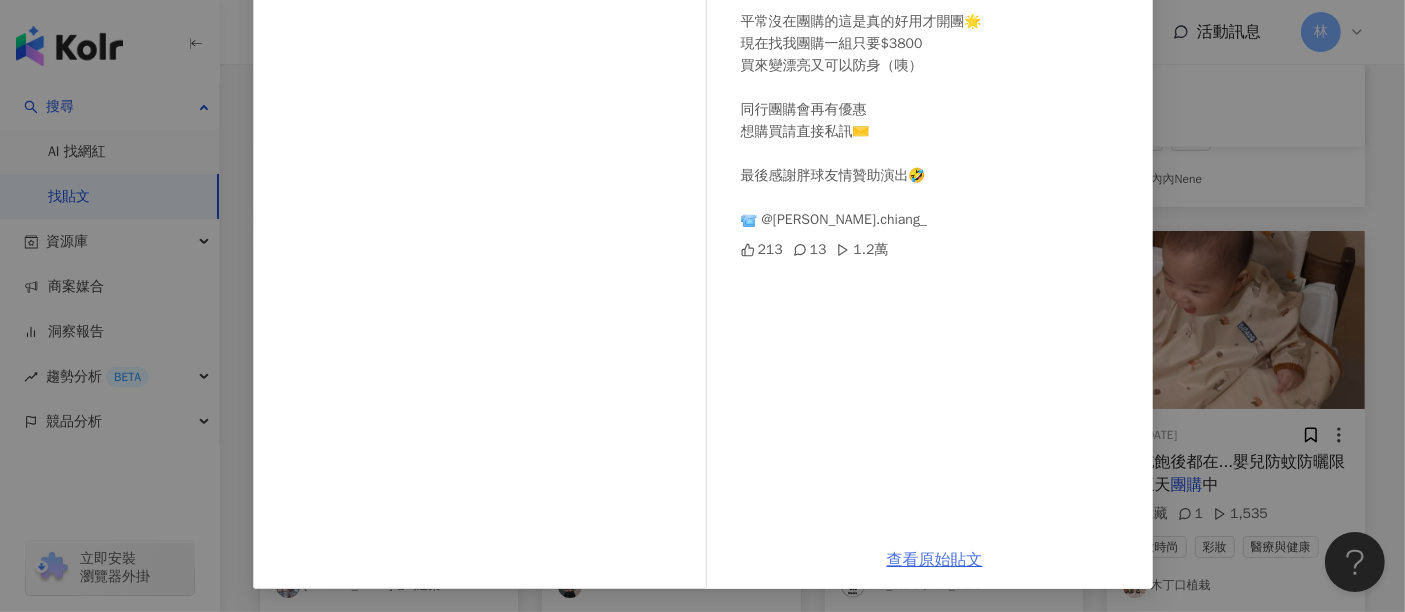 click on "查看原始貼文" at bounding box center (935, 560) 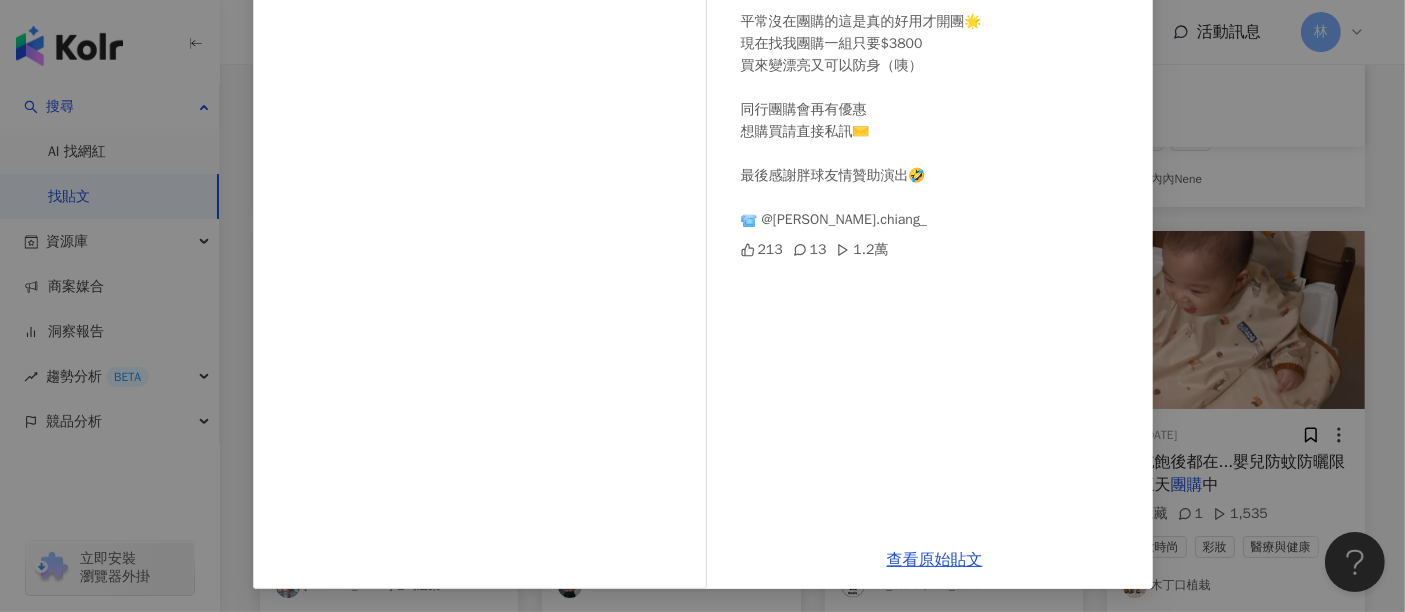 click on "S [DATE] 吹風機🔫風速、風量、吹頭都幫你們測試過了✨
非常好用價錢也非常親民
頭髮多懶的吹頭髮的通通都給我入手🙂‍↔️
平常沒在團購的這是真的好用才開團🌟
現在找我團購一組只要$3800
買來變漂亮又可以防身（咦）
同行團購會再有優惠
想購買請直接私訊✉️
最後感謝胖球友情贊助演出🤣
📹 @[PERSON_NAME].chiang_ 213 13 1.2萬 查看原始貼文" at bounding box center (702, 306) 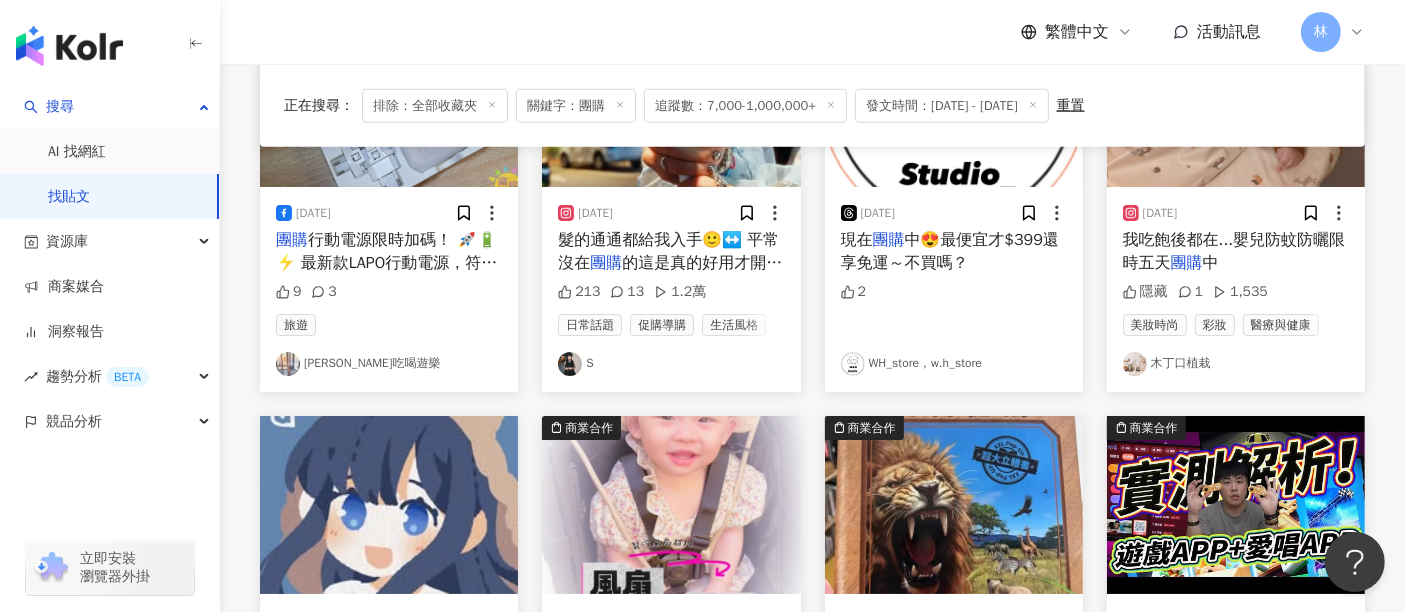 scroll, scrollTop: 9222, scrollLeft: 0, axis: vertical 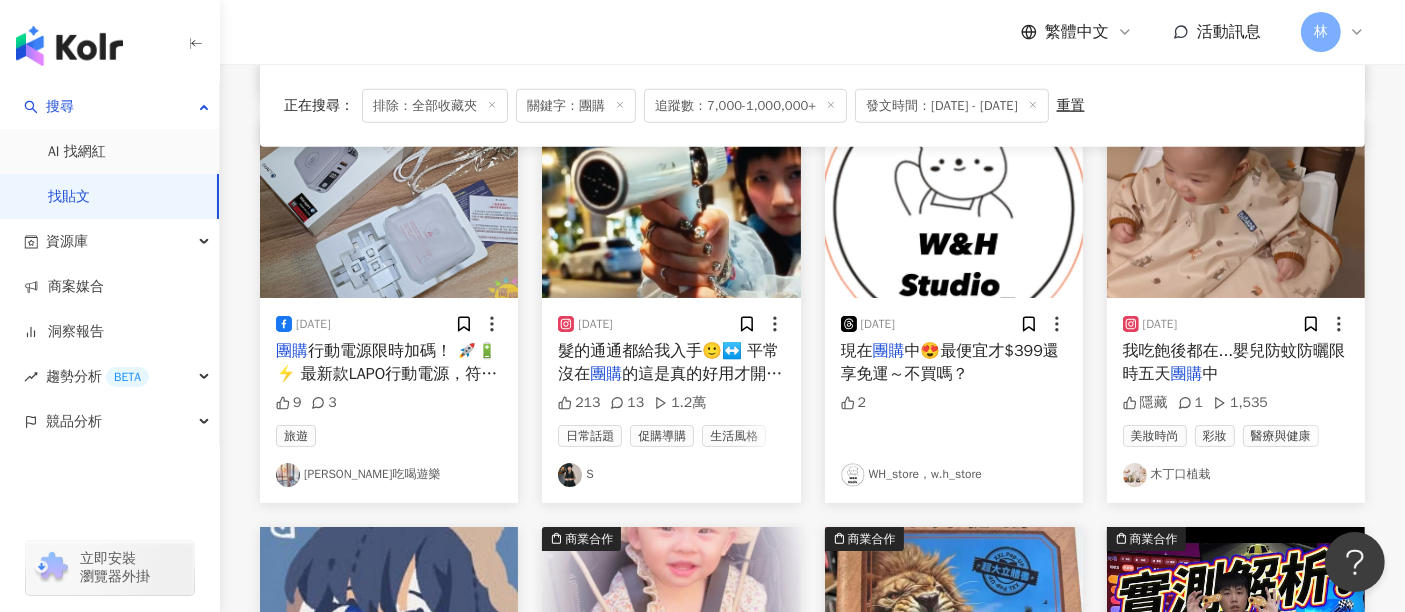 click at bounding box center [1236, 209] 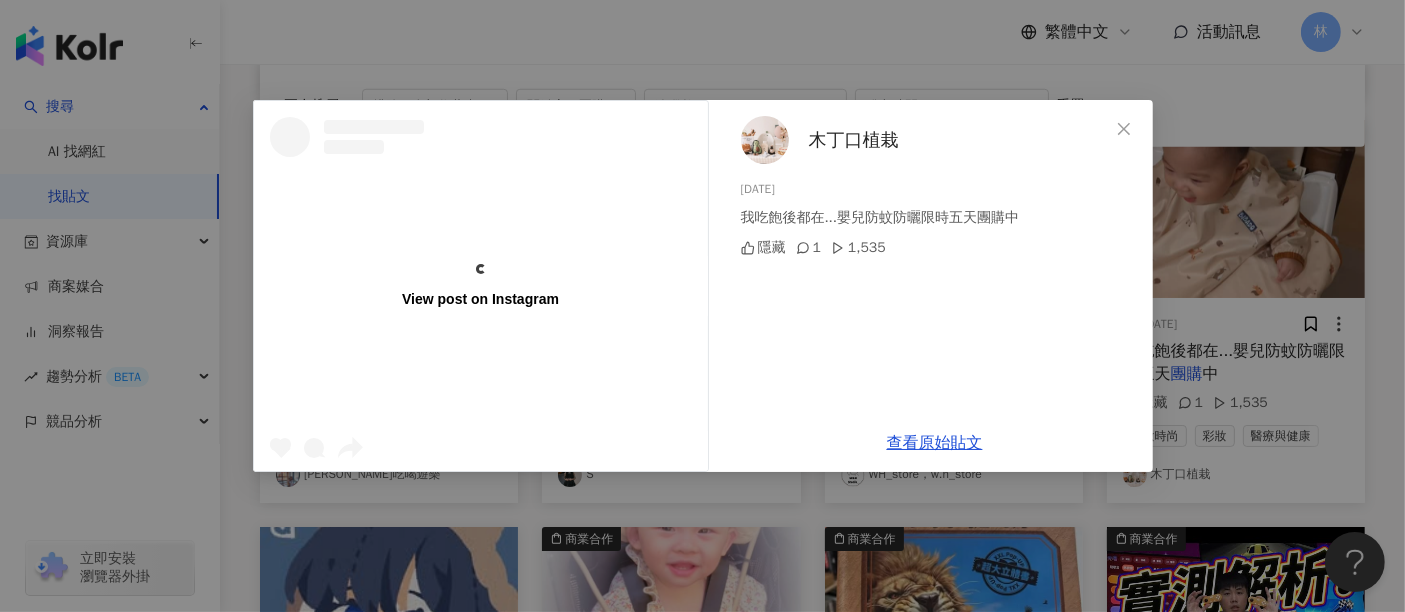 click on "View post on Instagram   木丁口植栽 [DATE] 我吃飽後都在...嬰兒防蚊防曬限時五天團購中 隱藏 1 1,535 查看原始貼文" at bounding box center (702, 306) 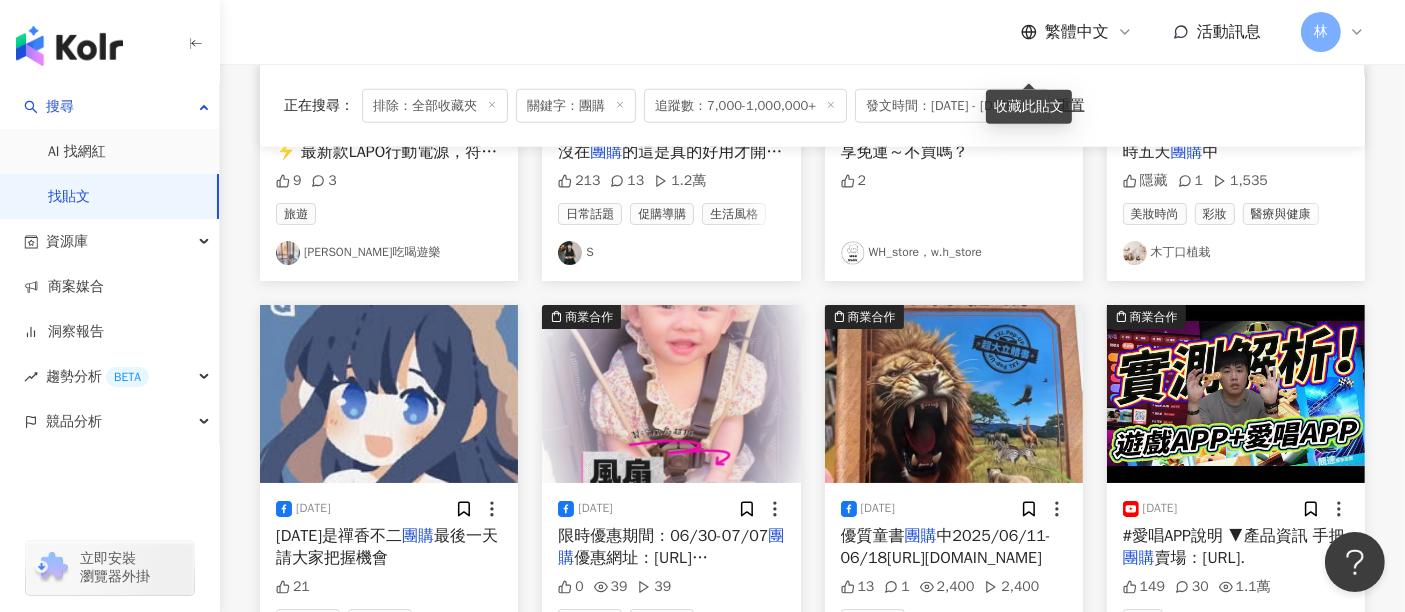 scroll, scrollTop: 9555, scrollLeft: 0, axis: vertical 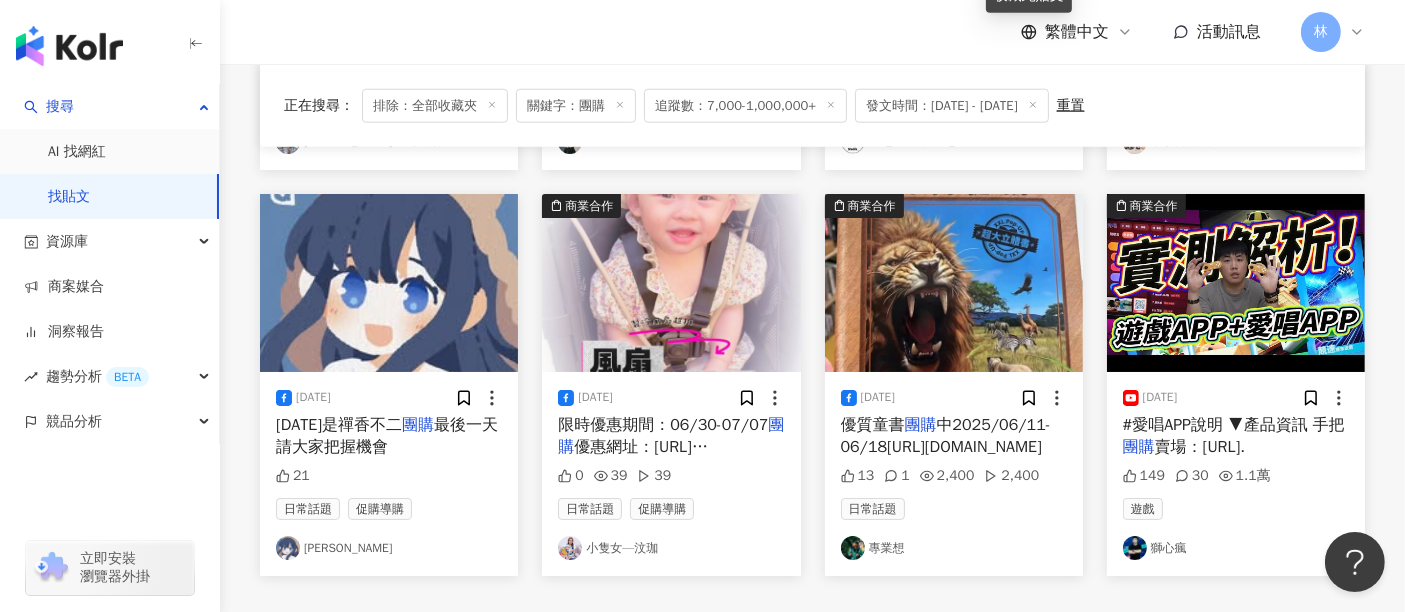 click at bounding box center (671, 283) 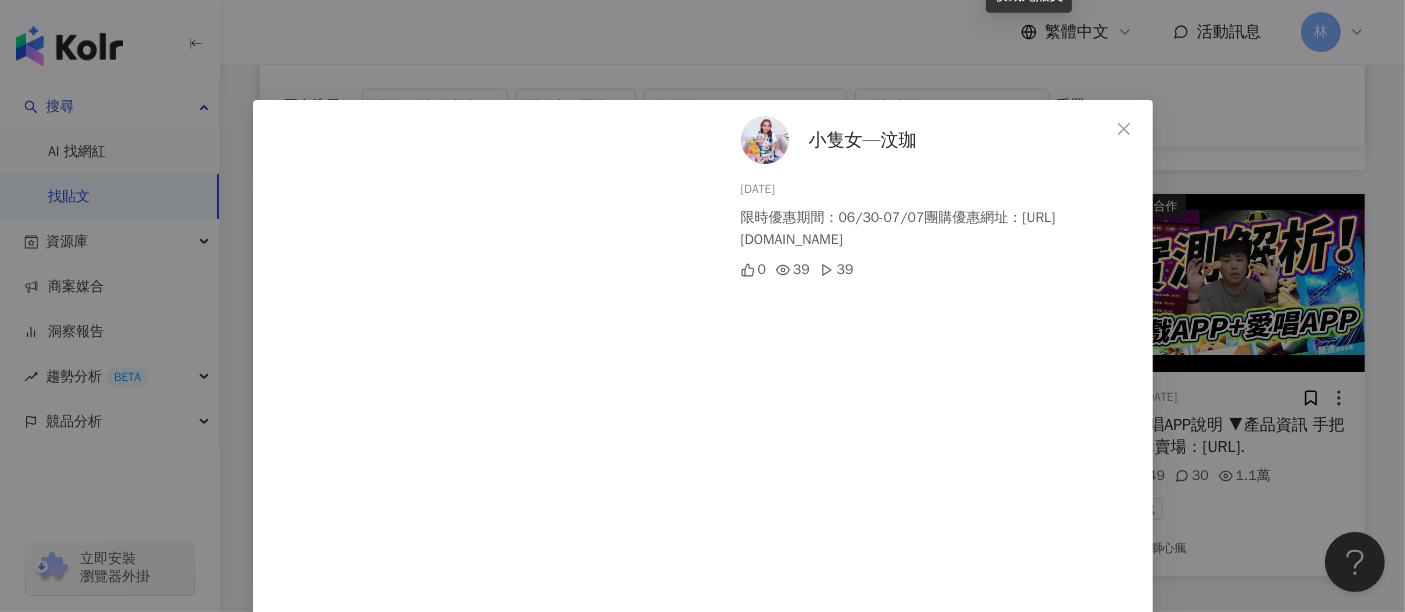 click on "小隻女—汶珈 [DATE]  限時優惠期間：06/30-07/07團購優惠網址：[URL][DOMAIN_NAME] 0 39 39 查看原始貼文" at bounding box center [702, 306] 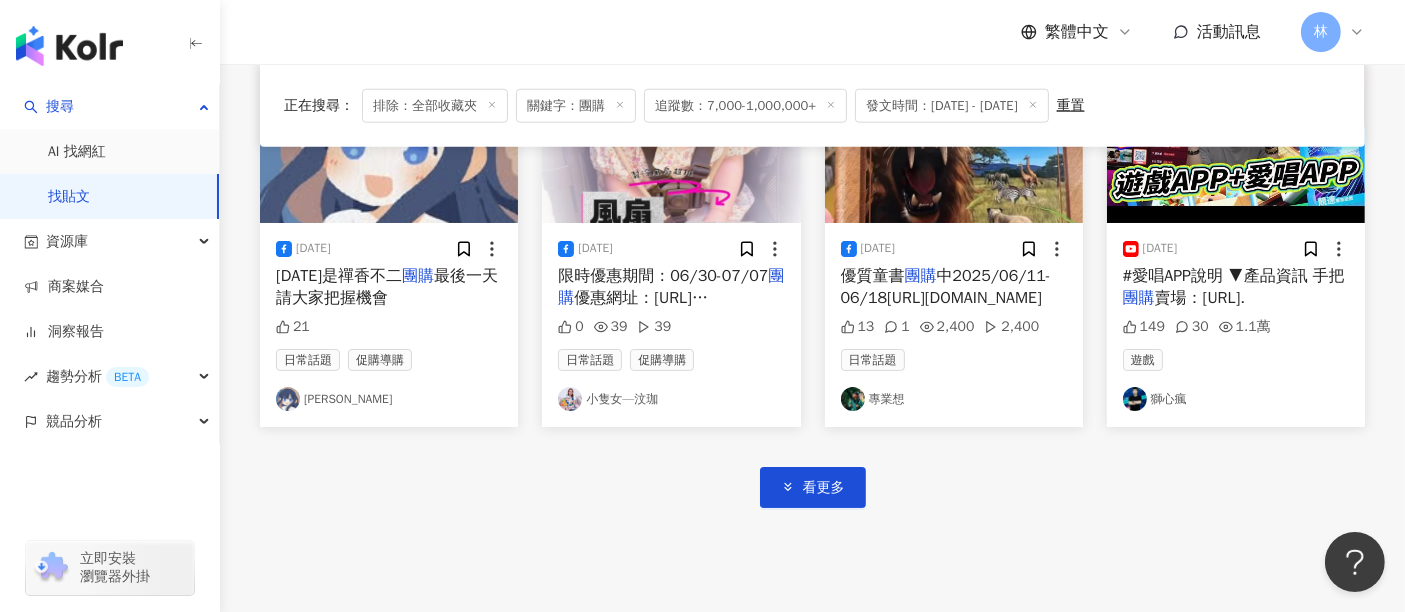 scroll, scrollTop: 9777, scrollLeft: 0, axis: vertical 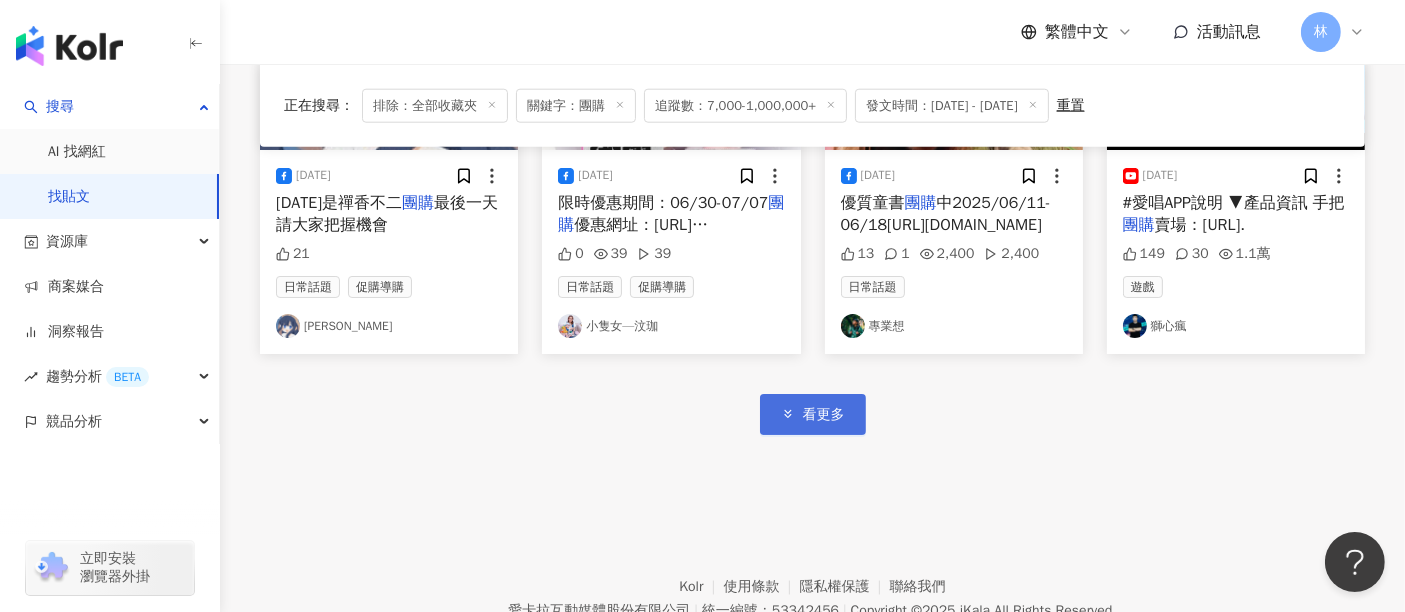 click on "看更多" at bounding box center (824, 415) 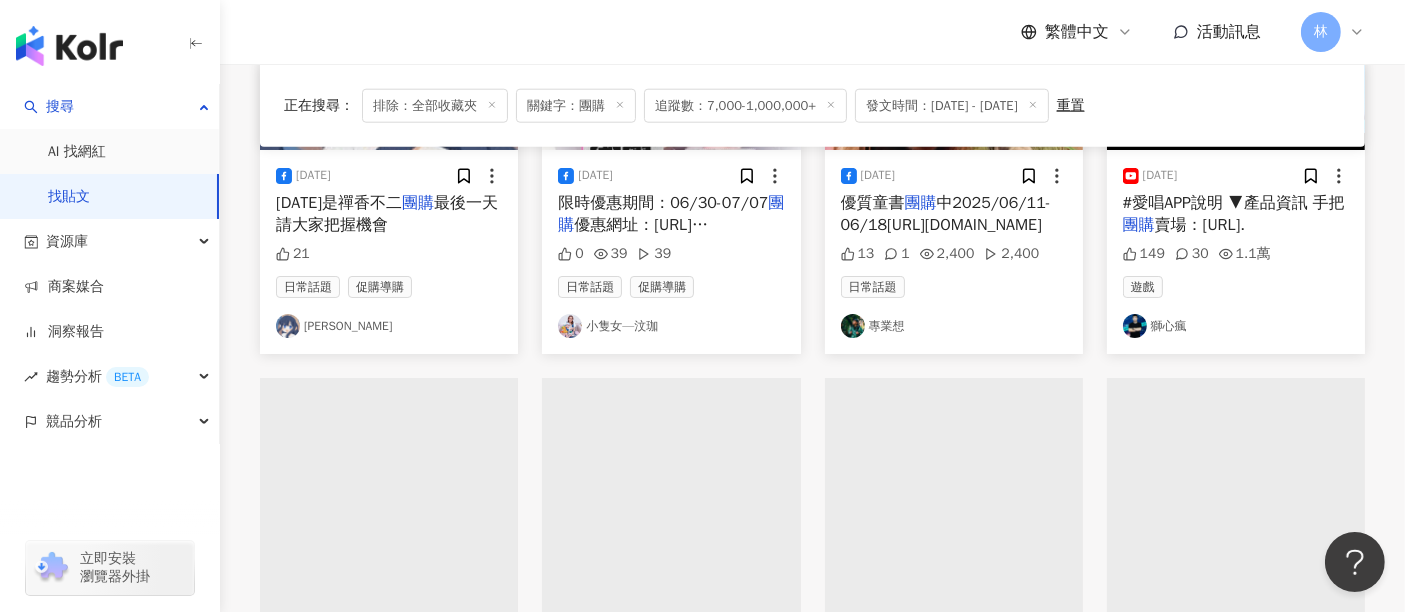 scroll, scrollTop: 9888, scrollLeft: 0, axis: vertical 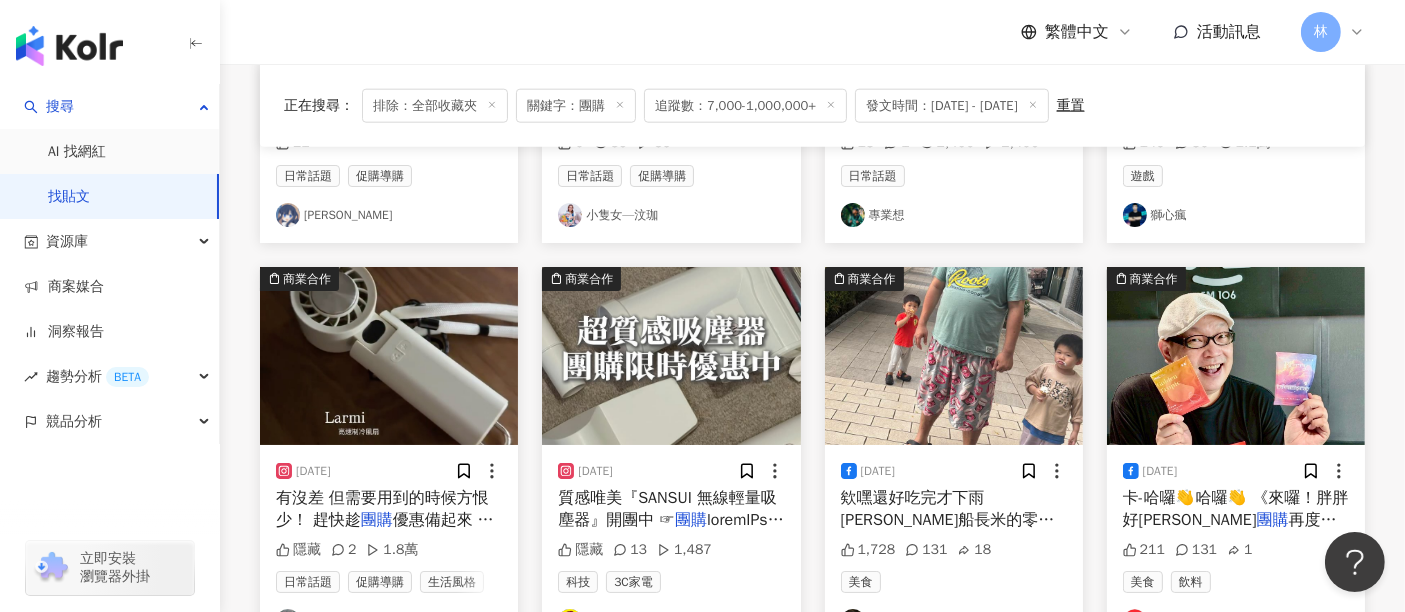 click at bounding box center [389, 356] 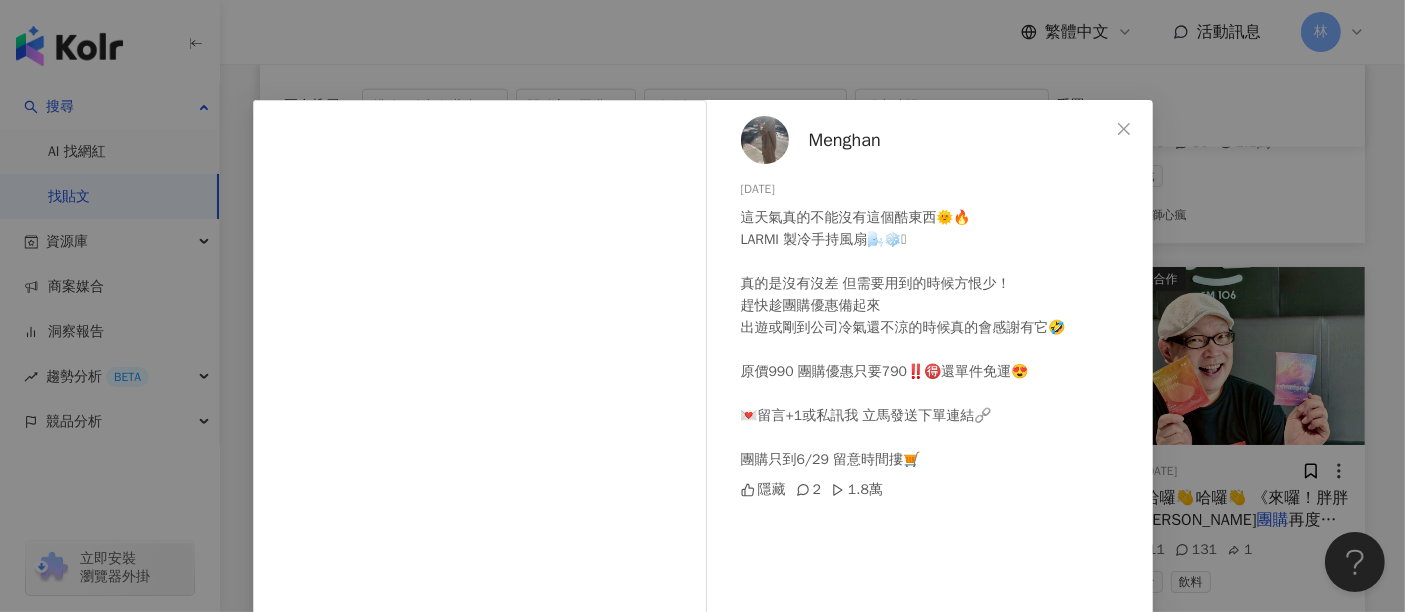 click on "Menghan" at bounding box center [845, 140] 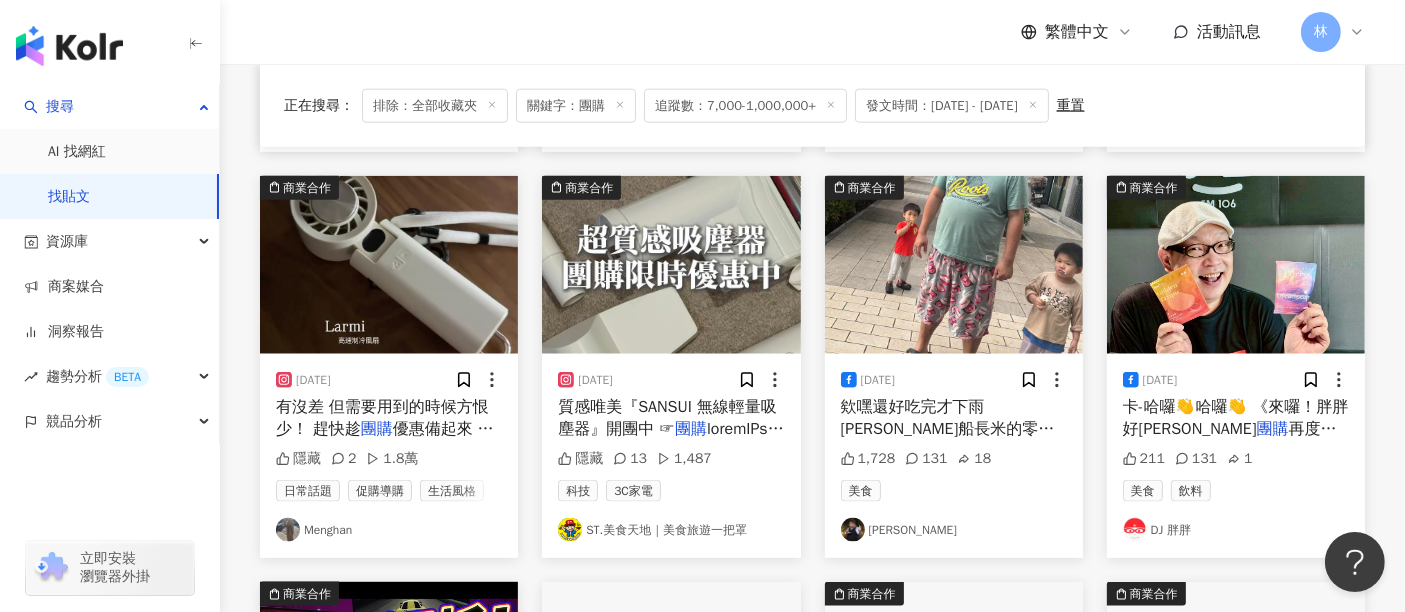 scroll, scrollTop: 10000, scrollLeft: 0, axis: vertical 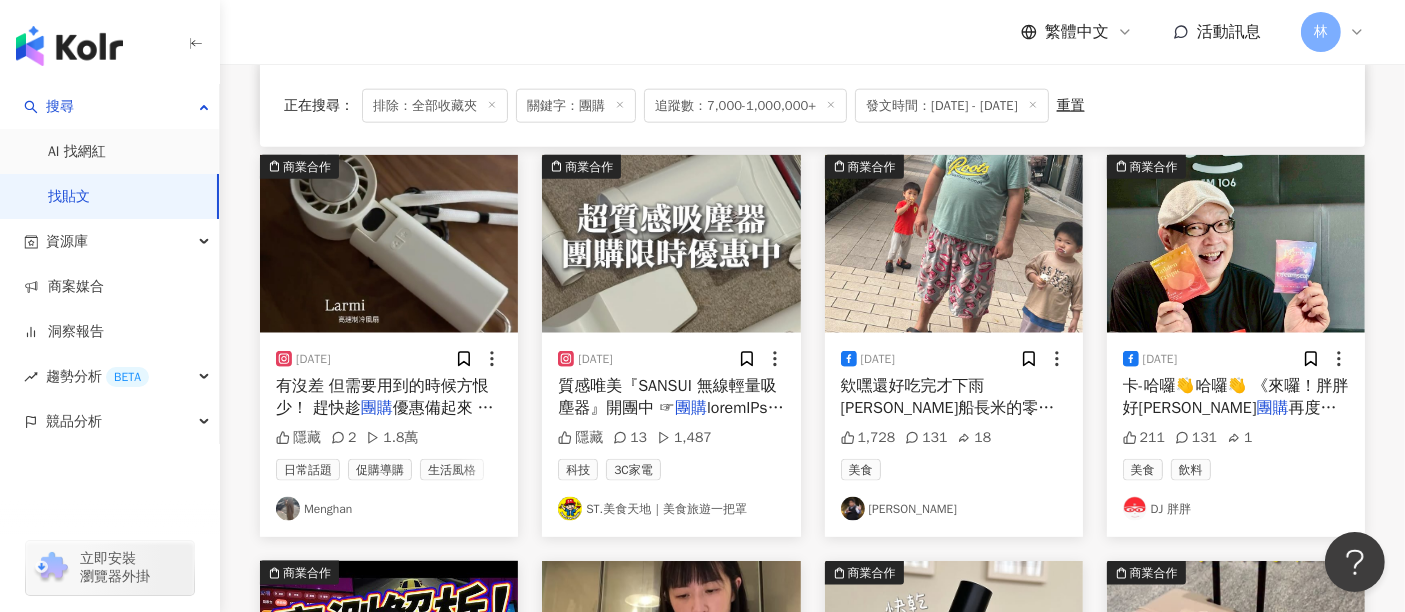 click at bounding box center [671, 244] 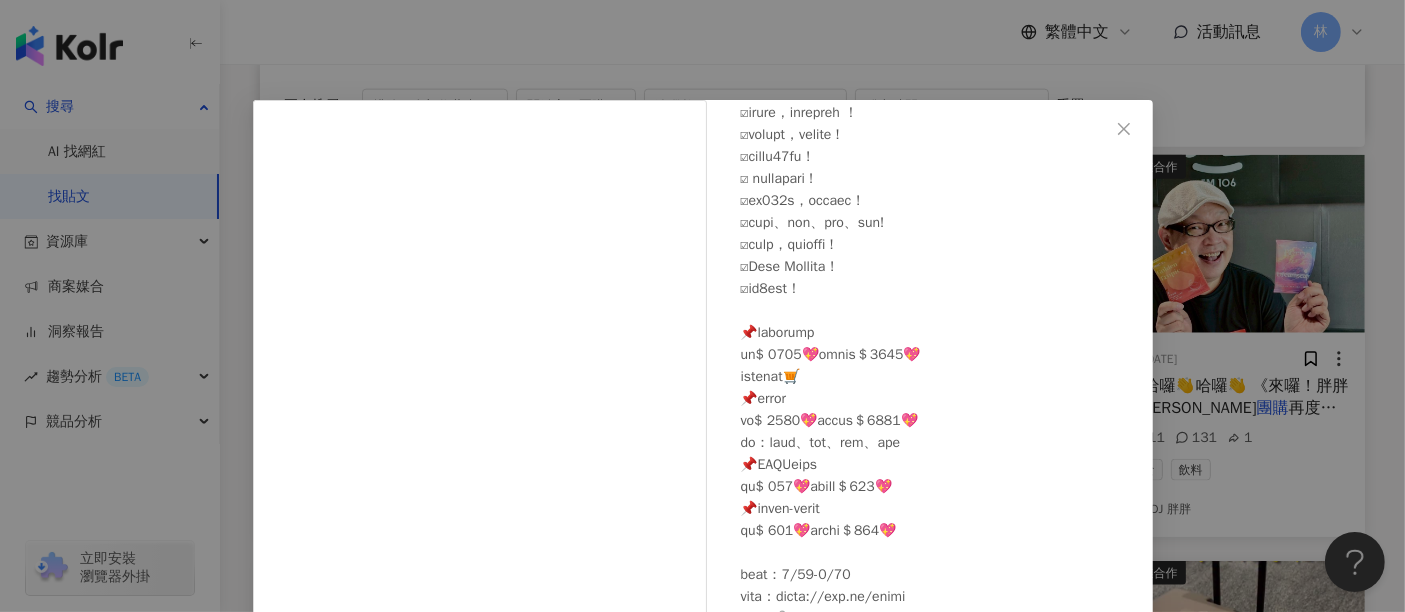 scroll, scrollTop: 391, scrollLeft: 0, axis: vertical 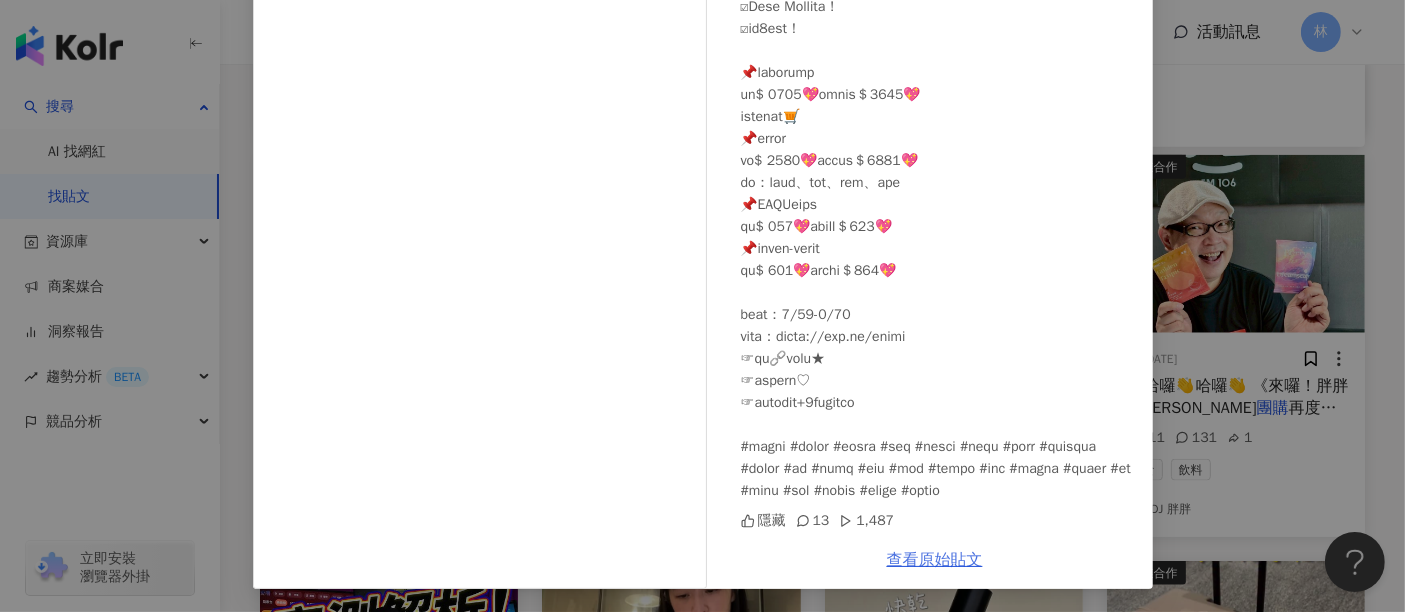 click on "查看原始貼文" at bounding box center (935, 560) 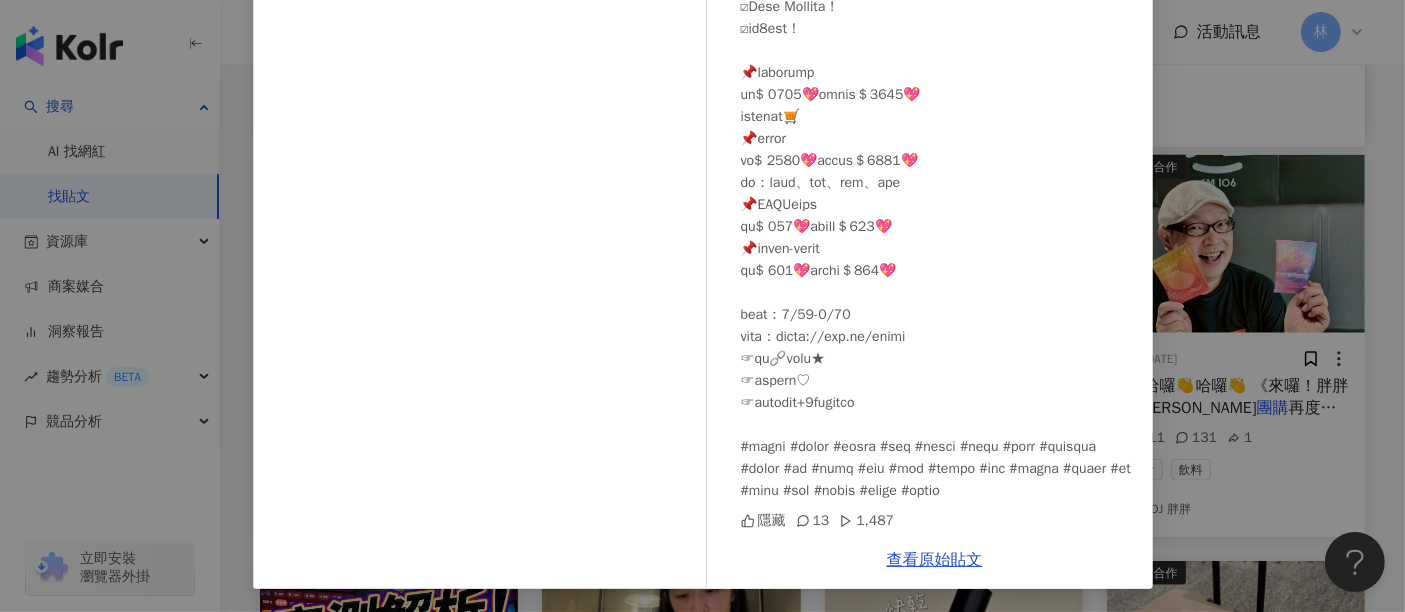 click on "ST.美食天地｜美食旅遊一把罩 [DATE] 隱藏 13 1,487 查看原始貼文" at bounding box center [702, 306] 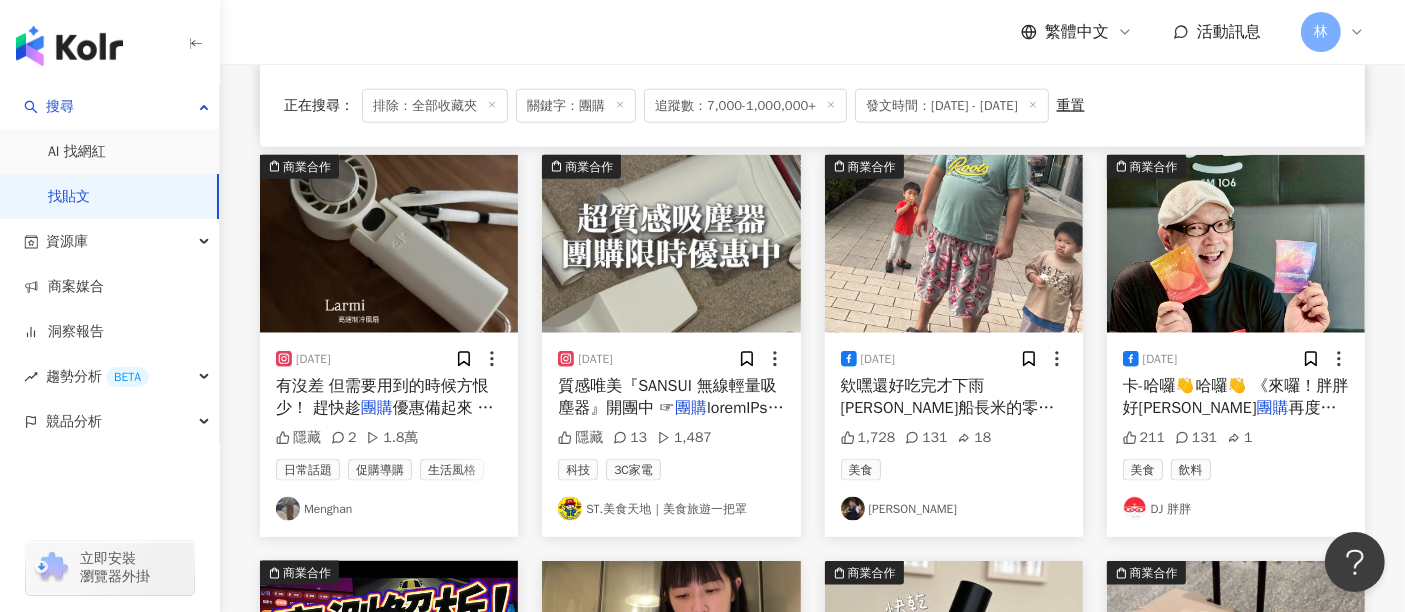 click at bounding box center (1236, 244) 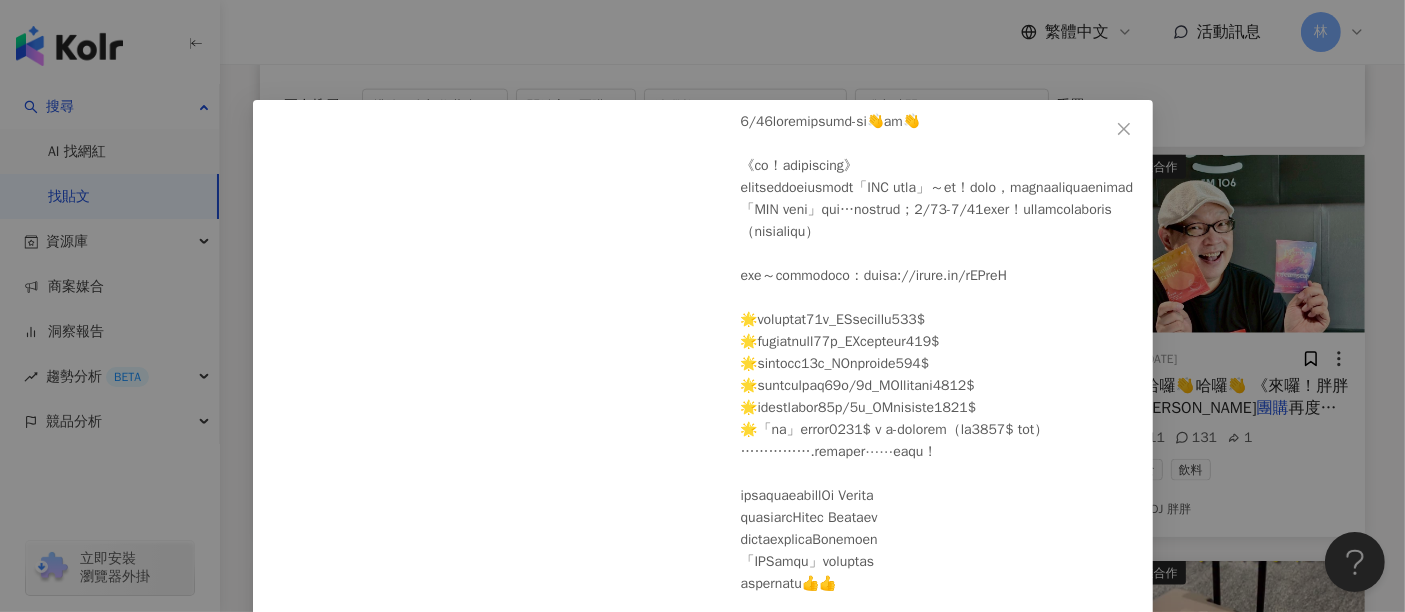 scroll, scrollTop: 140, scrollLeft: 0, axis: vertical 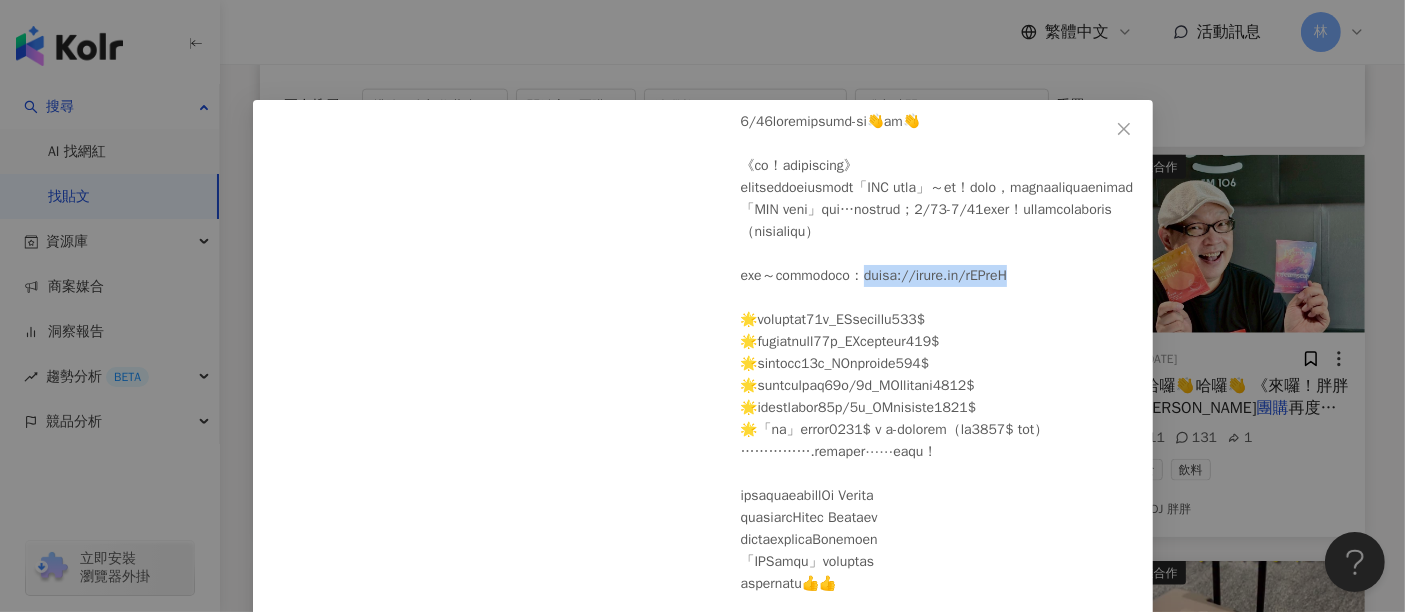 drag, startPoint x: 1086, startPoint y: 258, endPoint x: 921, endPoint y: 256, distance: 165.01212 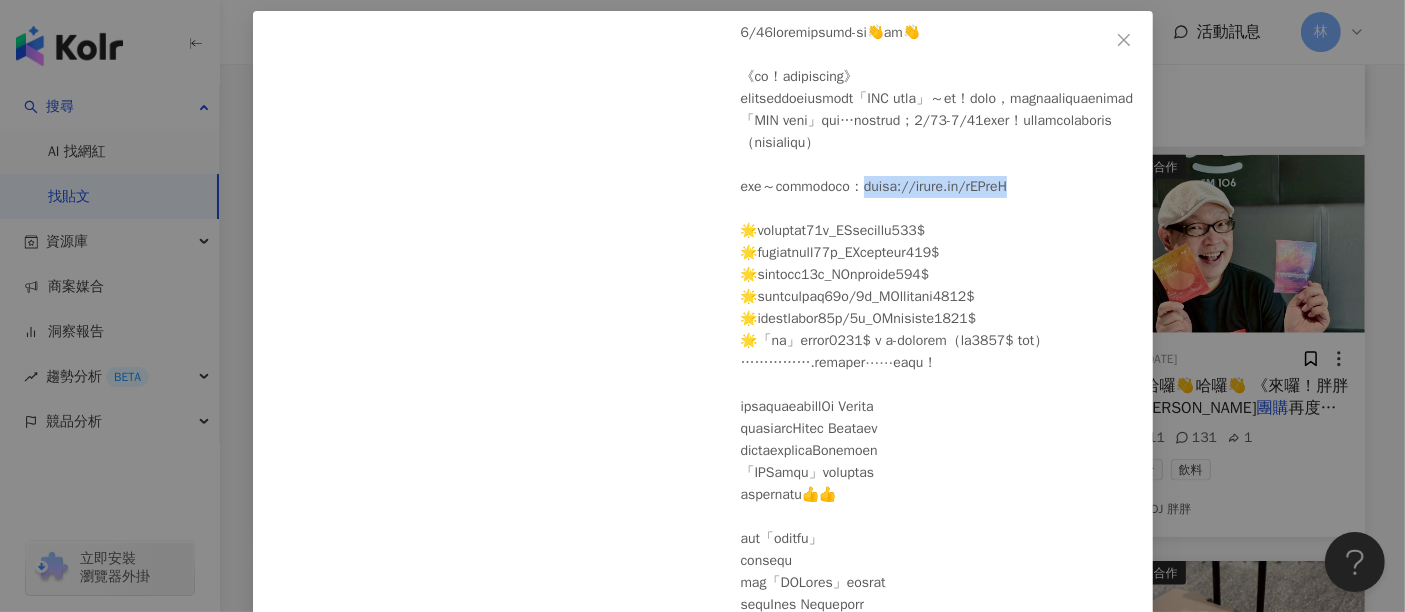 scroll, scrollTop: 203, scrollLeft: 0, axis: vertical 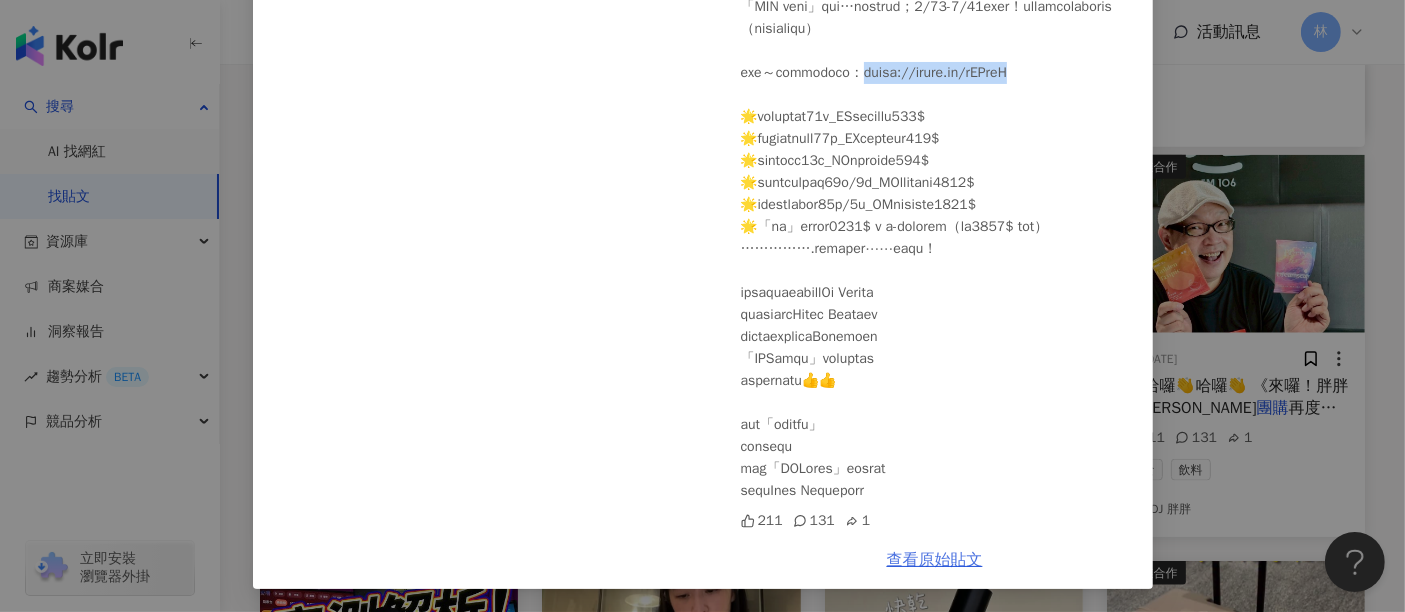 click on "查看原始貼文" at bounding box center [935, 560] 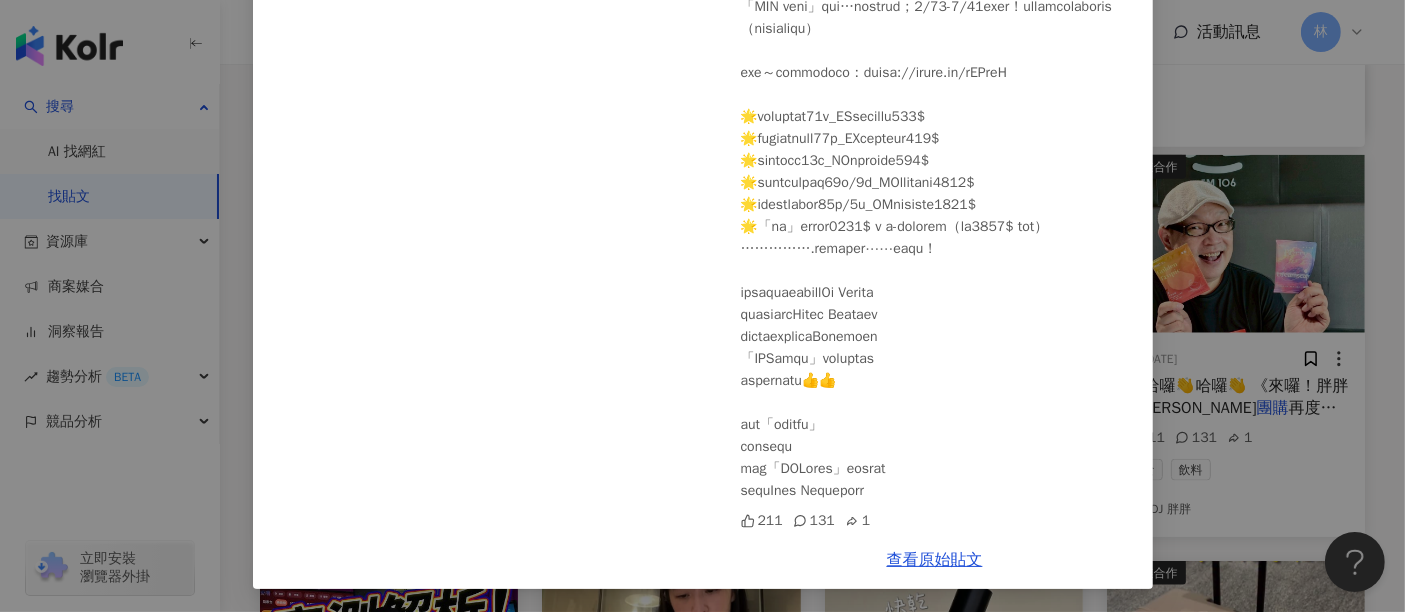 click on "DJ 胖胖 [DATE] 211 131 1 查看原始貼文" at bounding box center [702, 306] 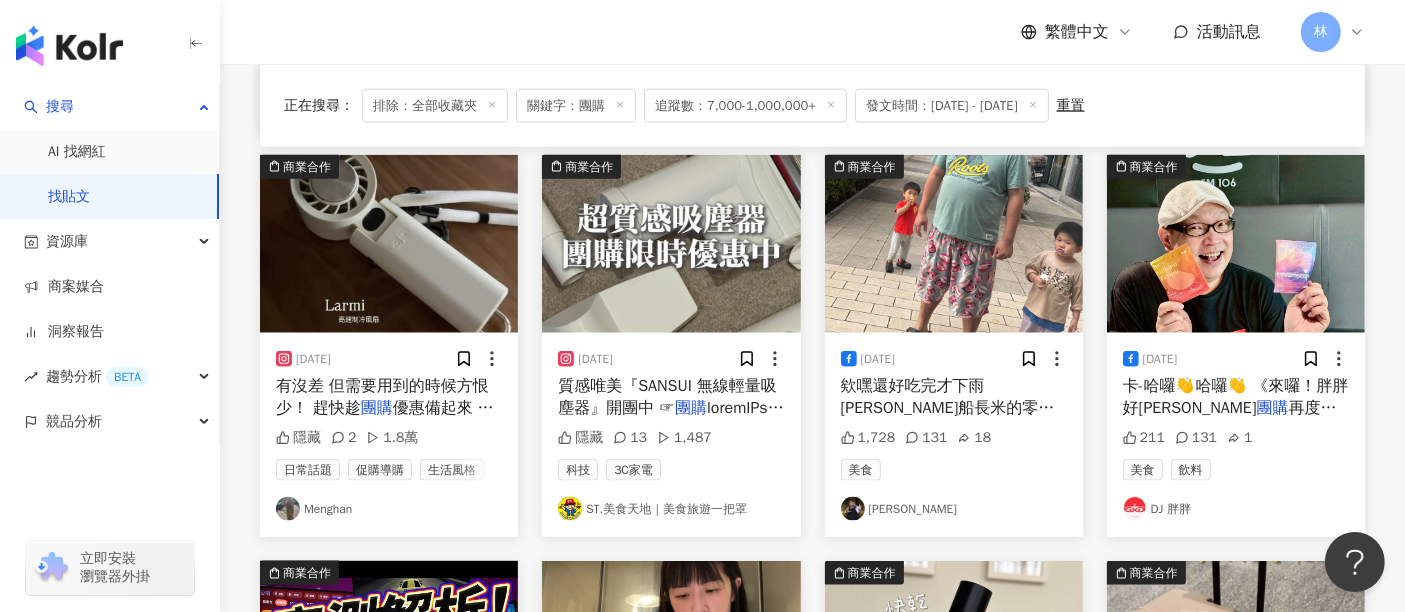 scroll, scrollTop: 10333, scrollLeft: 0, axis: vertical 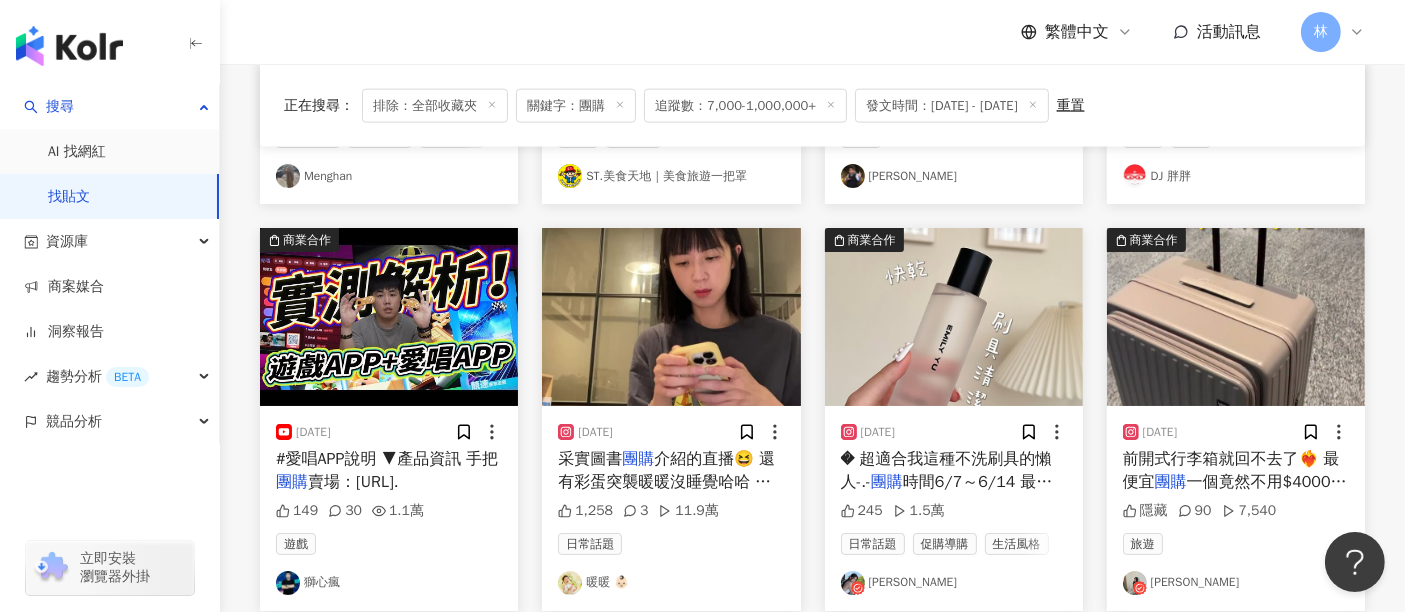 click at bounding box center (954, 317) 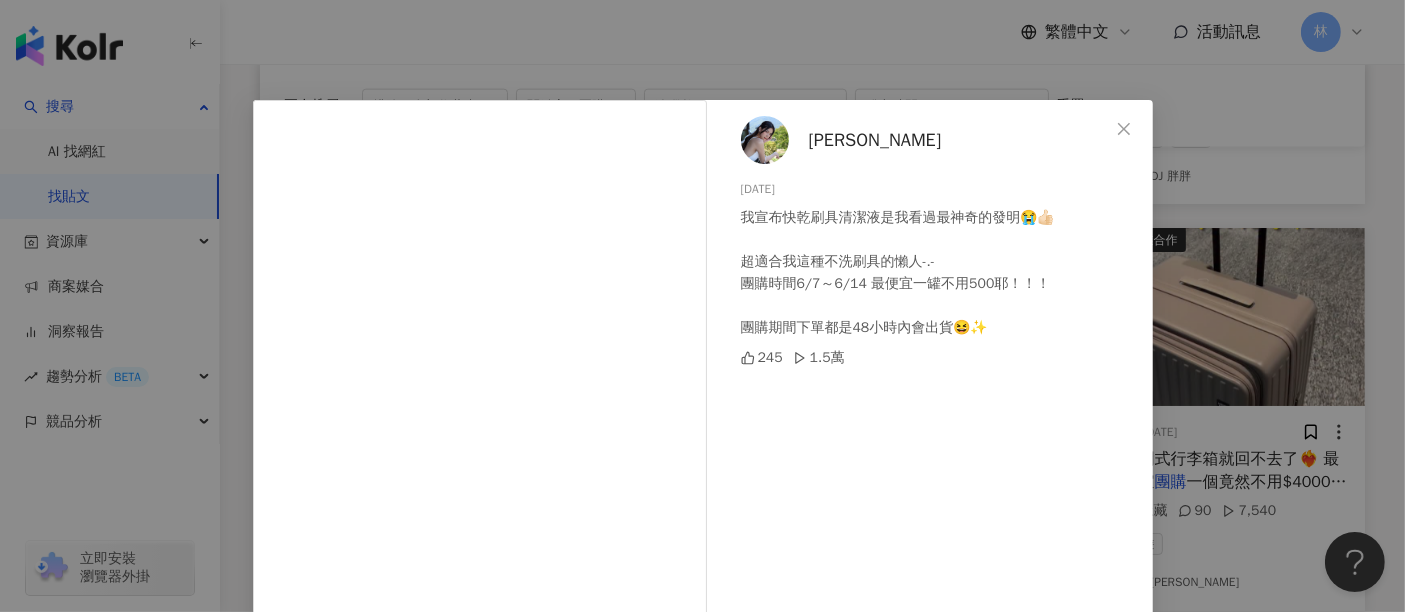 scroll, scrollTop: 88, scrollLeft: 0, axis: vertical 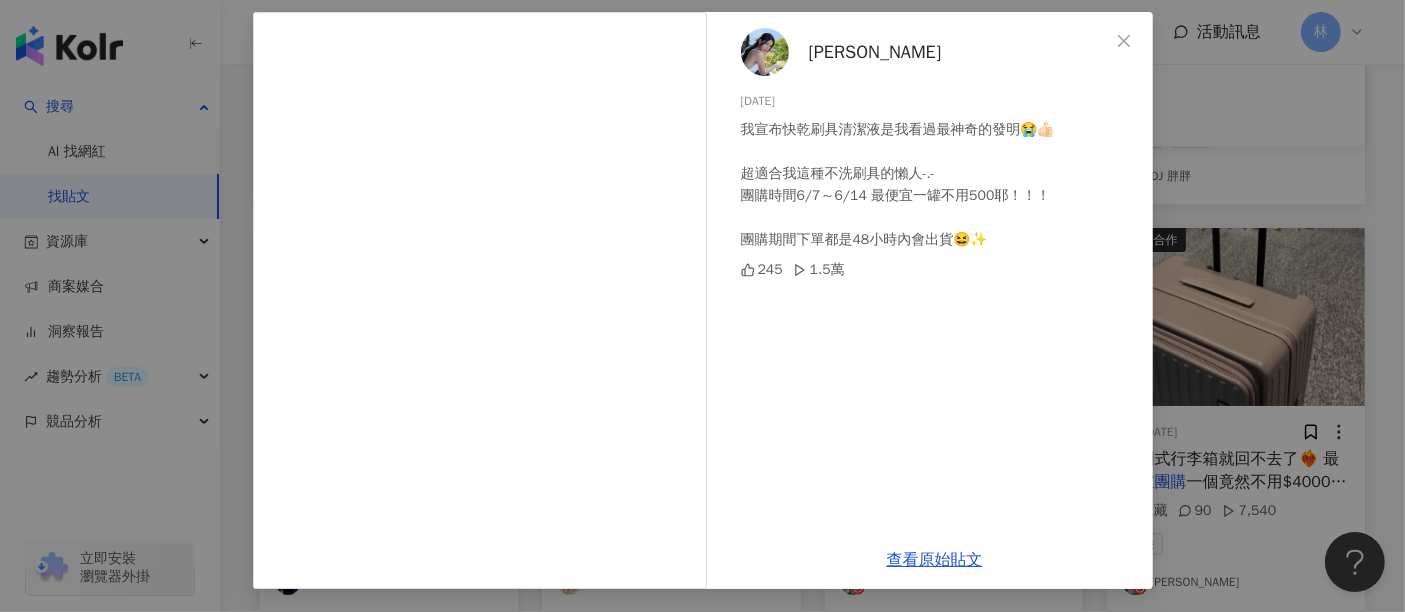click on "[PERSON_NAME][DATE] 我宣布快乾刷具清潔液是我看過最神奇的發明😭👍🏻
超適合我這種不洗刷具的懶人-.-
團購時間6/7～6/14 最便宜一罐不用500耶！！！
團購期間下單都是48小時內會出貨😆✨ 245 1.5萬 查看原始貼文" at bounding box center [702, 306] 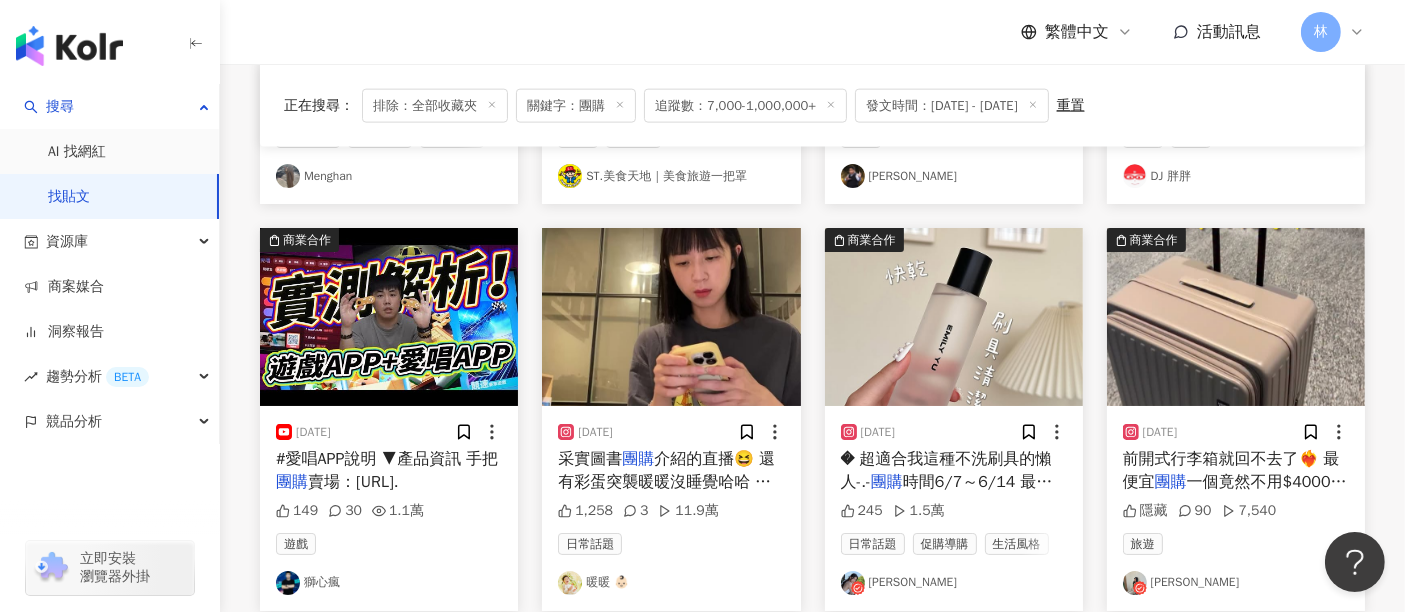 click at bounding box center (1236, 317) 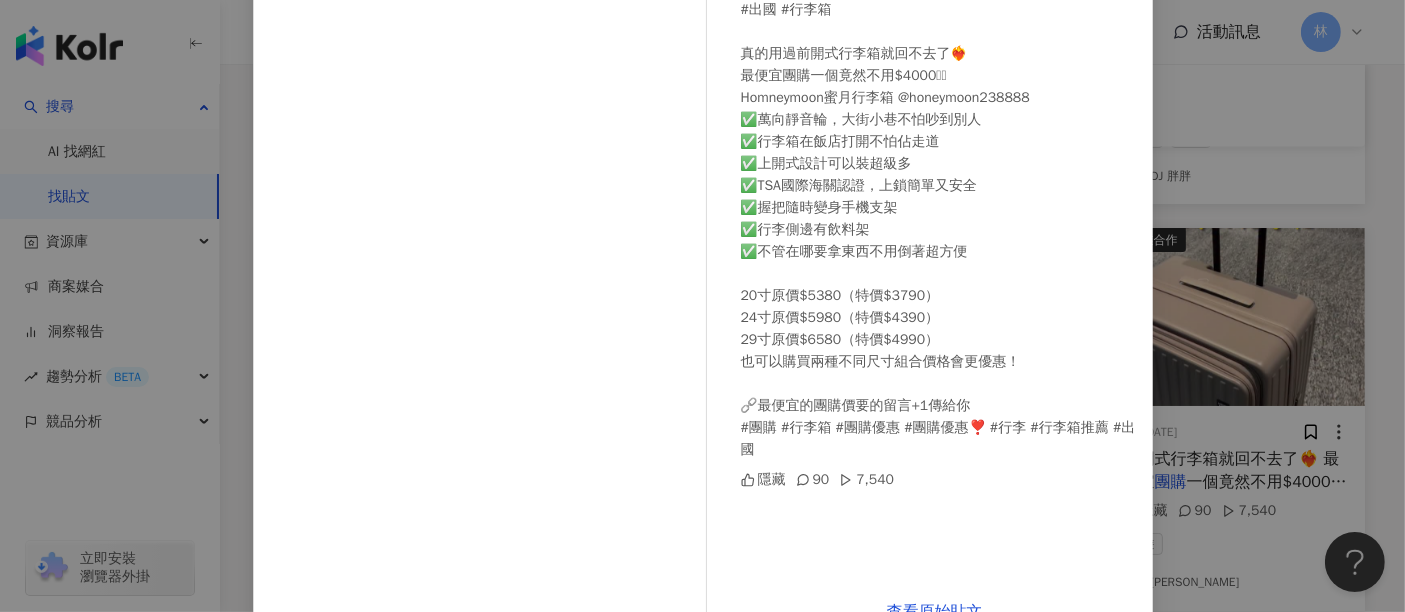 scroll, scrollTop: 260, scrollLeft: 0, axis: vertical 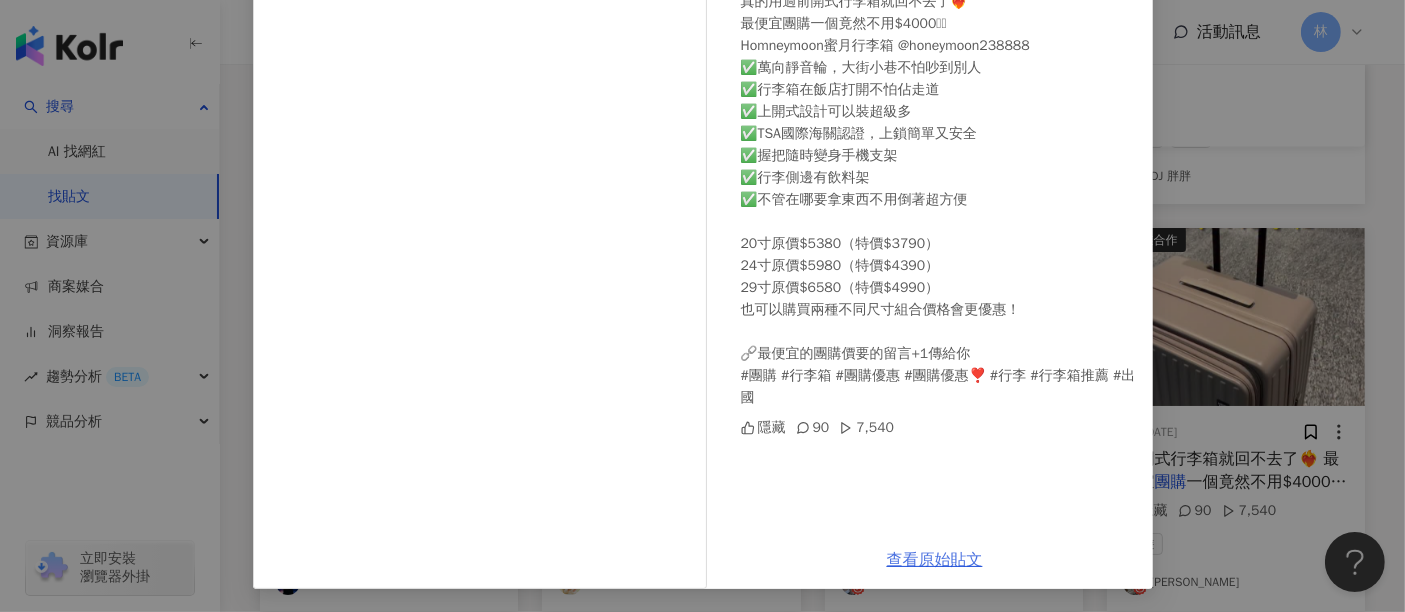 click on "查看原始貼文" at bounding box center (935, 560) 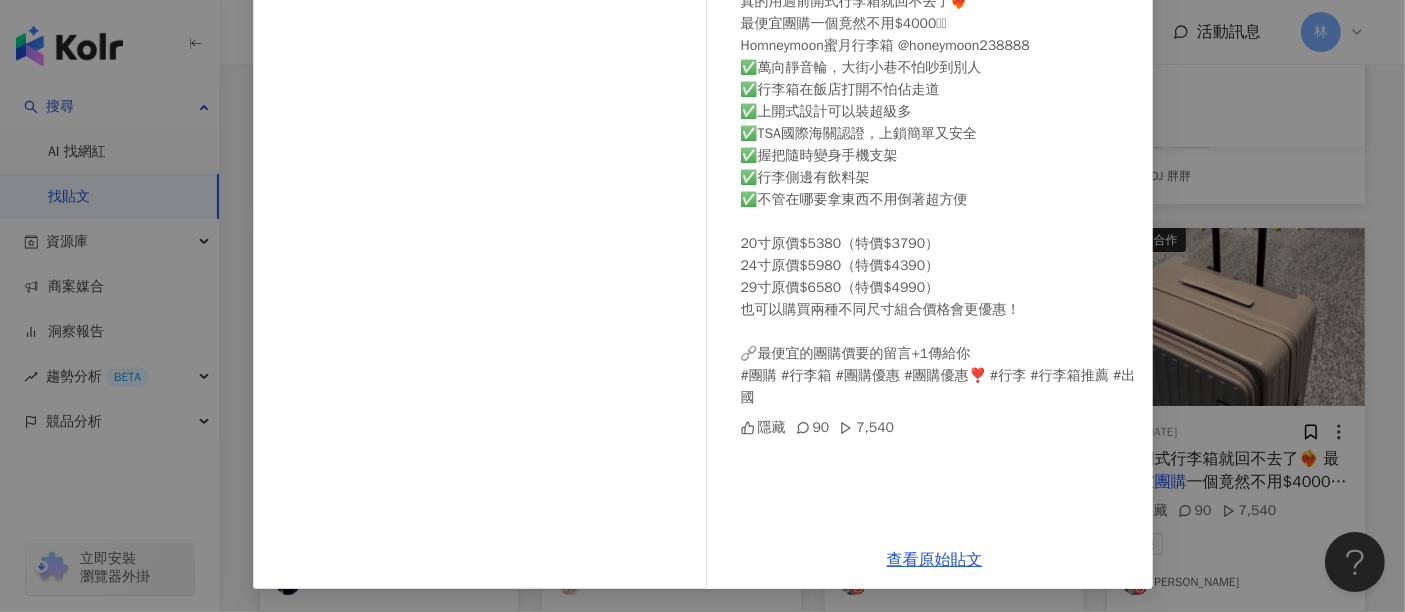 click on "[PERSON_NAME]  [DATE] #出國 #行李箱
真的用過前開式行李箱就回不去了❤️‍🔥
最便宜團購一個竟然不用$4000🥹🥹
Homneymoon蜜月行李箱  @honeymoon238888
✅萬向靜音輪，大街小巷不怕吵到別人
✅行李箱在飯店打開不怕佔走道
✅上開式設計可以裝超級多
✅TSA國際海關認證，上鎖簡單又安全
✅握把隨時變身手機支架
✅行李側邊有飲料架
✅不管在哪要拿東西不用倒著超方便
20寸原價$5380（特價$3790）
24寸原價$5980（特價$4390）
29寸原價$6580（特價$4990）
也可以購買兩種不同尺寸組合價格會更優惠！
🔗最便宜的團購價要的留言+1傳給你
#團購 #行李箱 #團購優惠 #團購優惠❣️ #行李 #行李箱推薦 #出國 隱藏 90 7,540 查看原始貼文" at bounding box center (702, 306) 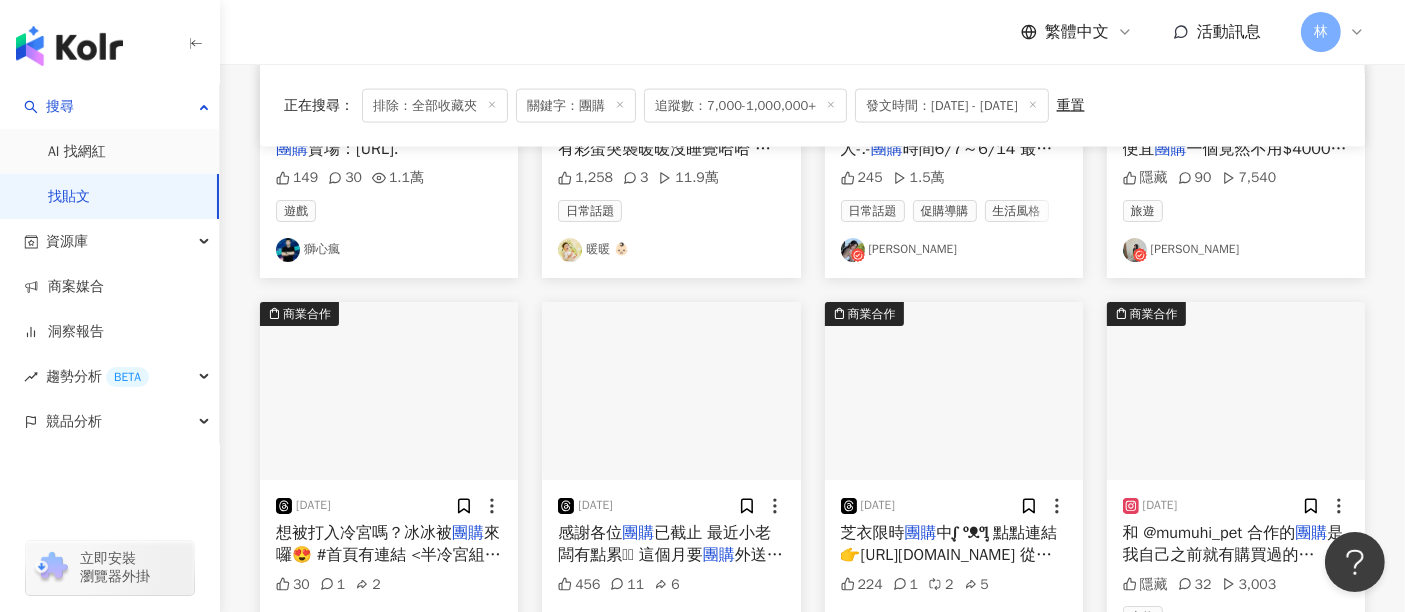 scroll, scrollTop: 10777, scrollLeft: 0, axis: vertical 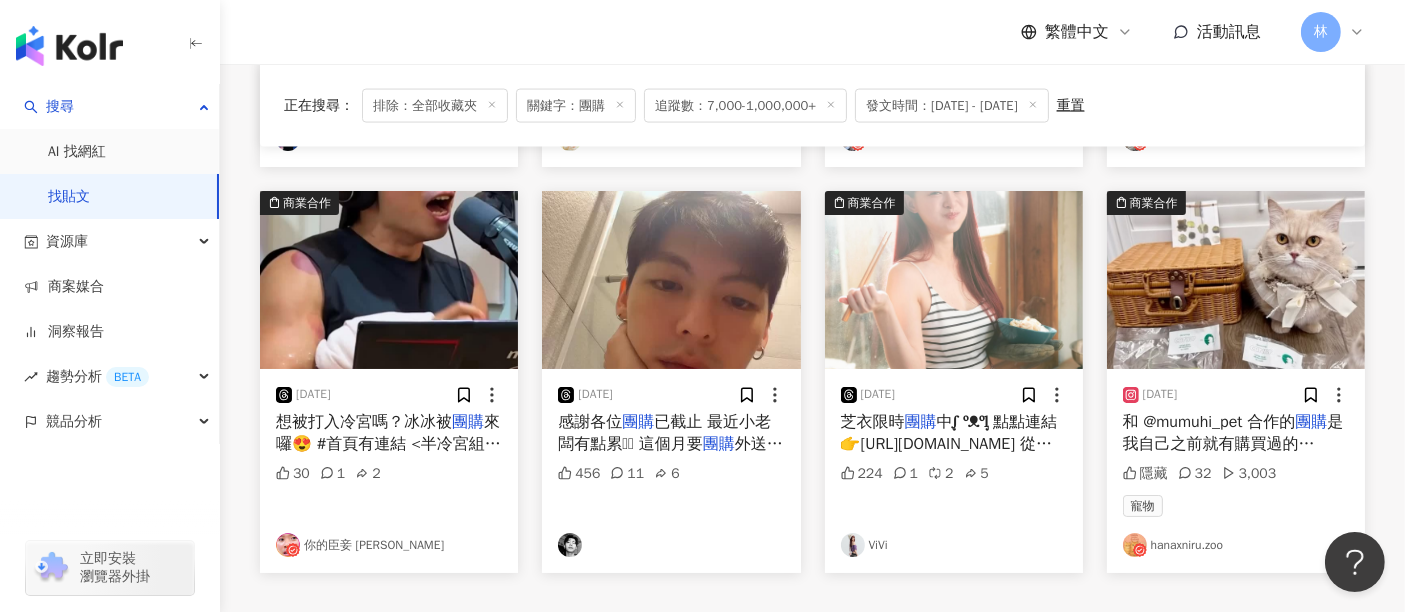 click at bounding box center (671, 280) 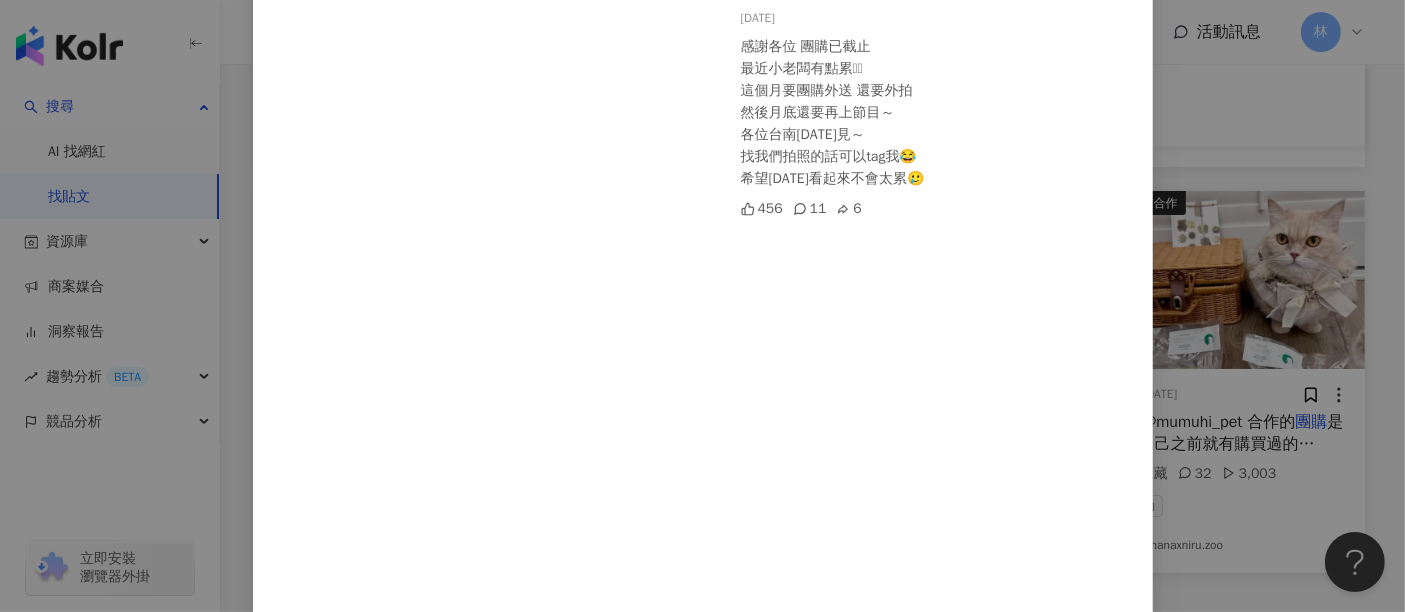 scroll, scrollTop: 288, scrollLeft: 0, axis: vertical 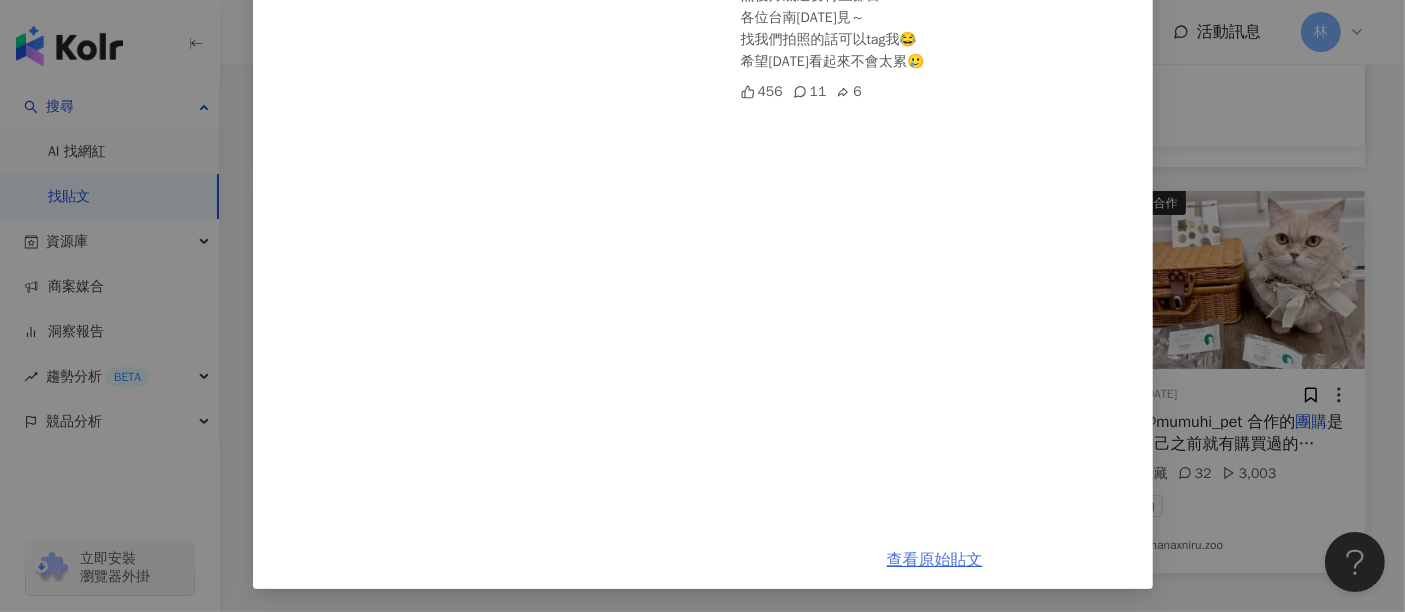 click on "查看原始貼文" at bounding box center [935, 560] 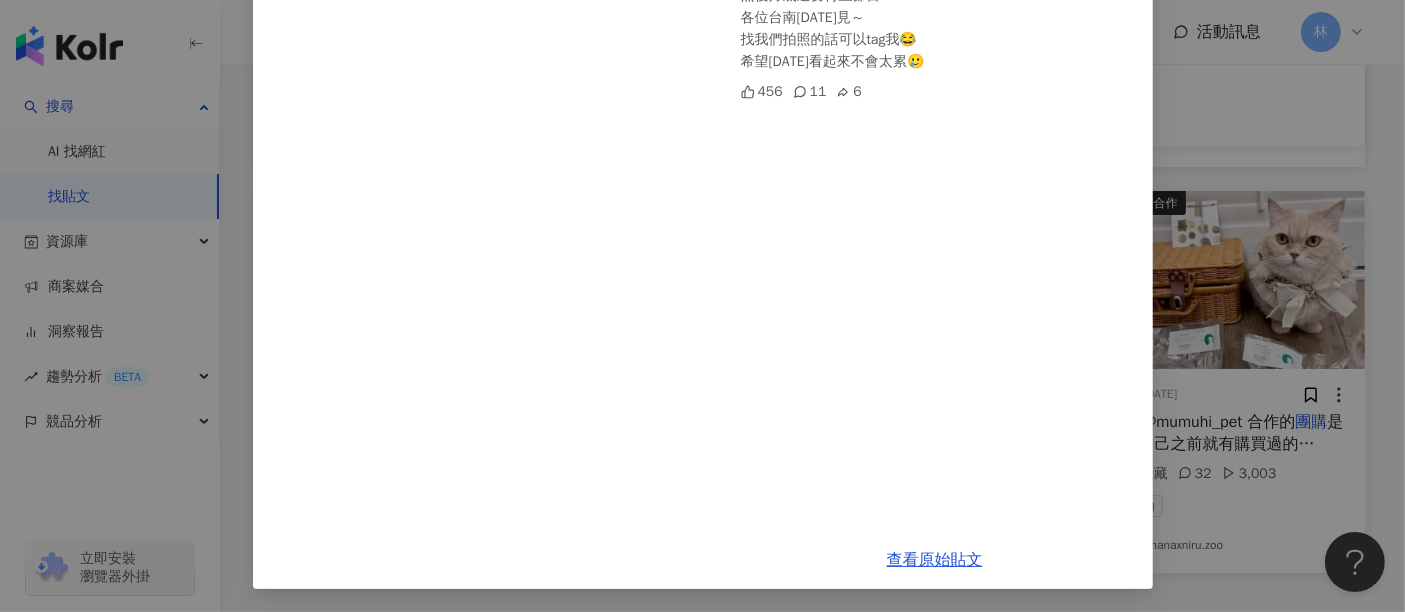 click on "[DATE] 感謝各位 團購已截止
最近小老闆有點累🫠🫠
這個月要團購外送 還要外拍
然後月底還要再上節目～
各位台南[DATE]見～
找我們拍照的話可以tag我😂
希望[DATE]看起來不會太累🥲 456 11 6 查看原始貼文" at bounding box center (702, 306) 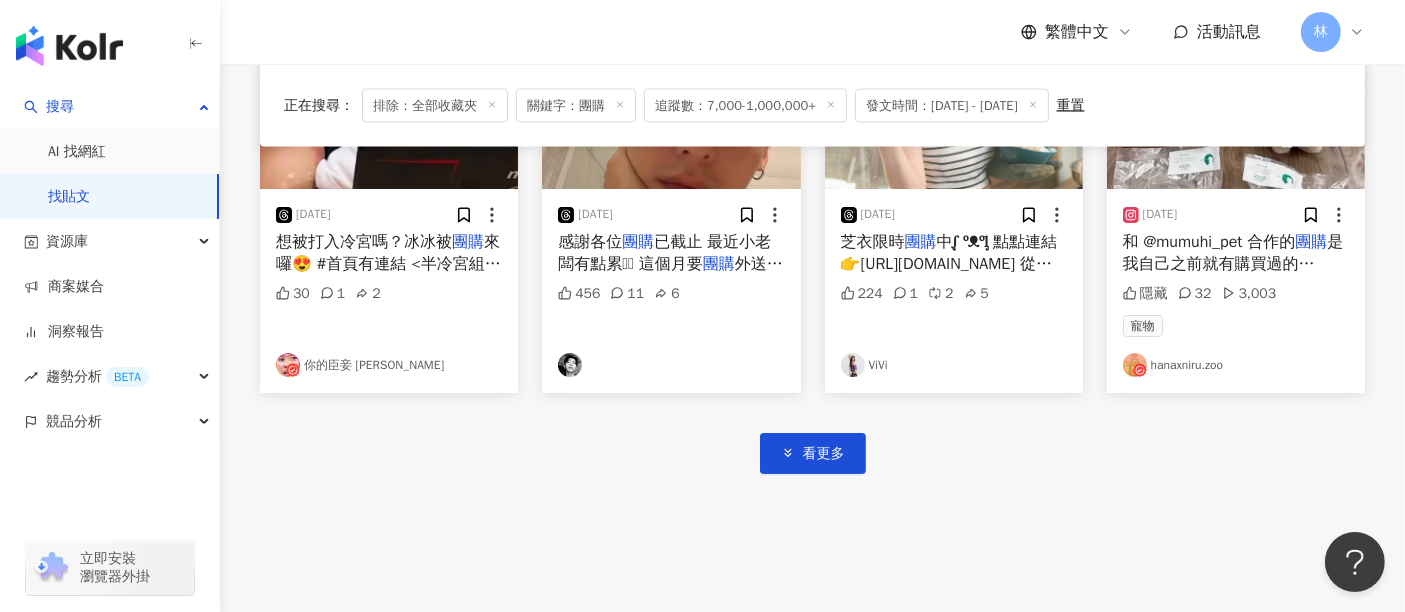 scroll, scrollTop: 11000, scrollLeft: 0, axis: vertical 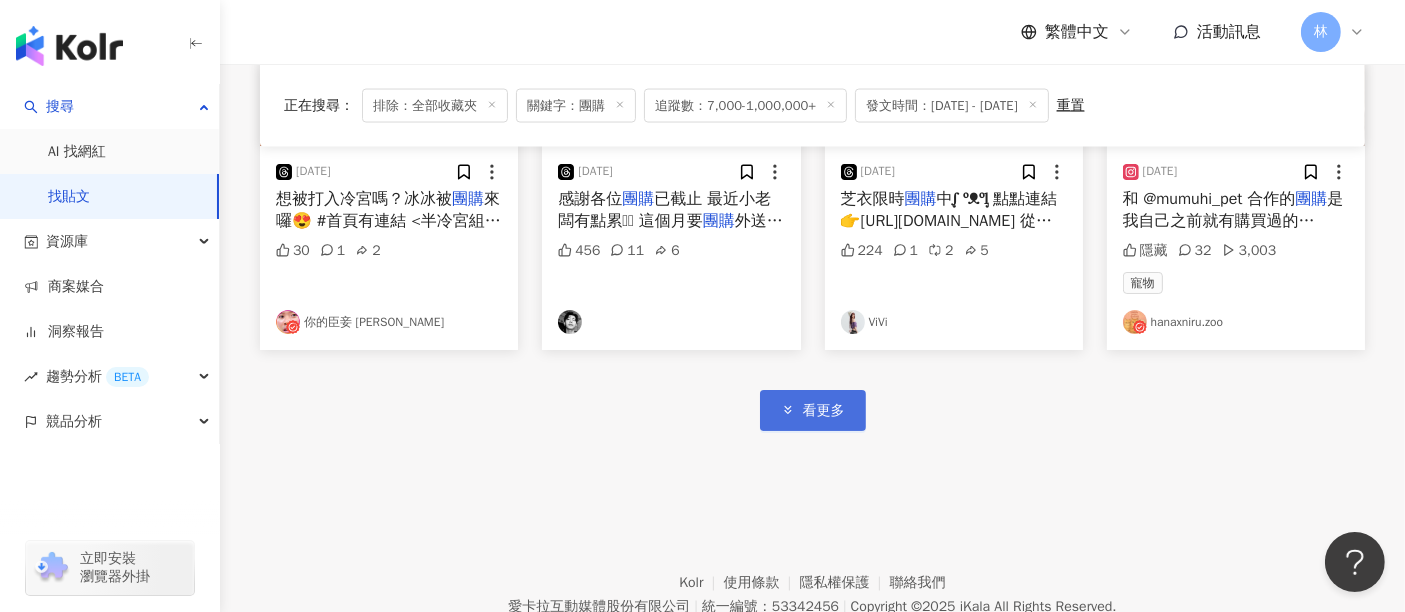 click 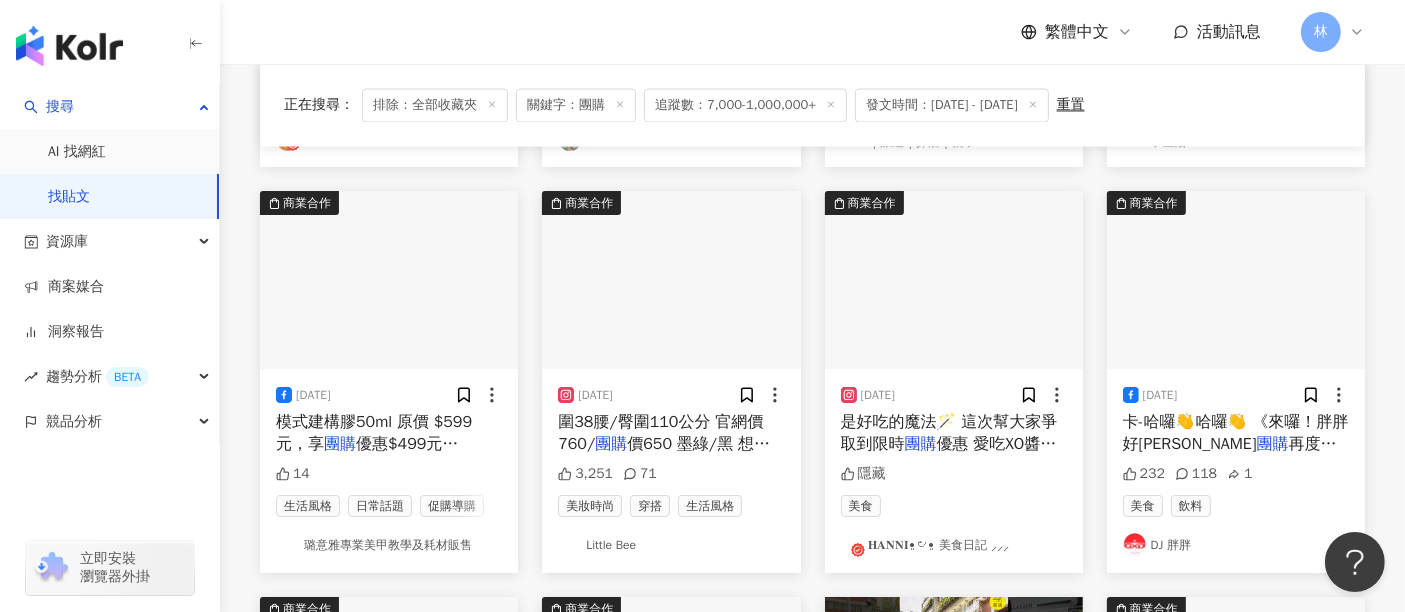 scroll, scrollTop: 11609, scrollLeft: 0, axis: vertical 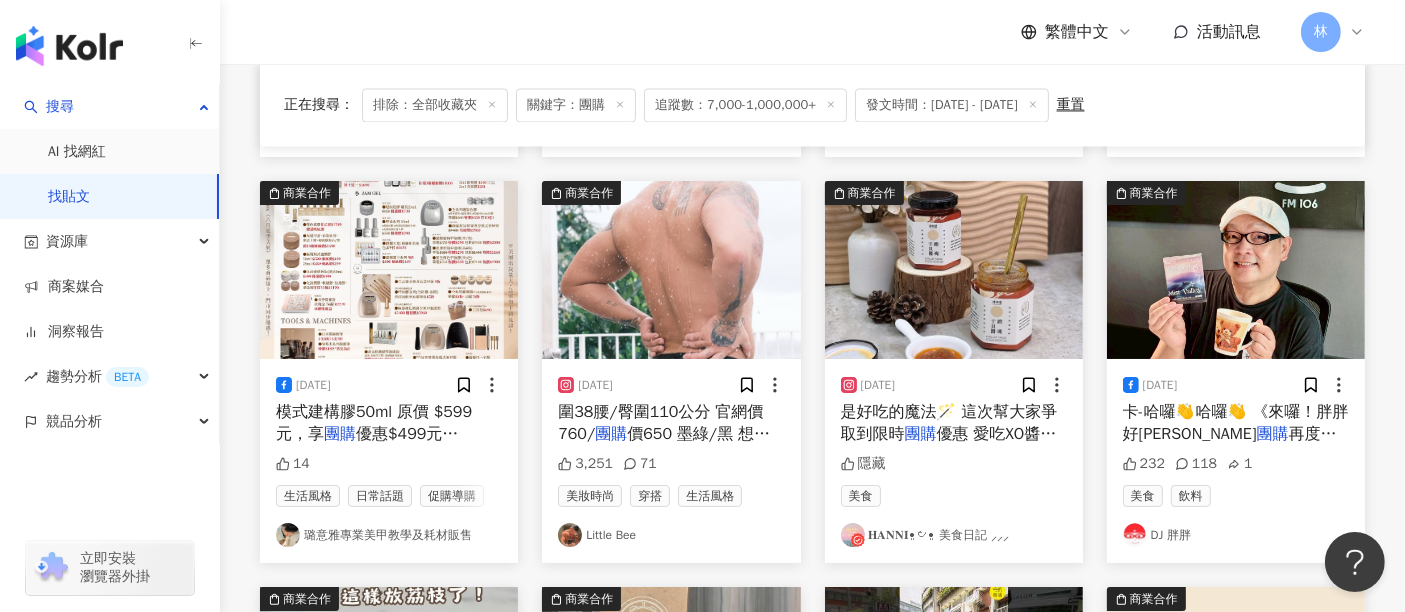 click at bounding box center (671, 270) 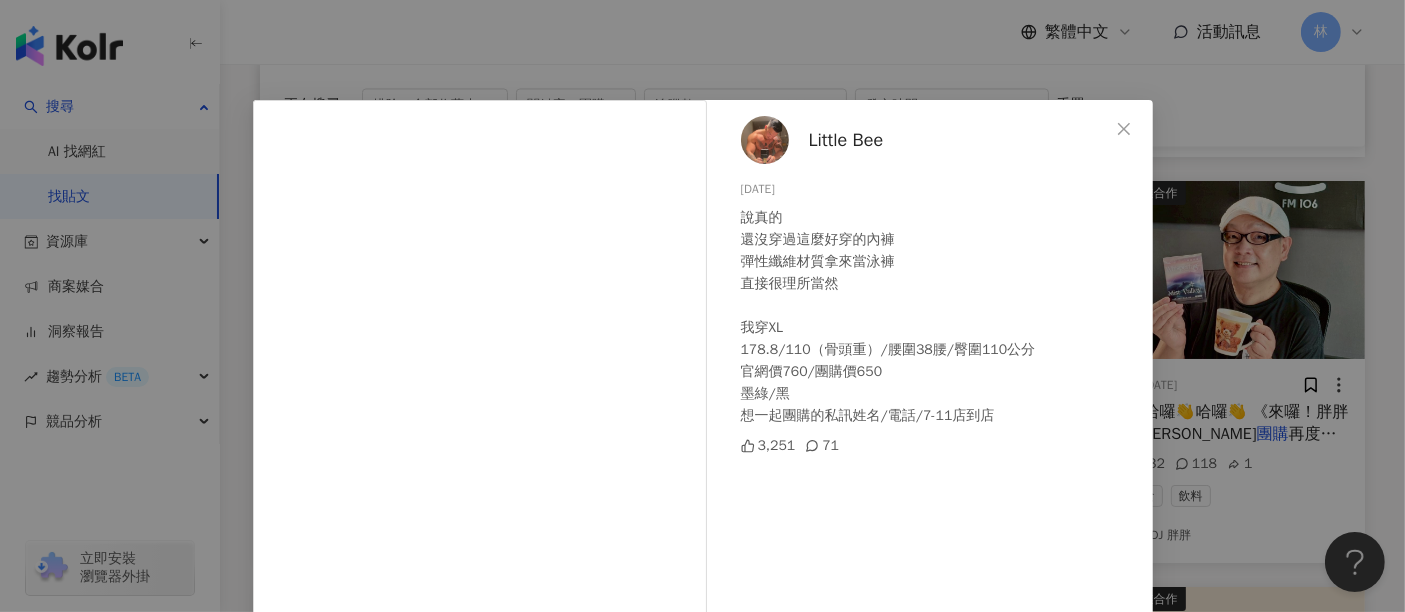 click on "Little Bee [DATE] 說真的
還沒穿過這麼好穿的內褲
彈性纖維材質拿來當泳褲
直接很理所當然
我穿XL
178.8/110（骨頭重）/腰圍38腰/臀圍110公分
官網價760/團購價650
墨綠/黑
想一起團購的私訊姓名/電話/7-11店到店 3,251 71 查看原始貼文" at bounding box center (702, 306) 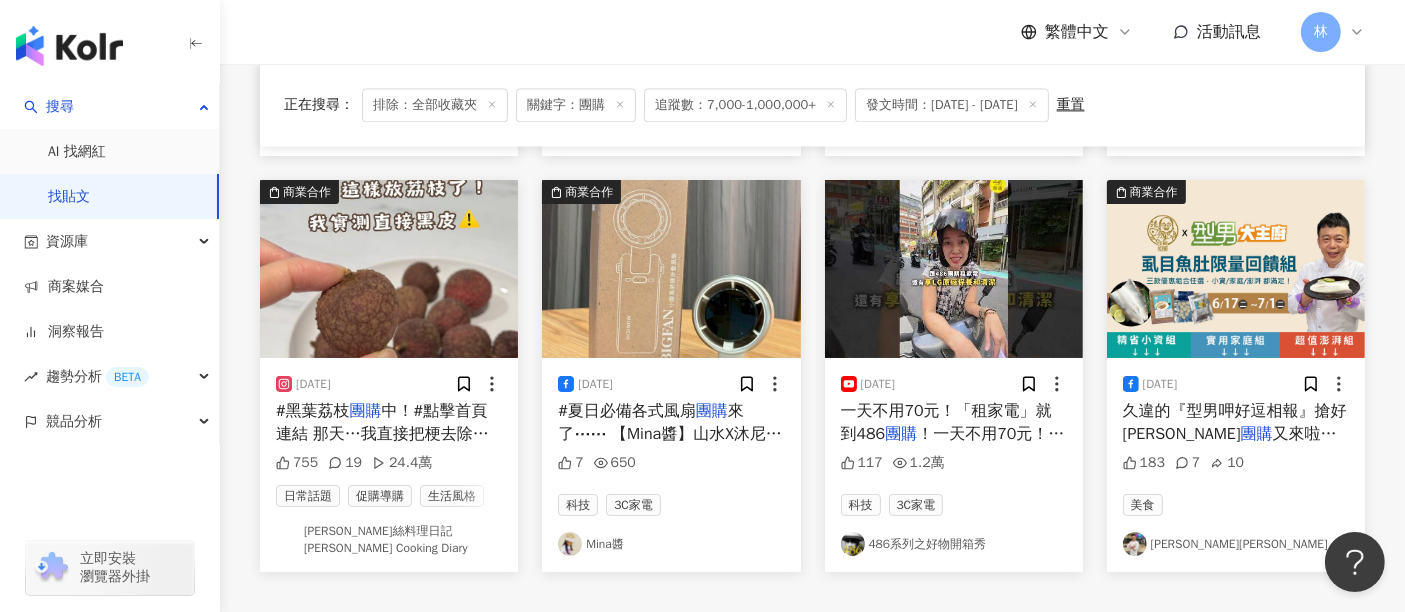 scroll, scrollTop: 12054, scrollLeft: 0, axis: vertical 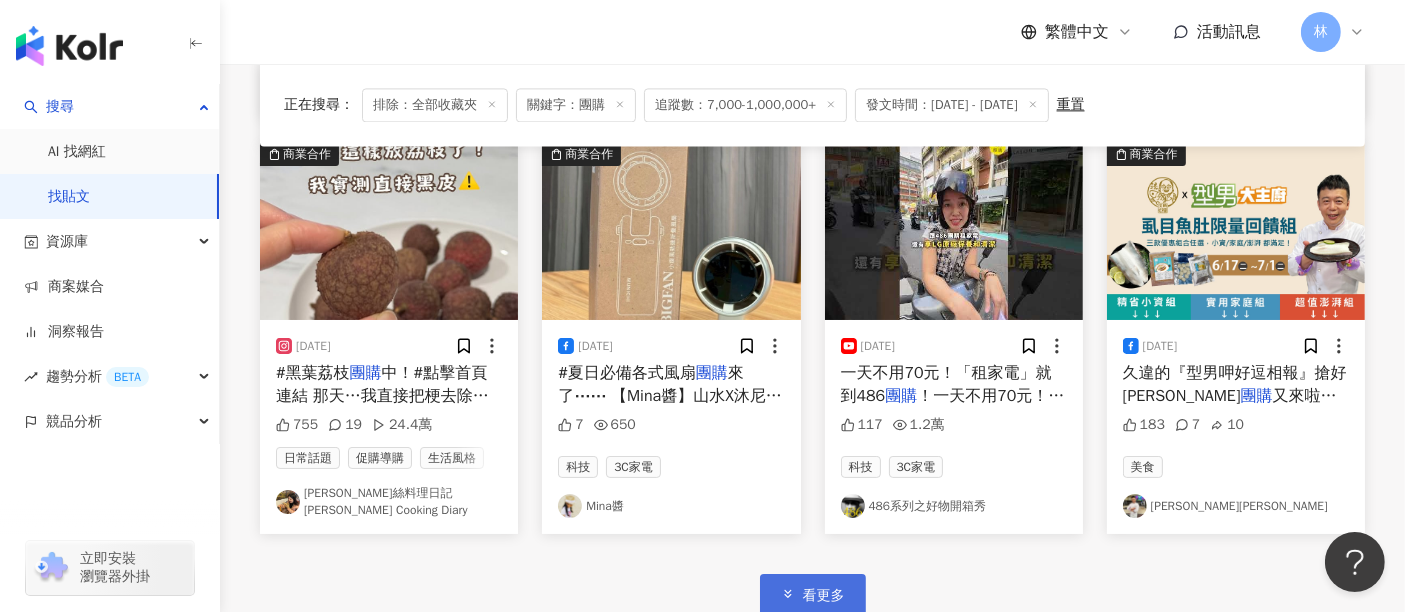 click 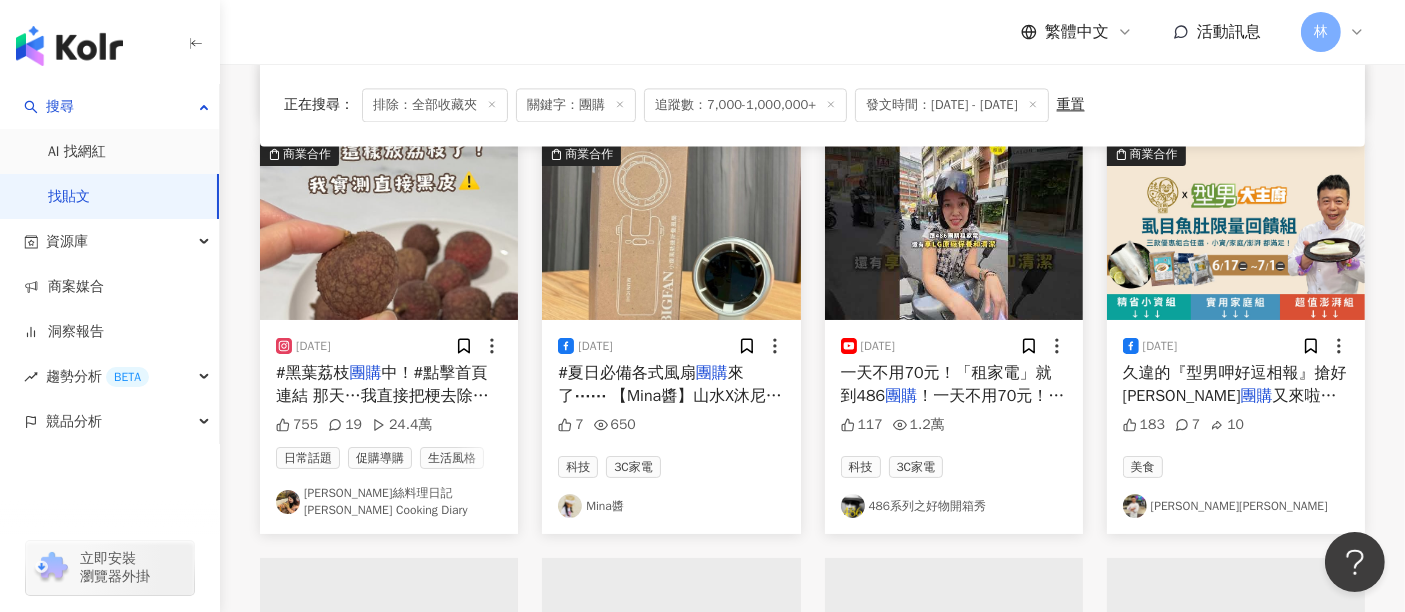 click at bounding box center [389, 231] 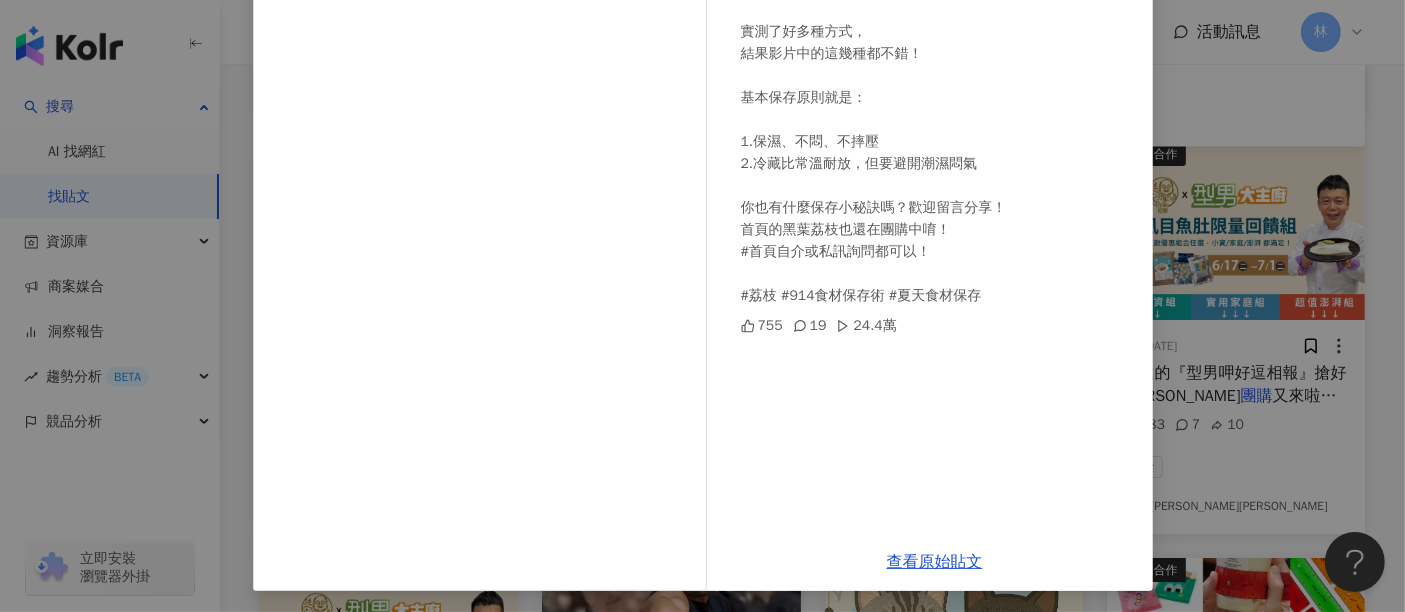 scroll, scrollTop: 284, scrollLeft: 0, axis: vertical 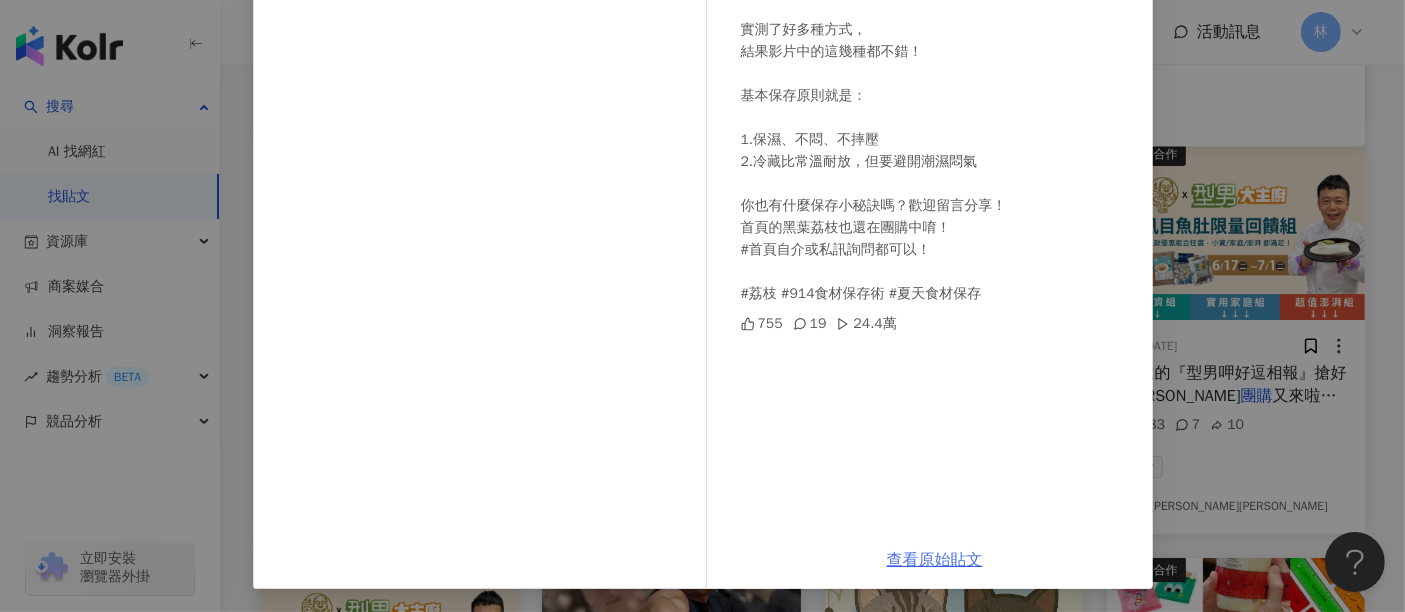 click on "查看原始貼文" at bounding box center [935, 560] 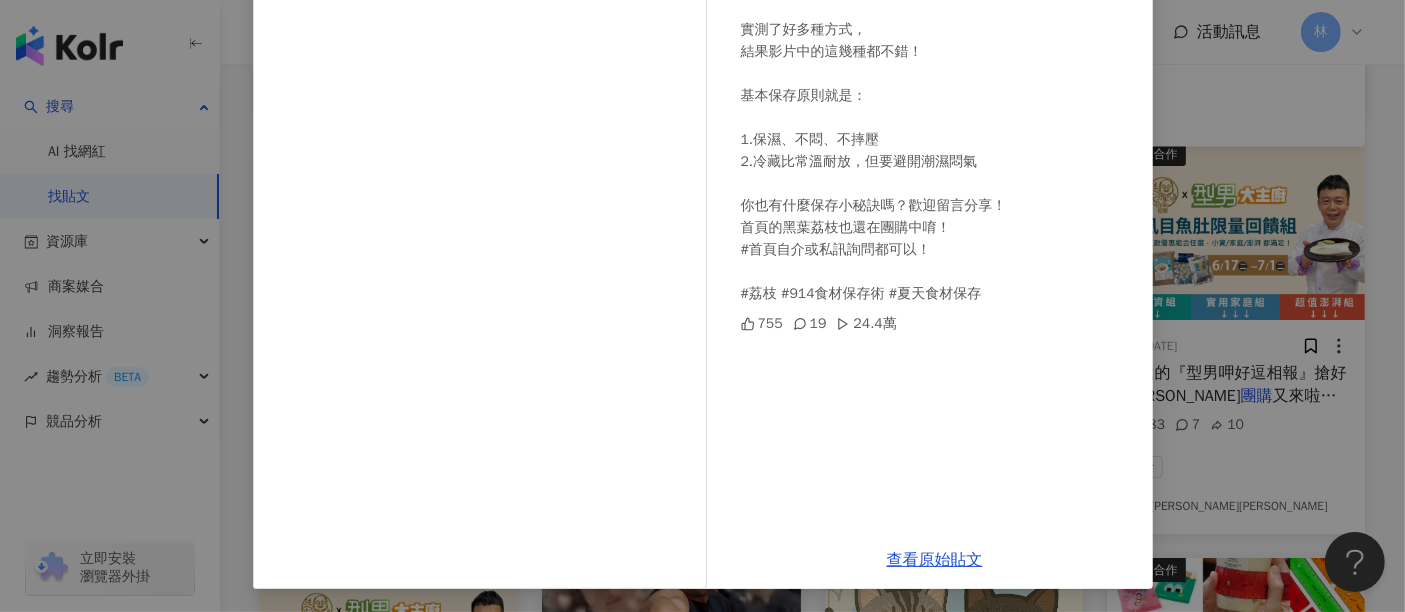 click on "[PERSON_NAME]絲料理日記 [PERSON_NAME] Cooking Diary [DATE] #黑葉荔枝團購中！#點擊首頁連結
那天…我直接把梗去除後就冰冰箱，
荔枝就悲劇了….
實測了好多種方式，
結果影片中的這幾種都不錯！
基本保存原則就是：
1.保濕、不悶、不摔壓
2.冷藏比常溫耐放，但要避開潮濕悶氣
你也有什麼保存小秘訣嗎？歡迎留言分享！
首頁的黑葉荔枝也還在團購中唷！
#首頁自介或私訊詢問都可以！
#荔枝 #914食材保存術 #夏天食材保存 755 19 24.4萬 查看原始貼文" at bounding box center [702, 306] 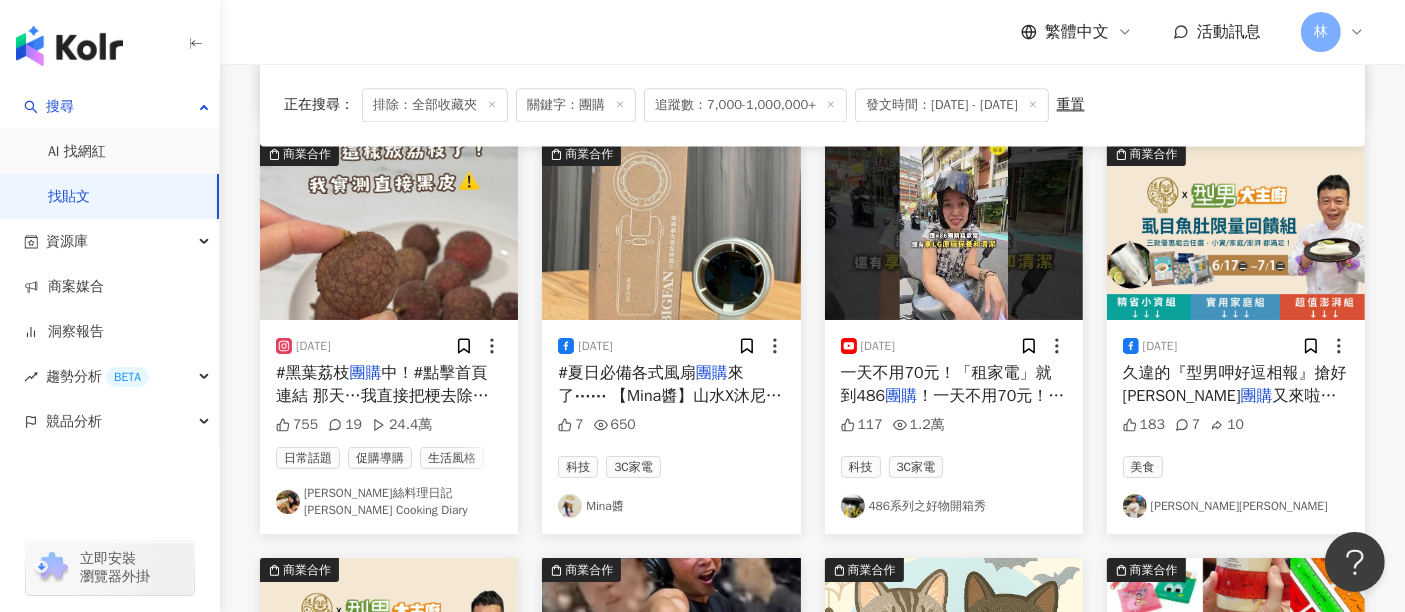 click at bounding box center (671, 231) 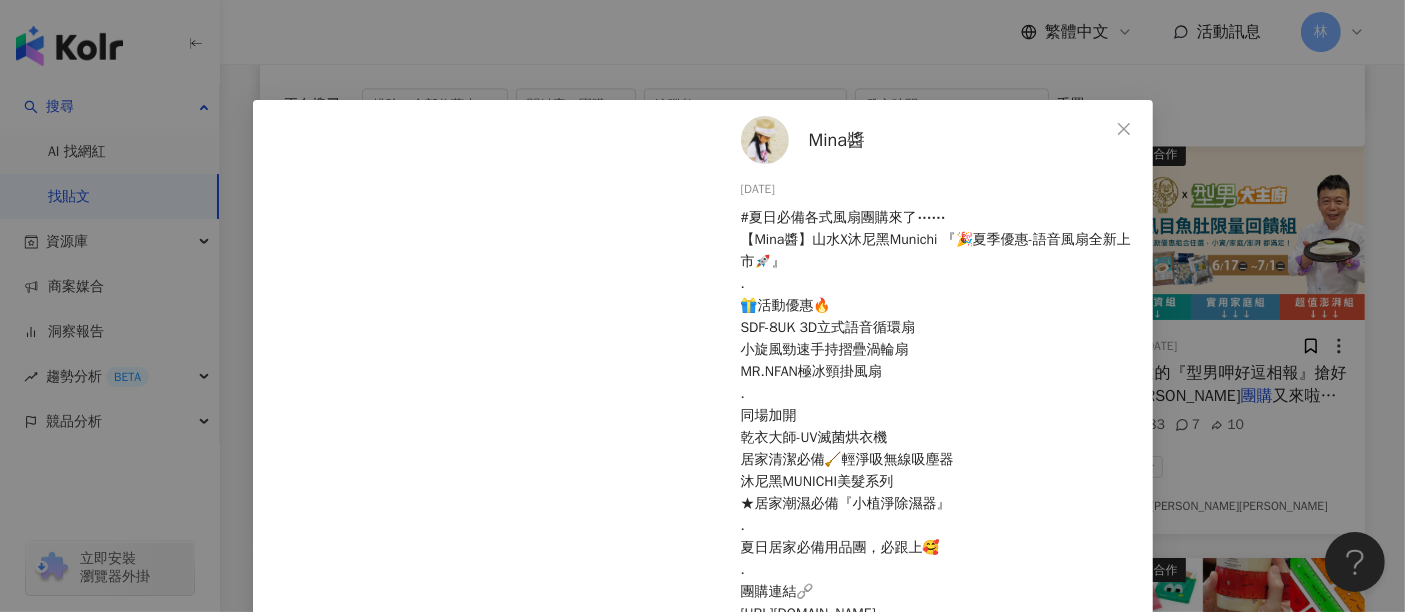 scroll, scrollTop: 306, scrollLeft: 0, axis: vertical 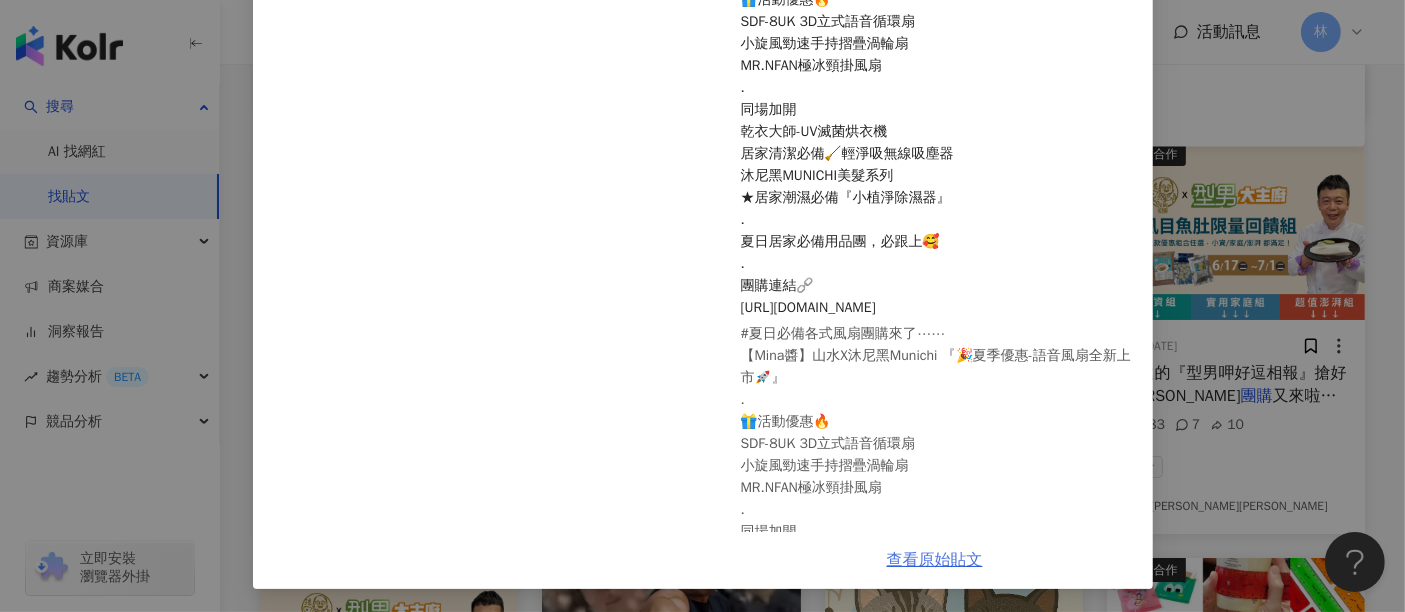 click on "查看原始貼文" at bounding box center [935, 560] 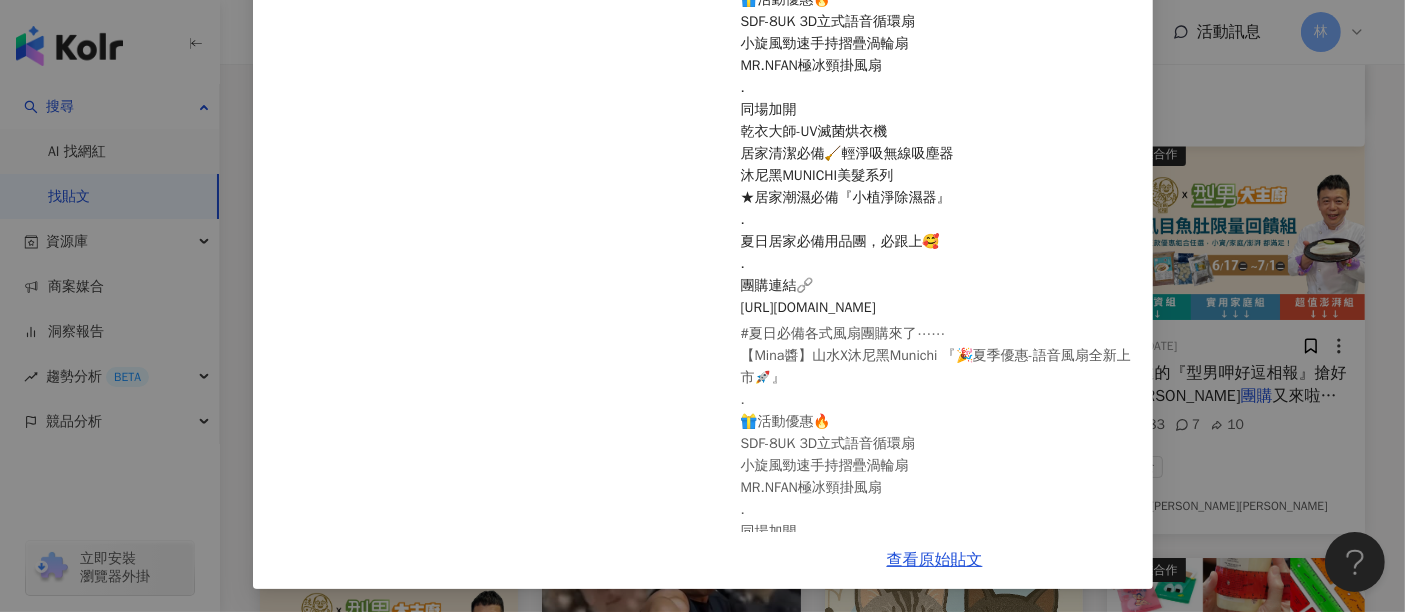 click on "Mina醬 [DATE] #夏日必備各式風扇團購來了⋯⋯
【Mina醬】山水X沐尼黑Munichi 『🎉夏季優惠-語音風扇全新上市🚀』
.
🎁活動優惠🔥
SDF-8UK 3D立式語音循環扇
小旋風勁速手持摺疊渦輪扇
MR.NFAN極冰頸掛風扇
.
同場加開
乾衣大師-UV滅菌烘衣機
居家清潔必備🧹輕淨吸無線吸塵器
沐尼黑MUNICHI美髮系列
★居家潮濕必備『小植淨除濕器』
.
夏日居家必備用品團，必跟上🥰
.
團購連結🔗
[URL][DOMAIN_NAME] 7 650 查看原始貼文" at bounding box center (702, 306) 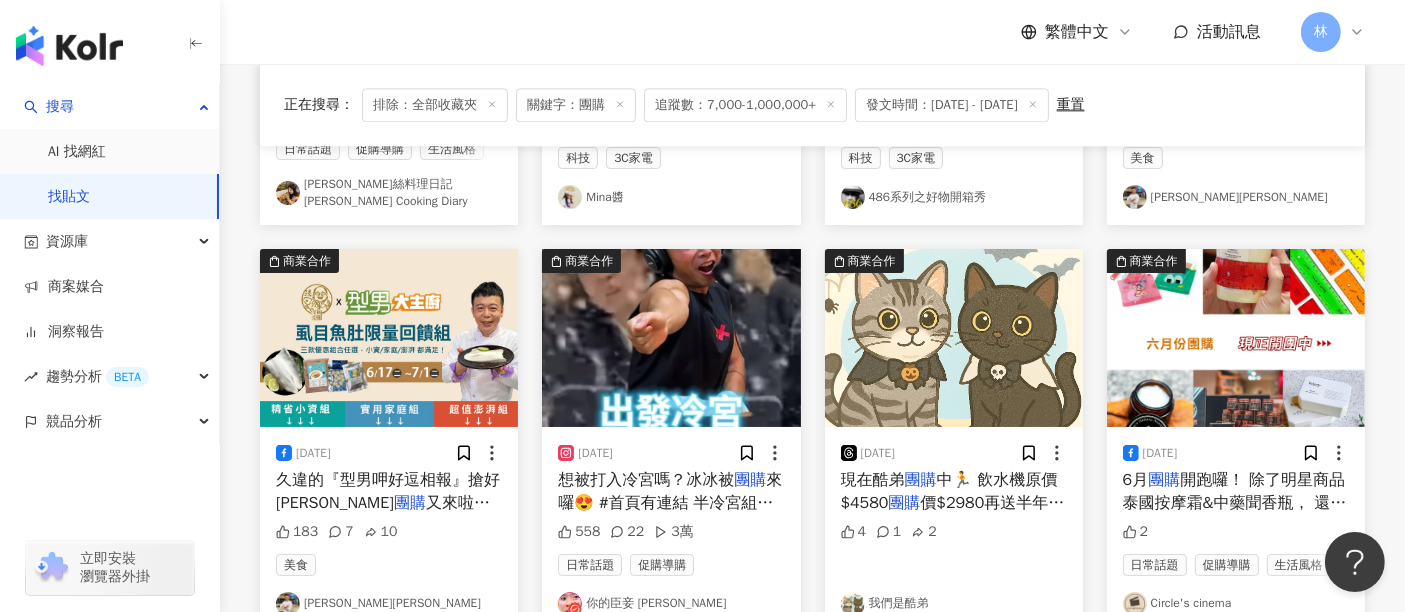 scroll, scrollTop: 12387, scrollLeft: 0, axis: vertical 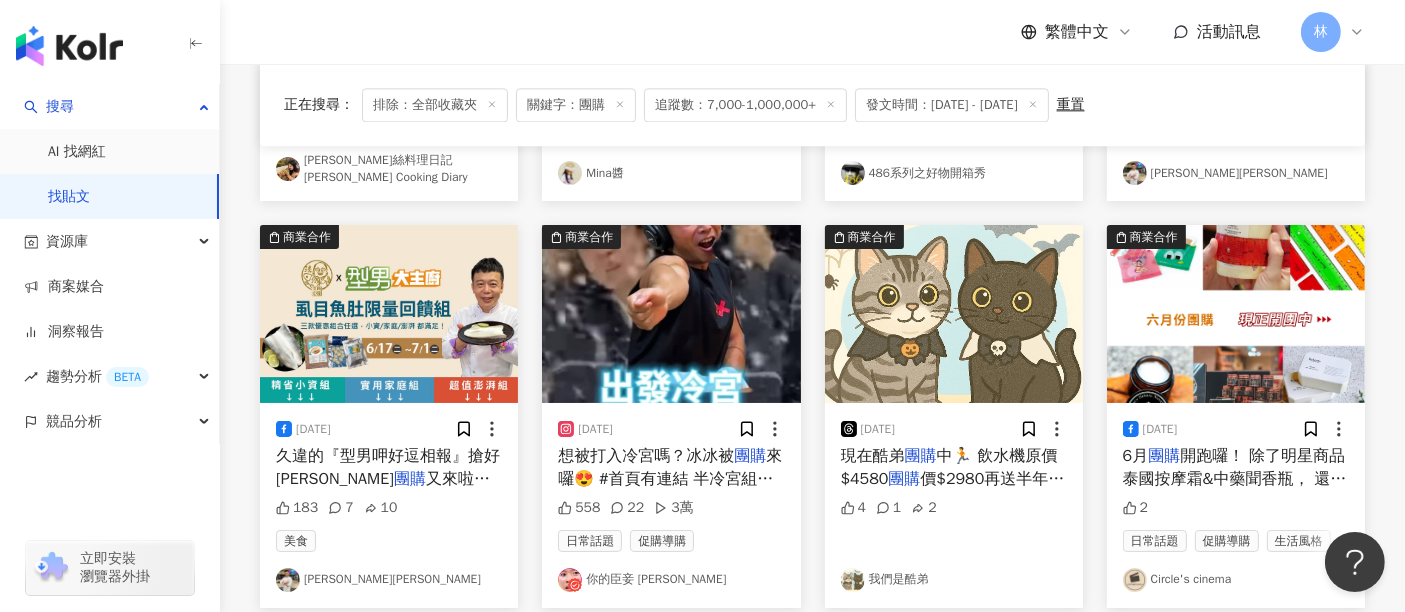 click at bounding box center [1236, 314] 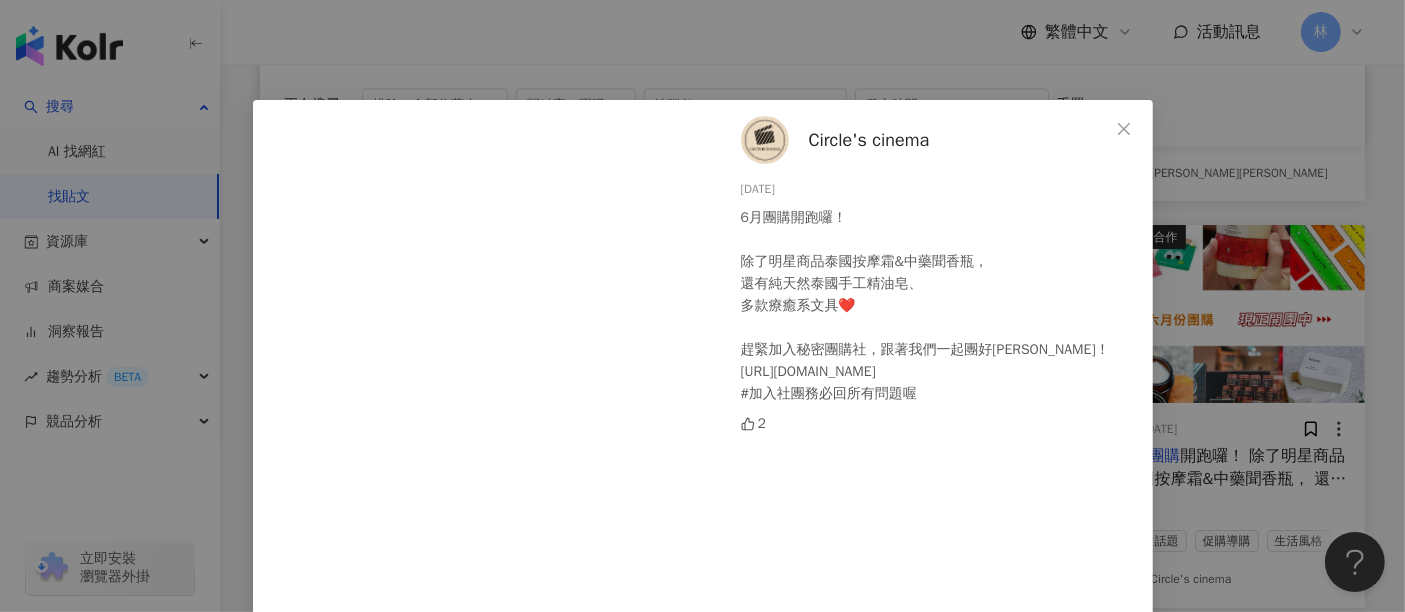 click on "Circle's cinema [DATE] 6月團購開跑囉！
除了明星商品泰國按摩霜&中藥聞香瓶，
還有純天然泰國手工精油皂、
多款療癒系文具❤️
趕緊加入秘密團購社，跟著我們一起團好[PERSON_NAME]！
[URL][DOMAIN_NAME]
#加入社團務必回所有問題喔 2 查看原始貼文" at bounding box center [702, 306] 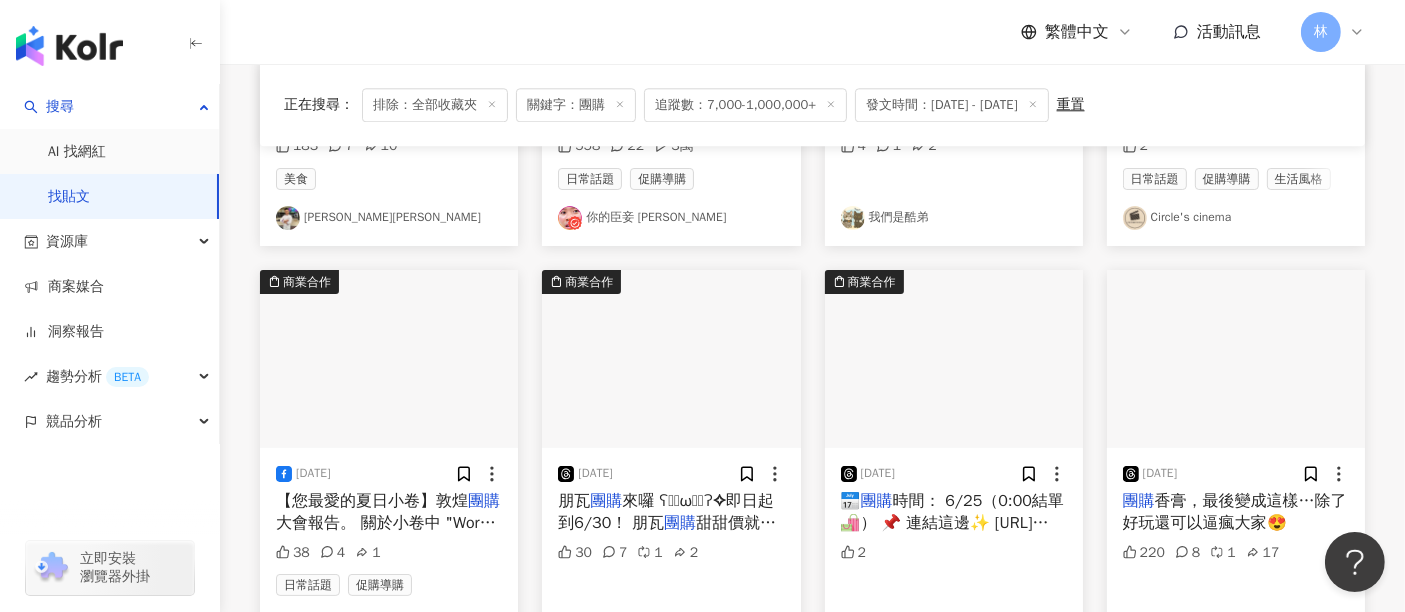 scroll, scrollTop: 12831, scrollLeft: 0, axis: vertical 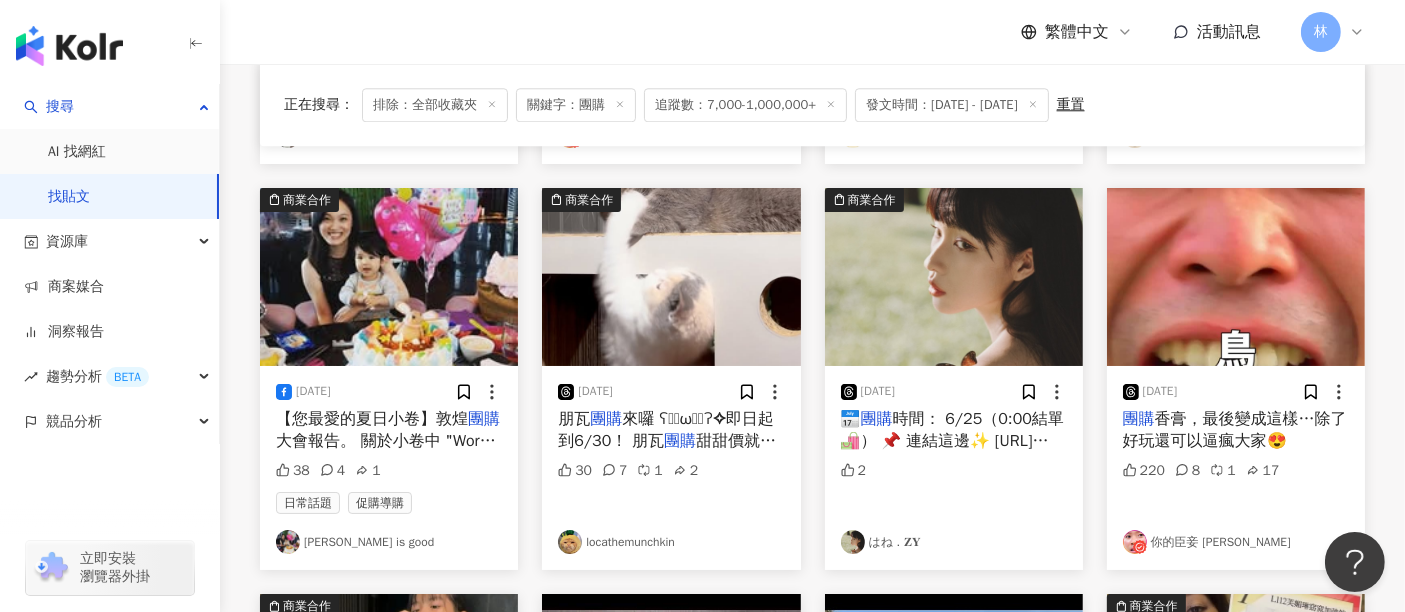 click at bounding box center [389, 277] 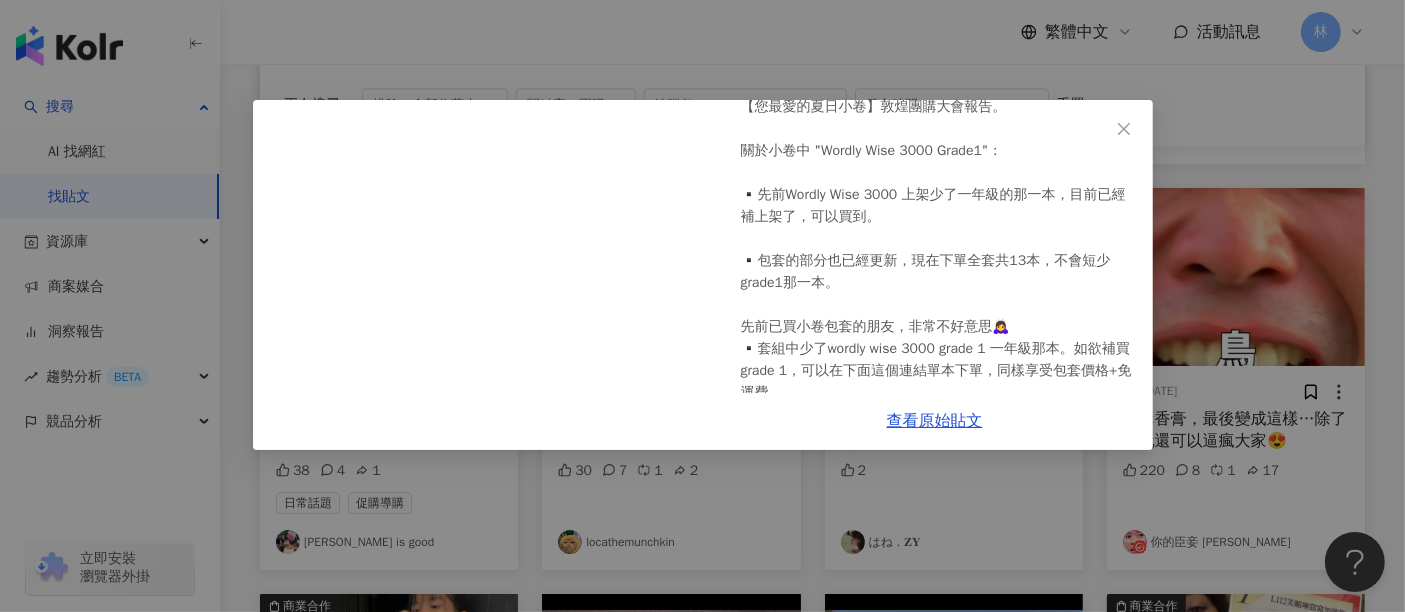 scroll, scrollTop: 328, scrollLeft: 0, axis: vertical 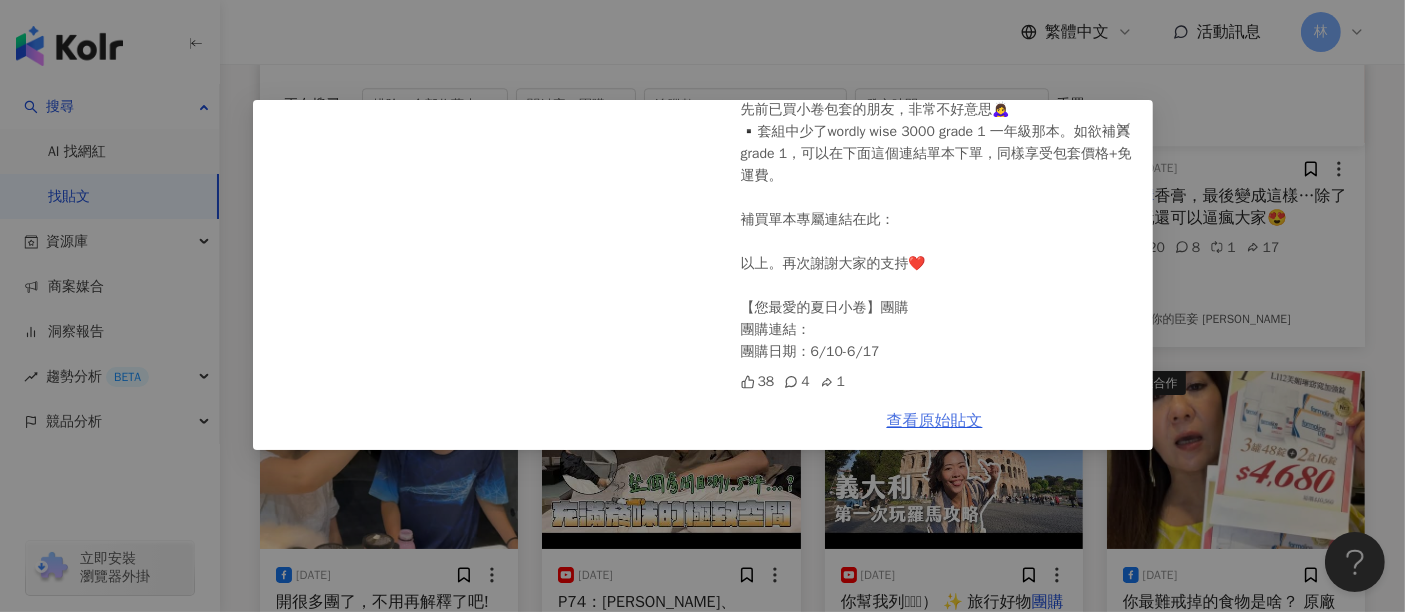 click on "查看原始貼文" at bounding box center (935, 421) 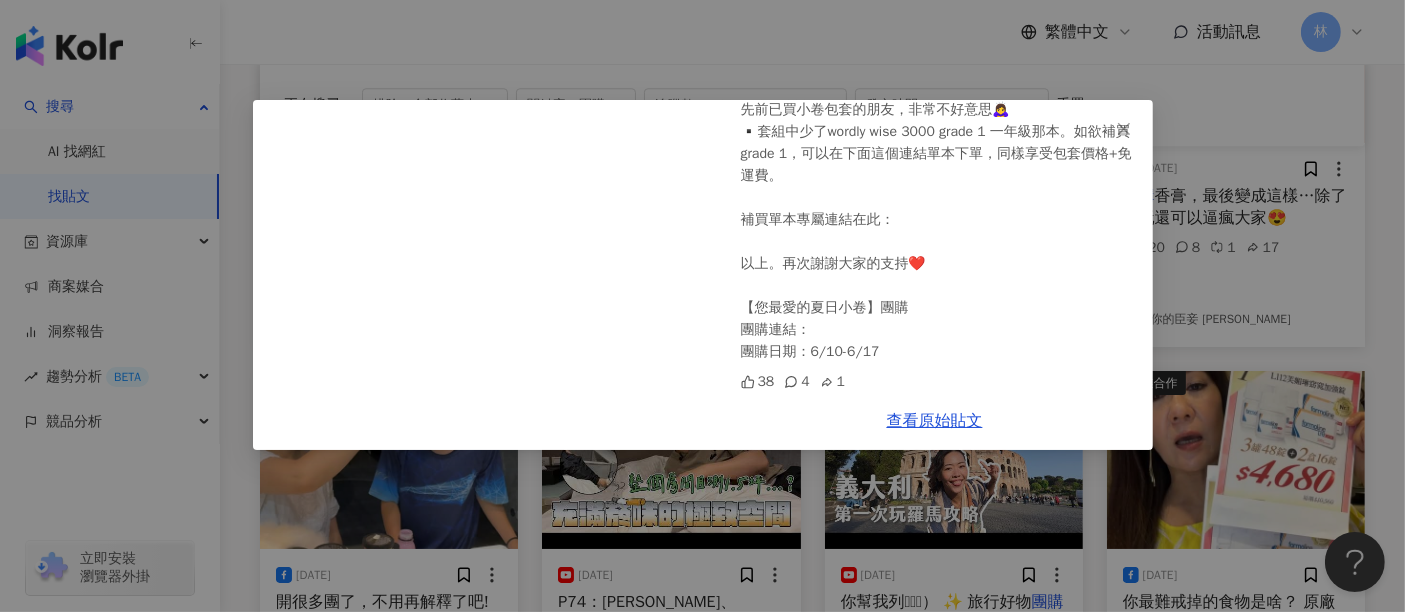 click on "[PERSON_NAME] is good [DATE]  【您最愛的夏日小卷】敦煌團購大會報告。
關於小卷中 "Wordly Wise 3000 Grade1"：
▪️先前Wordly Wise 3000 上架少了一年級的那一本，目前已經補上架了，可以買到。
▪️包套的部分也已經更新，現在下單全套共13本，不會短少grade1那一本。
先前已買小卷包套的朋友，非常不好意思🙇‍♀️
▪️套組中少了wordly wise 3000 grade 1 一年級那本。如欲補買grade 1，可以在下面這個連結單本下單，同樣享受包套價格+免運費。
補買單本專屬連結在此：
以上。再次謝謝大家的支持❤️
【您最愛的夏日小卷】團購
團購連結：
團購日期：6/10-6/17 38 4 1 查看原始貼文" at bounding box center (702, 306) 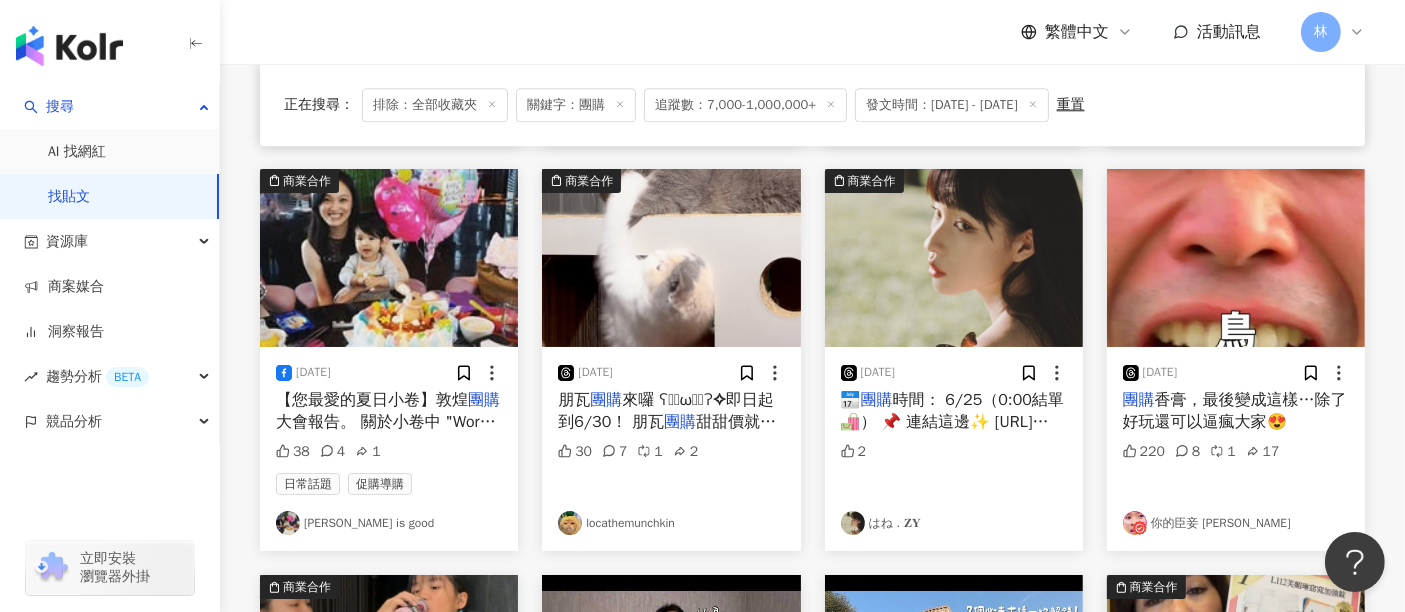 scroll, scrollTop: 12831, scrollLeft: 0, axis: vertical 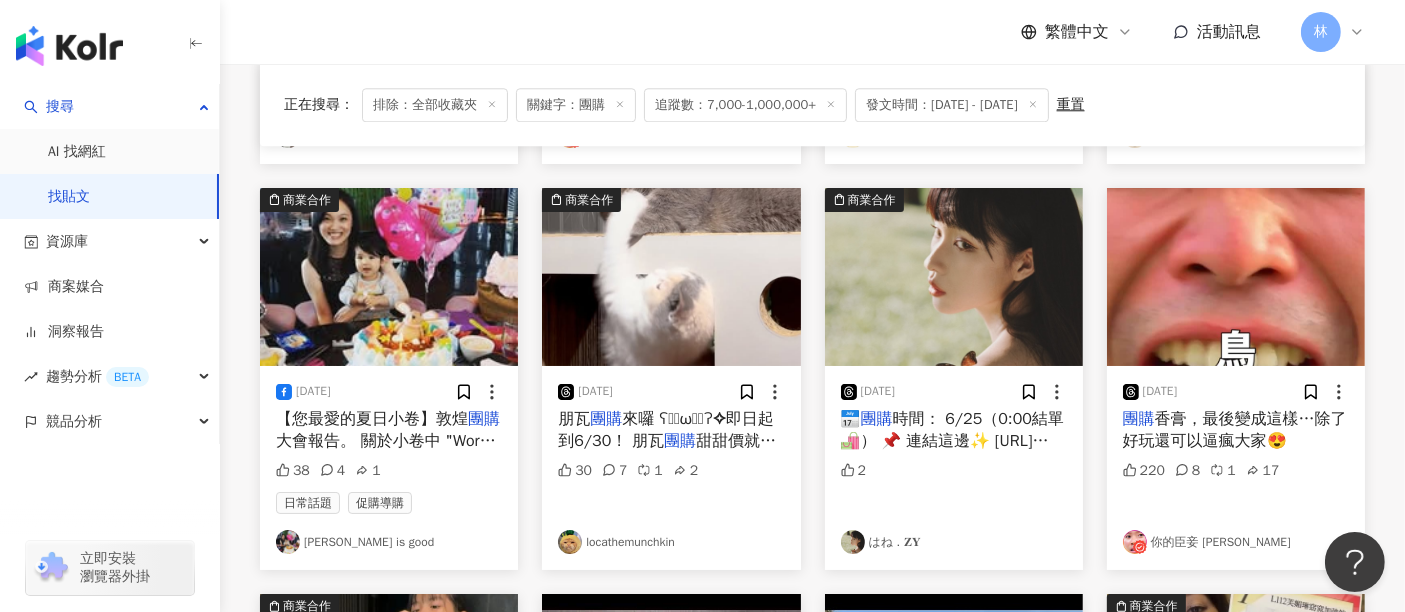 click at bounding box center (671, 277) 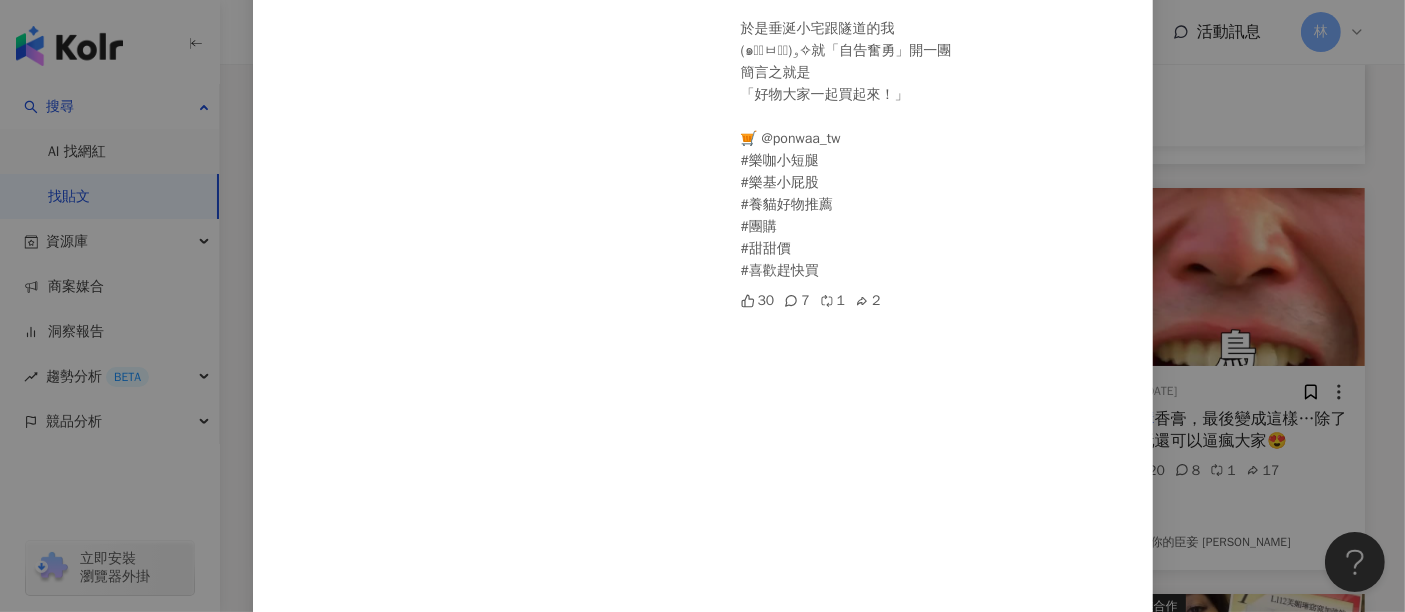 scroll, scrollTop: 666, scrollLeft: 0, axis: vertical 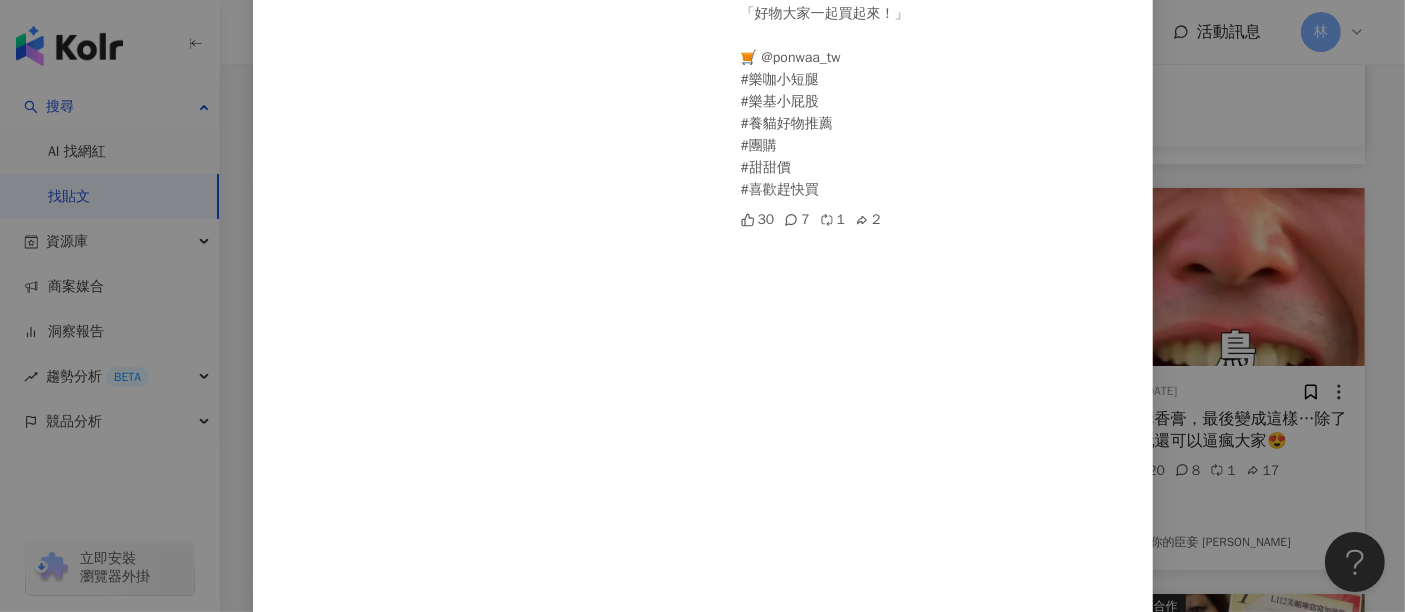 click on "locathemunchkin [DATE] 朋瓦團購來囉
ʕ•̀ω•́ʔ✧即日起到6/30！
朋瓦團購甜甜價就在咖基家！
團購鏈結：
[URL][DOMAIN_NAME]
（限動也會放上鏈結，懶得打字快去限動點）
記得用外部瀏覽器開比較順歐！
直接先上鏈接的我
只能跟大家說
◔.̮◔✧我不是開團，我是自肥。
[GEOGRAPHIC_DATA]已經在我家快兩年了
貓抓板來來去去
只有這個自始至終沒失寵
每天都在上面打打鬧鬧
於是垂涎小宅跟隧道的我
(๑•̀ㅂ•́)و✧就「自告奮勇」開一團
簡言之就是
「好物大家一起買起來！」
🛒 @ponwaa_tw
#樂咖小短腿
#樂基小屁股
#養貓好物推薦
#團購
#甜甜價
#喜歡趕快買 30 7 1 2 查看原始貼文" at bounding box center [702, 306] 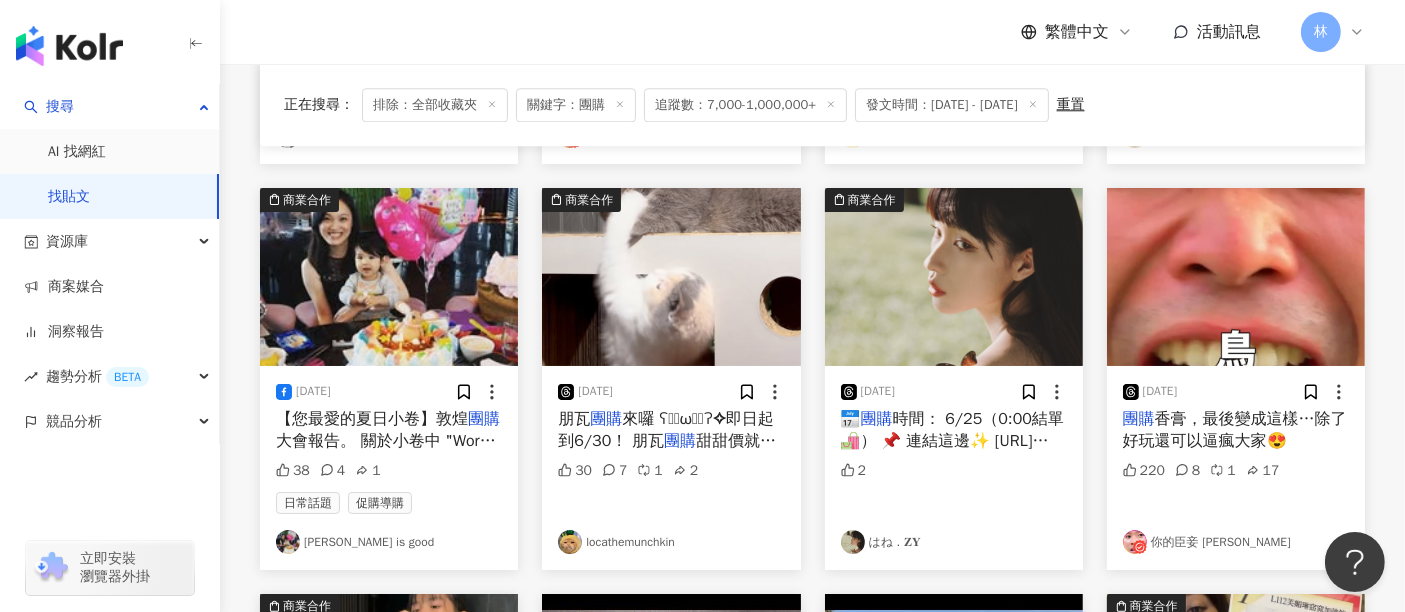 scroll, scrollTop: 13165, scrollLeft: 0, axis: vertical 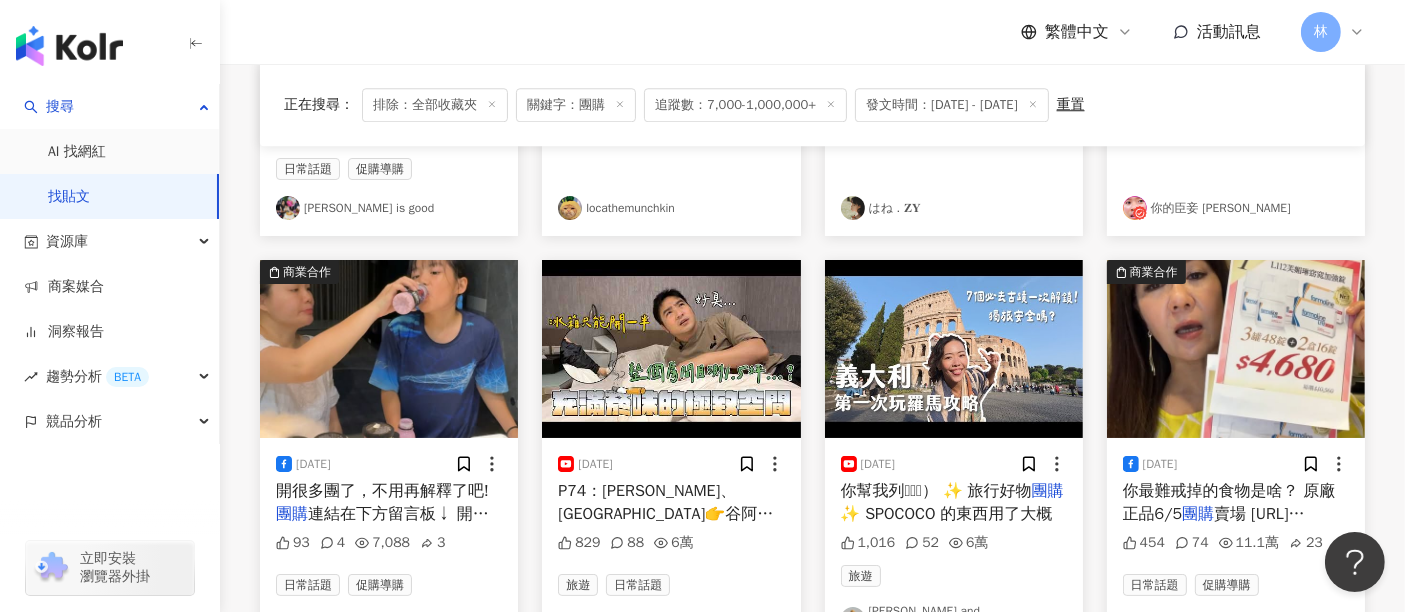 click at bounding box center (389, 349) 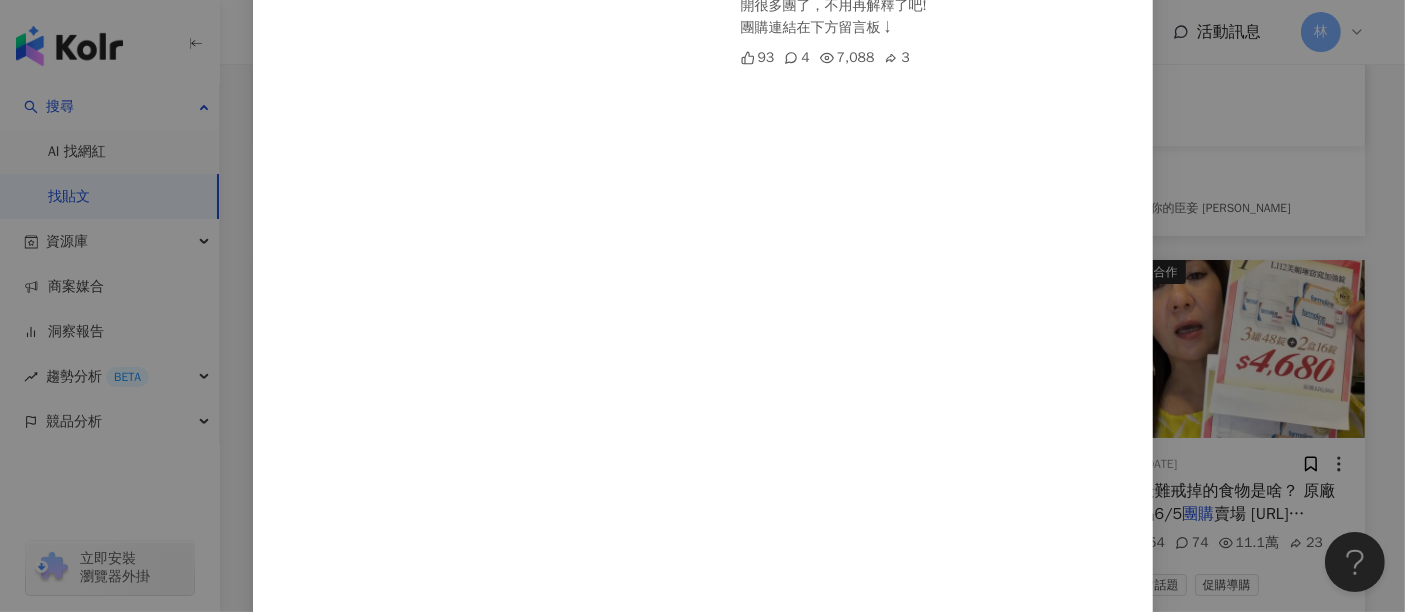 scroll, scrollTop: 0, scrollLeft: 0, axis: both 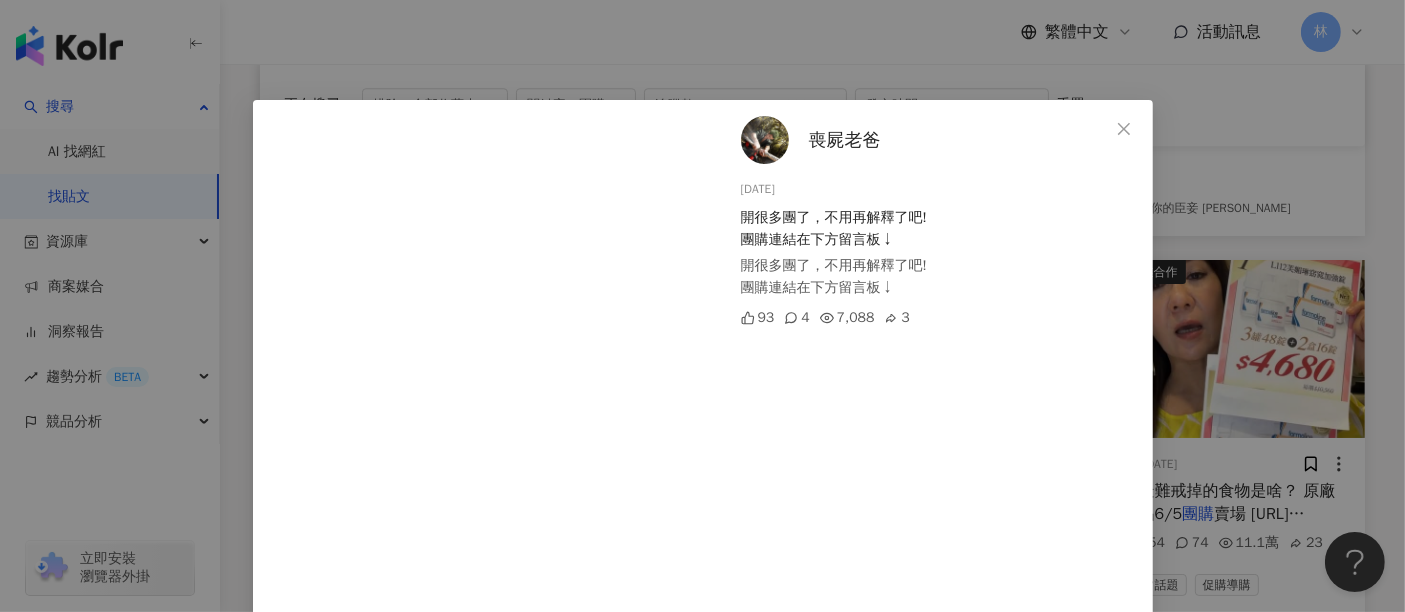 click on "喪屍老爸 [DATE] 開很多團了，不用再解釋了吧!
團購連結在下方留言板↓  開很多團了，不用再解釋了吧!
團購連結在下方留言板↓ 93 4 7,088 3 查看原始貼文" at bounding box center [702, 306] 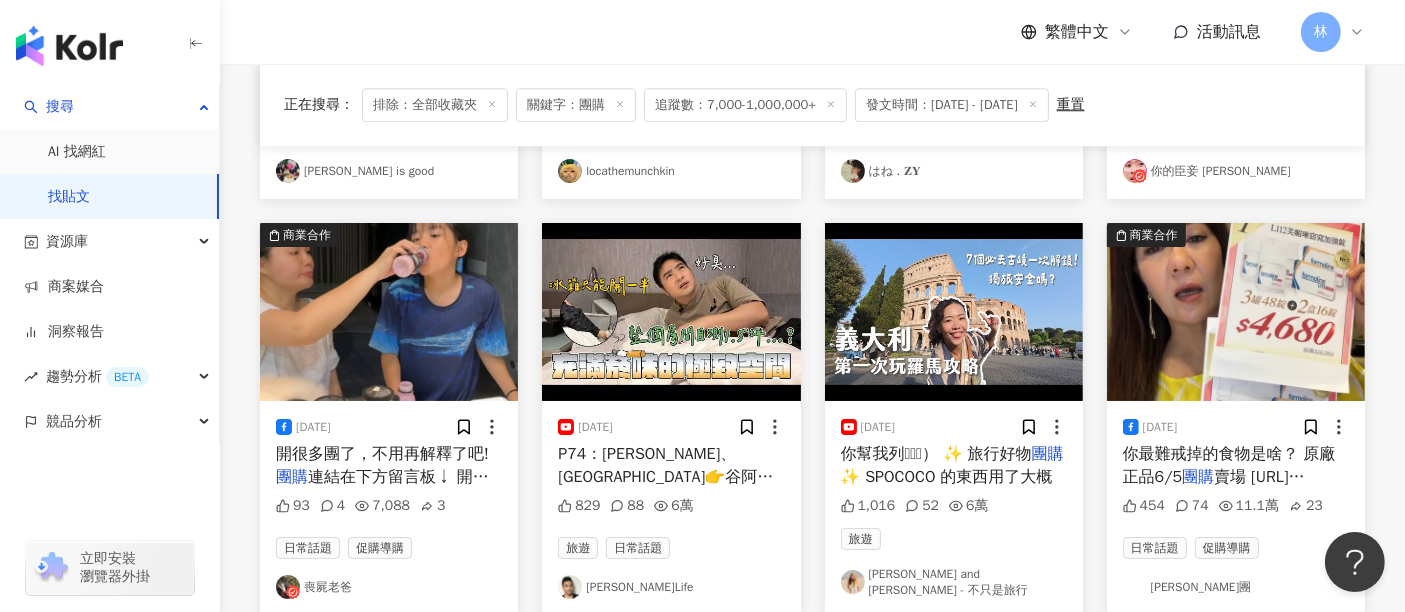 scroll, scrollTop: 13276, scrollLeft: 0, axis: vertical 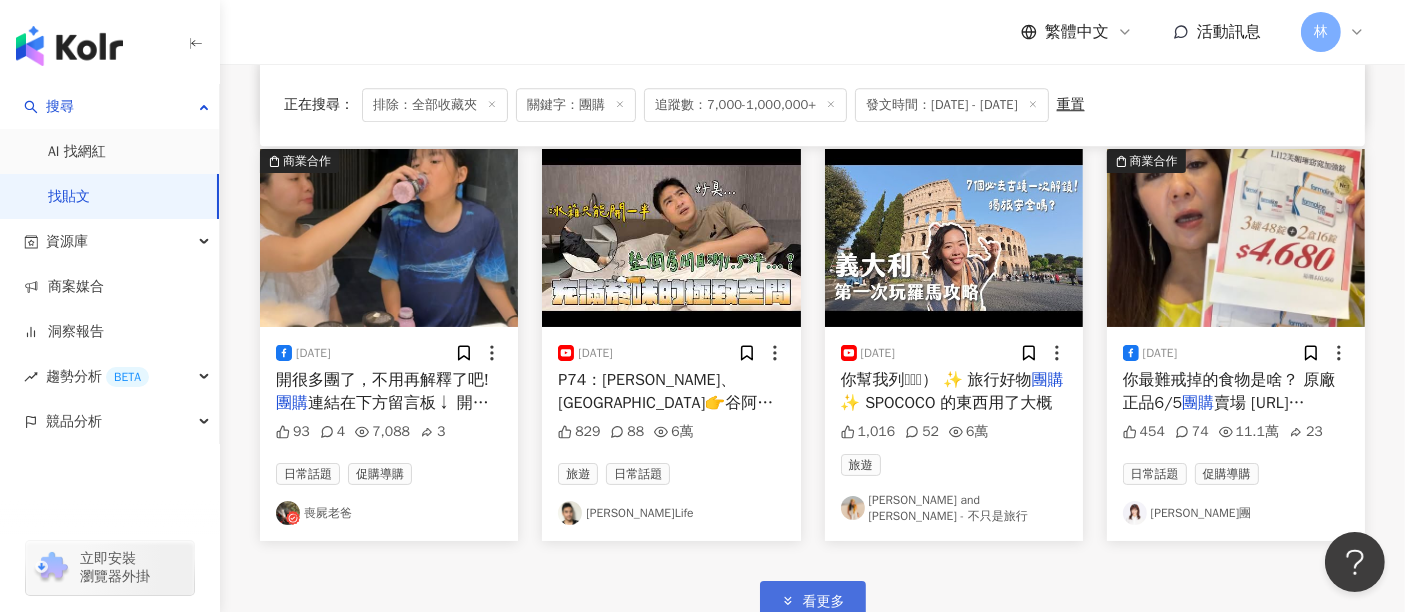 click on "看更多" at bounding box center [813, 601] 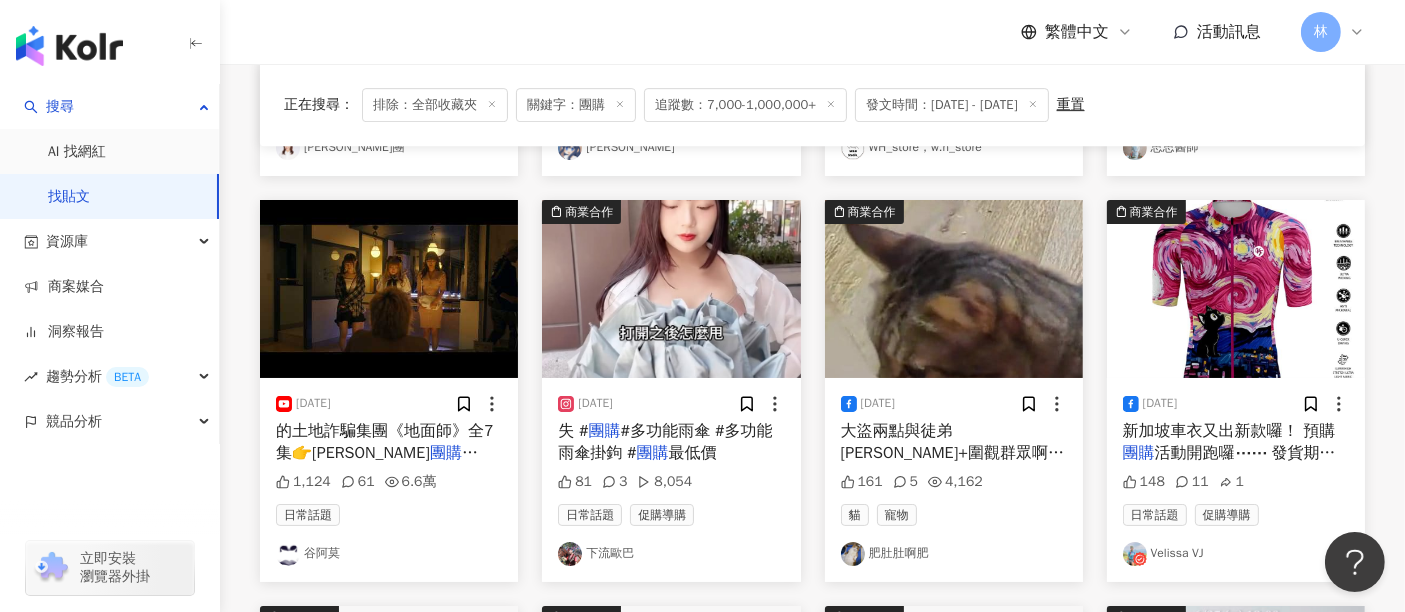 scroll, scrollTop: 14054, scrollLeft: 0, axis: vertical 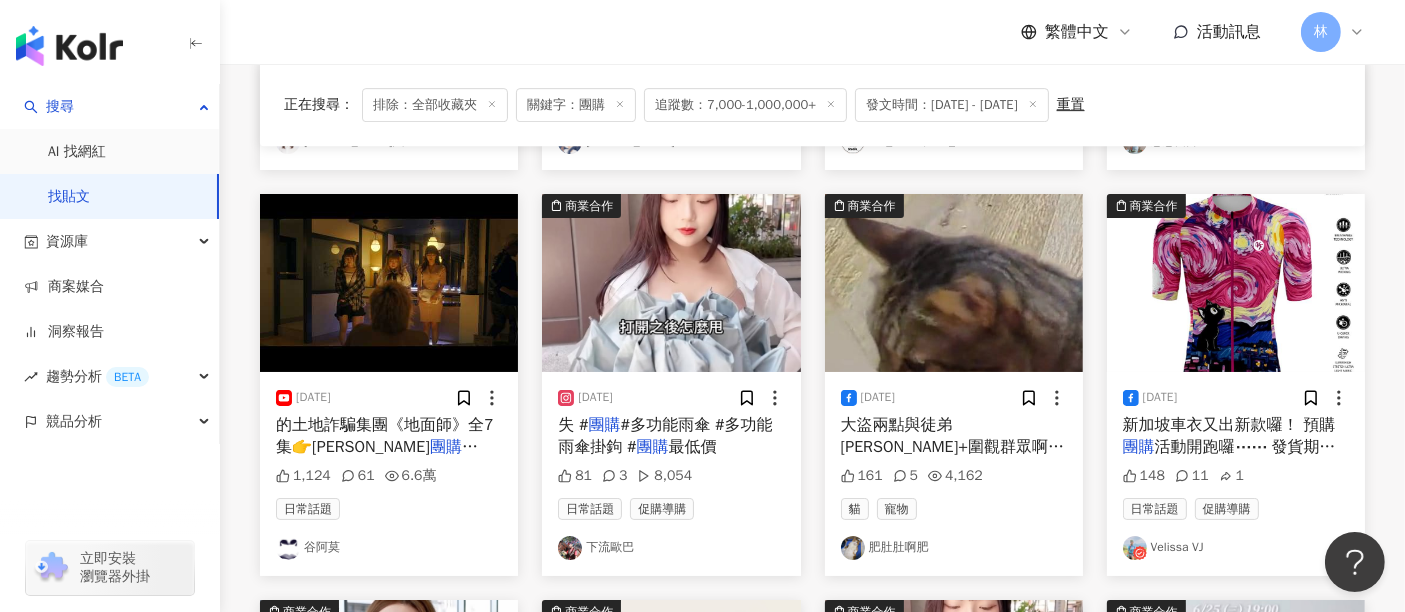 click at bounding box center (671, 283) 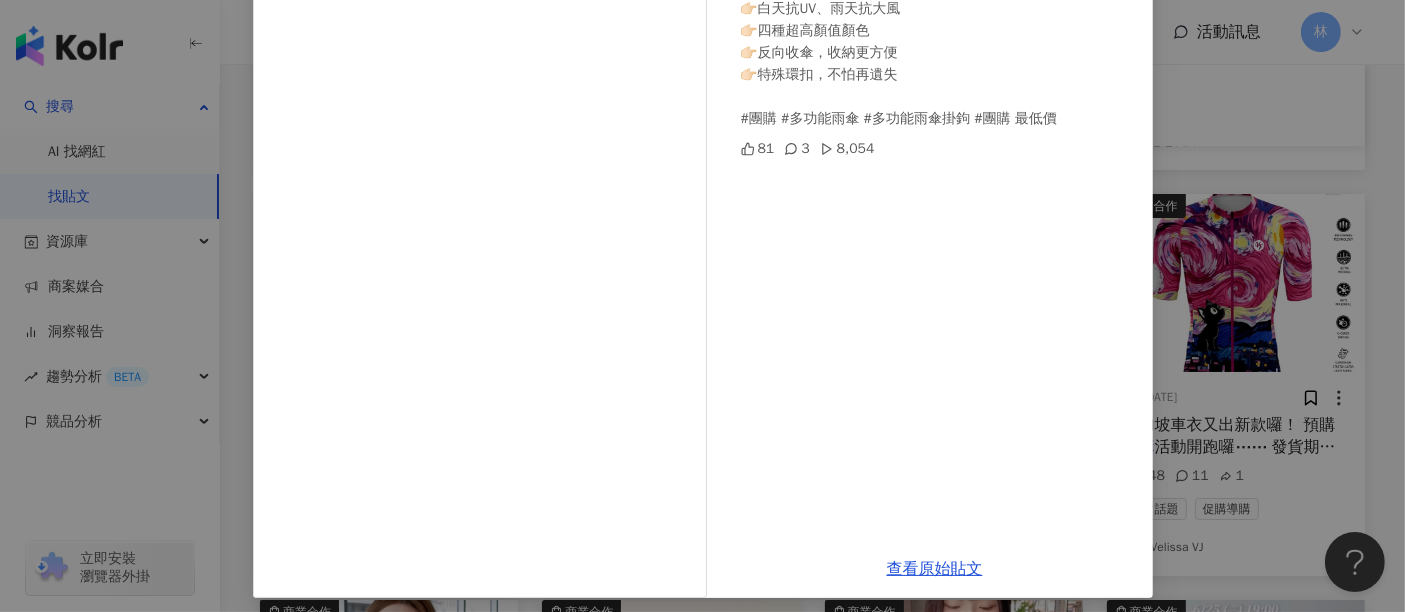 scroll, scrollTop: 284, scrollLeft: 0, axis: vertical 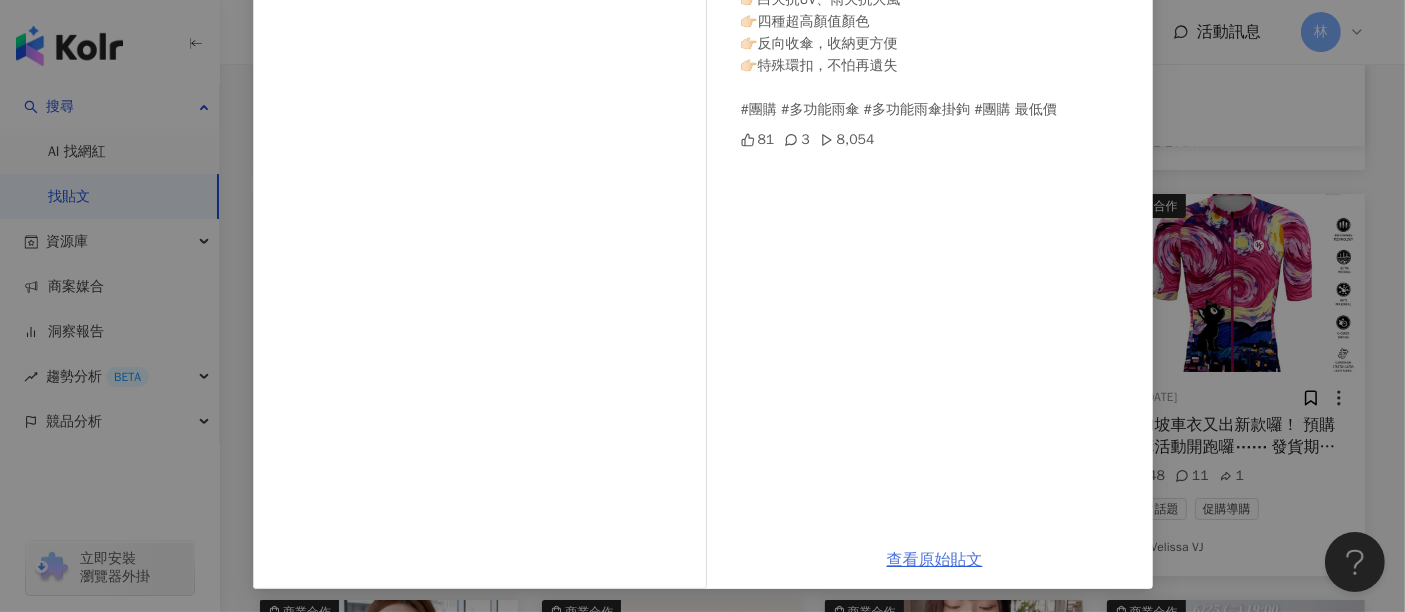 click on "查看原始貼文" at bounding box center [935, 560] 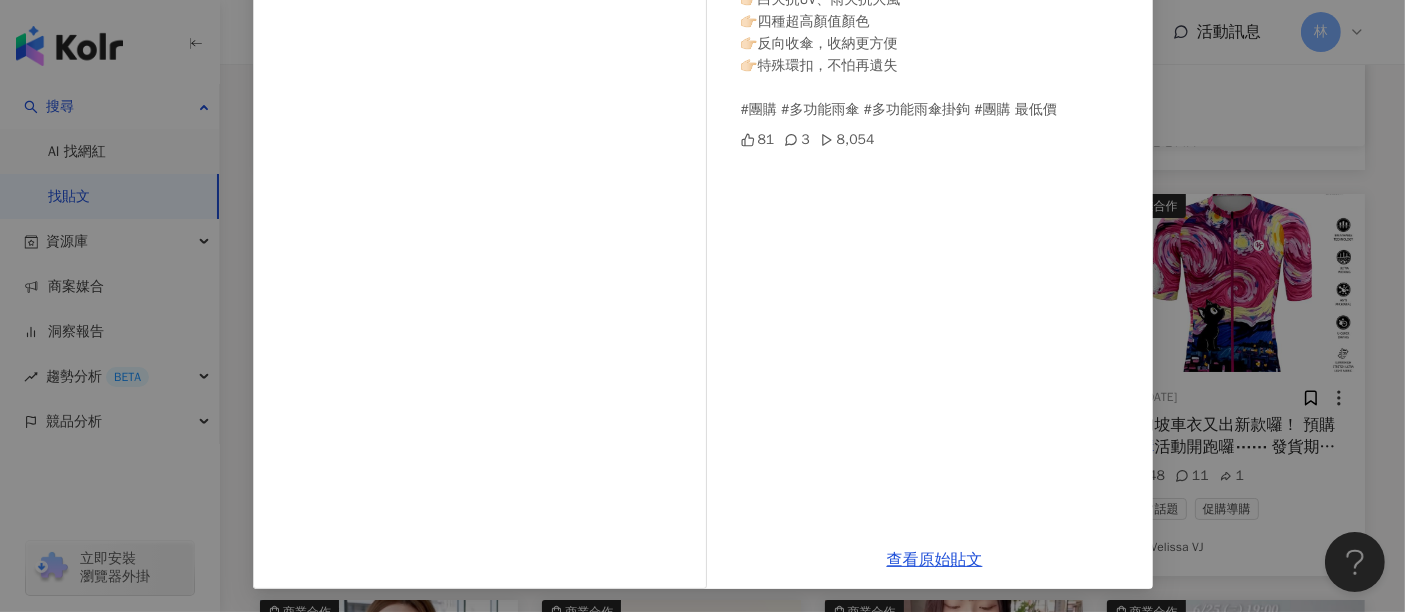 click on "下流歐巴 [DATE] 高顏值的傘又來了⚠️連結在主頁
多功能晴雨傘正式開團至6/19‼️
👉🏻白天抗UV、雨天抗大風
👉🏻四種超高顏值顏色
👉🏻反向收傘，收納更方便
👉🏻特殊環扣，不怕再遺失
#團購 #多功能雨傘 #多功能雨傘掛鉤 #團購 最低價 81 3 8,054 查看原始貼文" at bounding box center (702, 306) 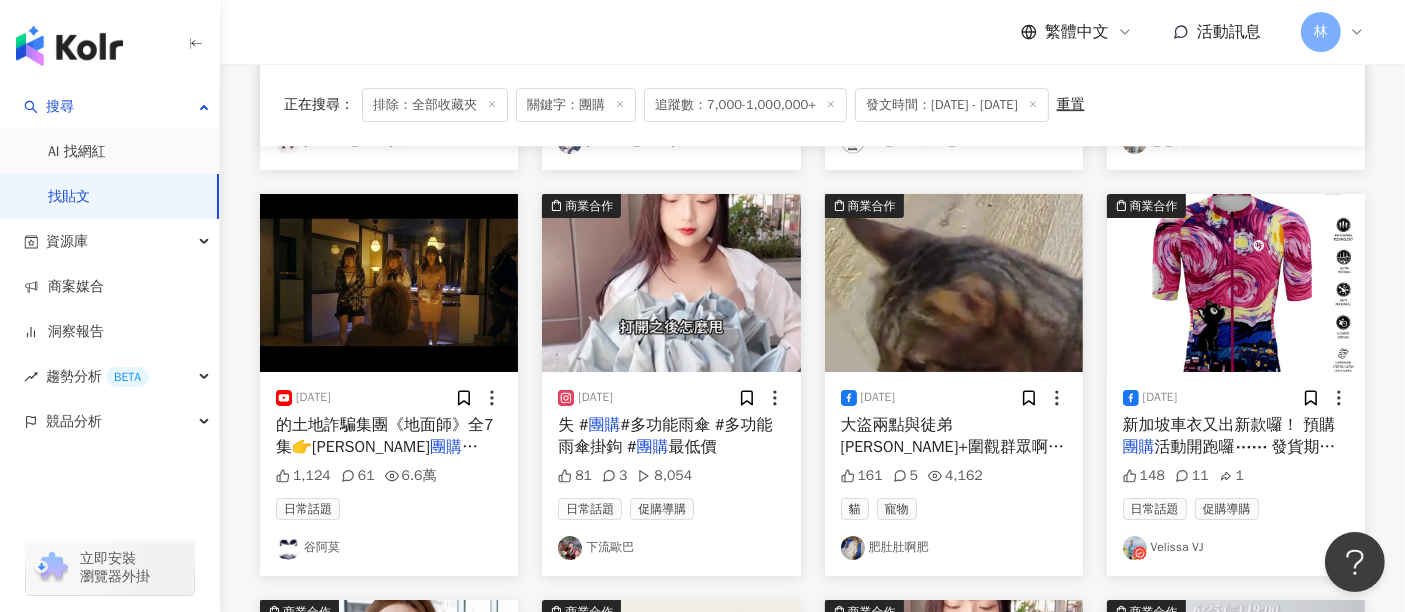 click at bounding box center [954, 283] 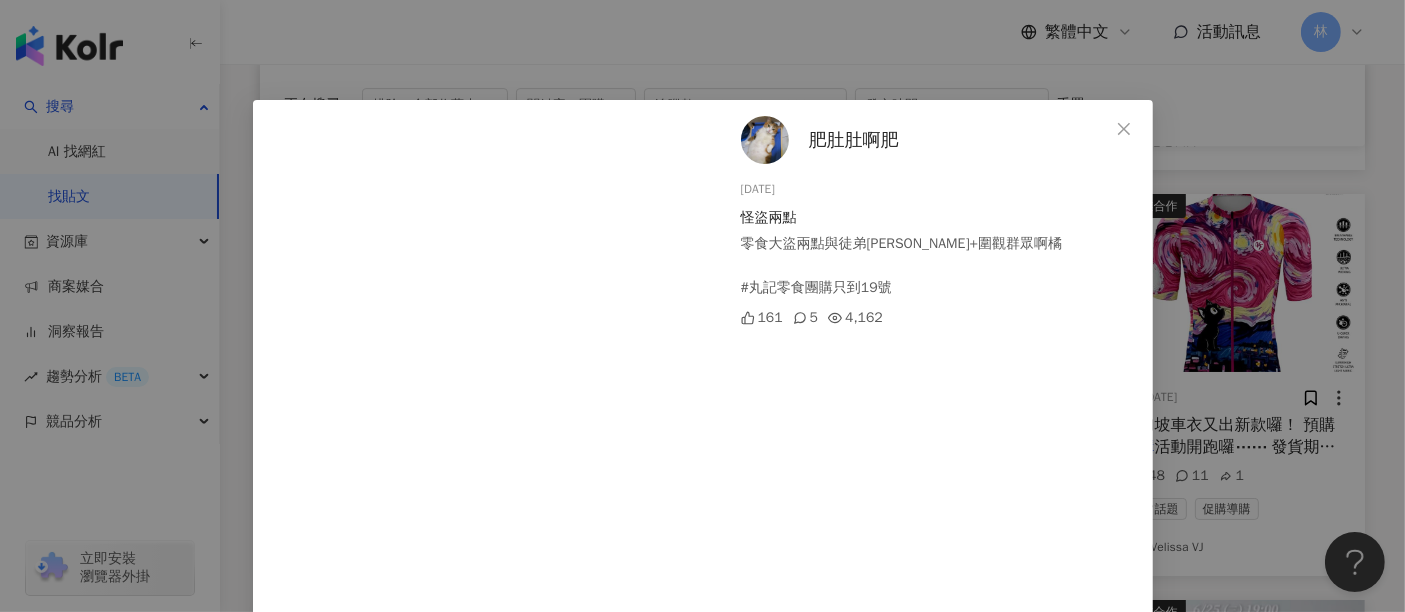 click on "肥肚肚啊肥 [DATE] 怪盜兩點  零食大盜兩點與徒弟[PERSON_NAME]+圍觀群眾啊橘
#丸記零食團購只到19號 161 5 4,162 查看原始貼文" at bounding box center (702, 306) 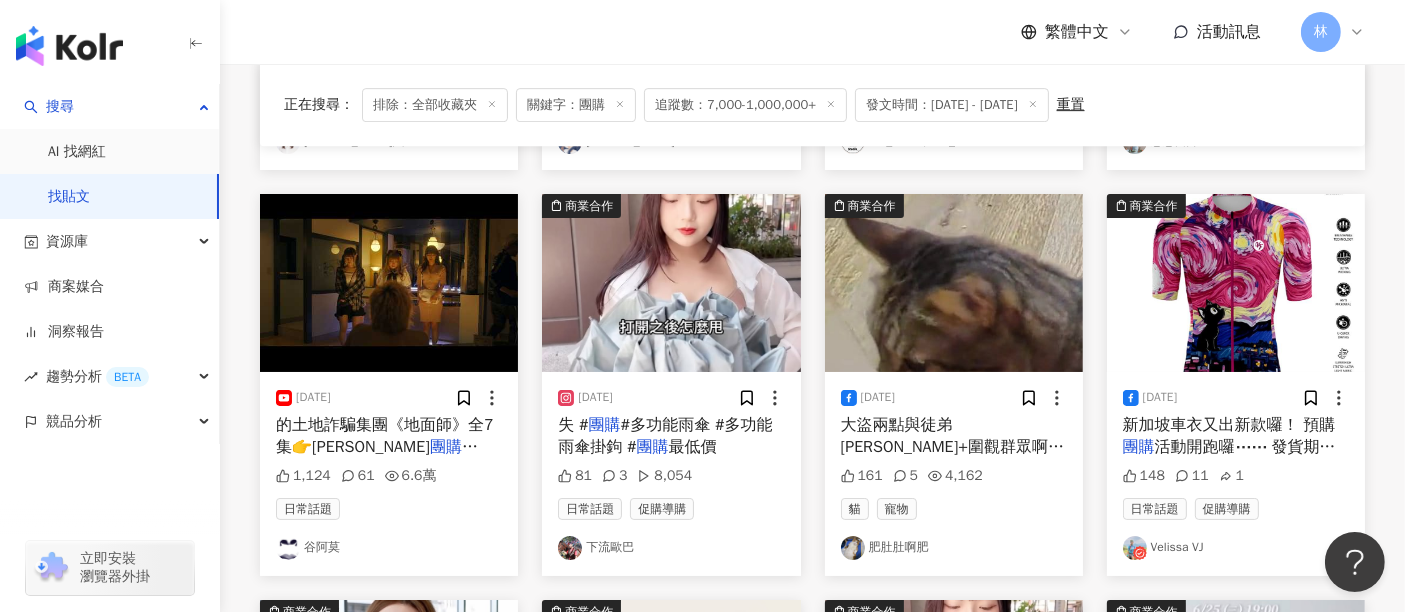 click at bounding box center (1236, 283) 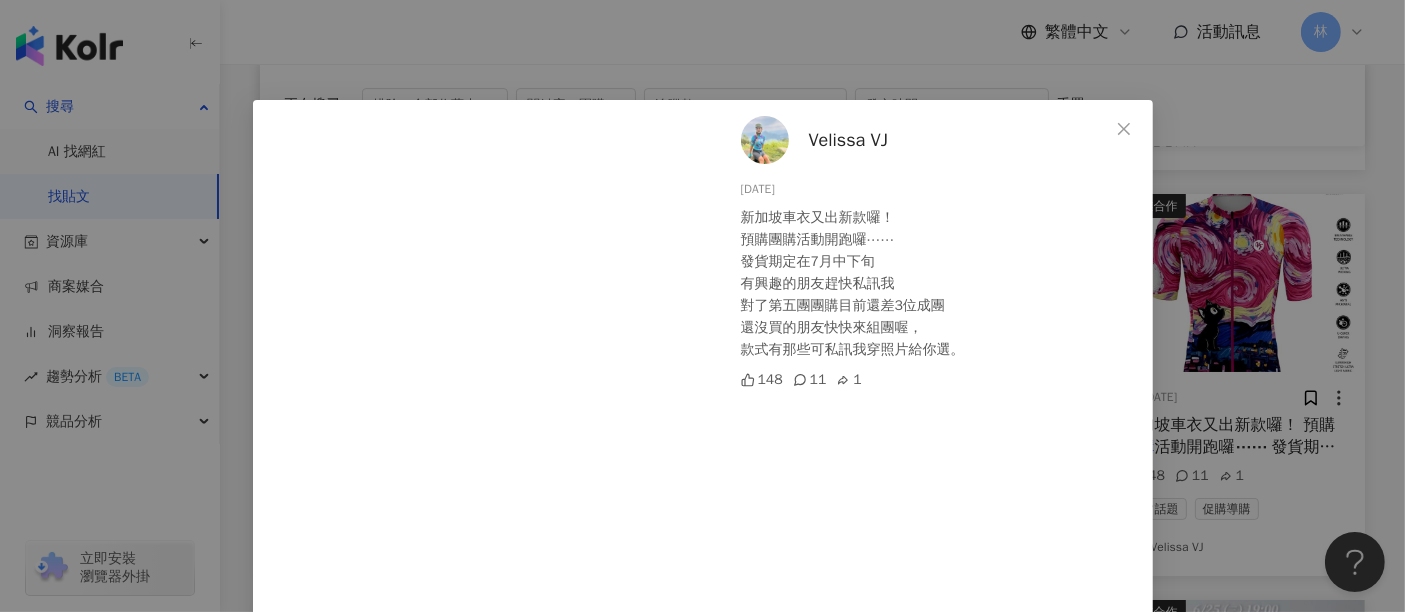 click on "Velissa VJ [DATE]  新加坡車衣又出新款囉！
預購團購活動開跑囉⋯⋯
發貨期定在7月中下旬
有興趣的朋友趕快私訊我
對了第五團團購目前還差3位成團
還沒買的朋友快快來組團喔，
款式有那些可私訊我穿照片給你選。 148 11 1 查看原始貼文" at bounding box center [702, 306] 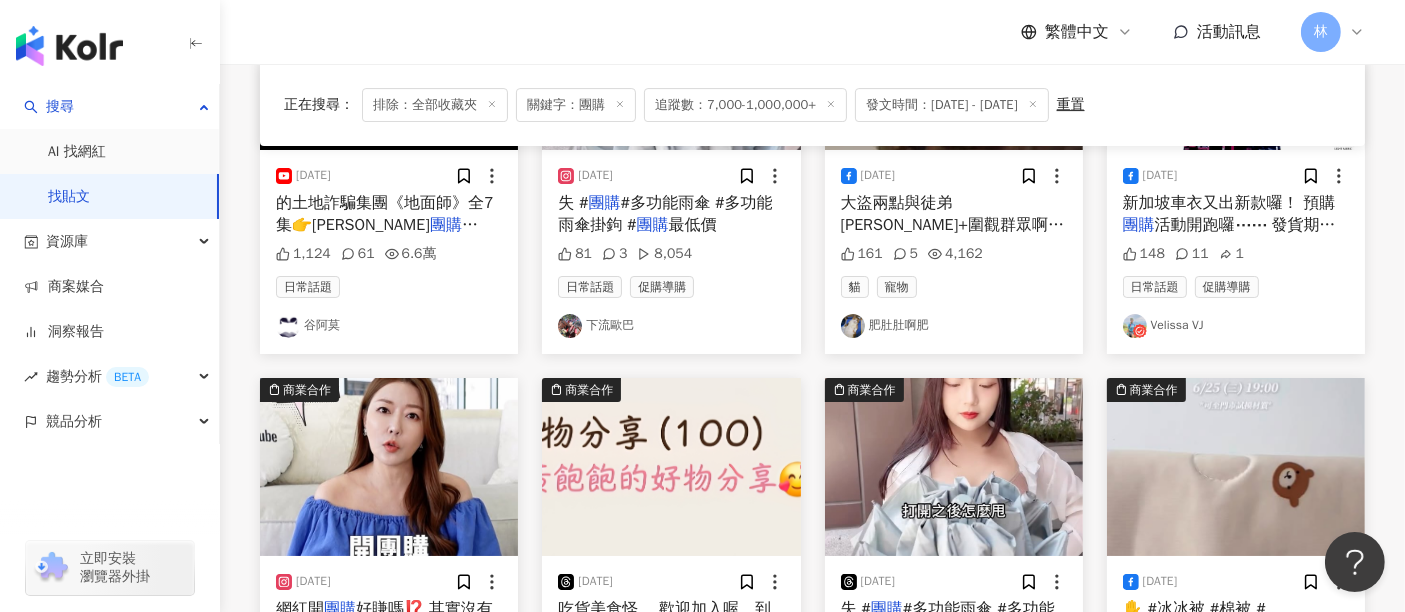 scroll, scrollTop: 14387, scrollLeft: 0, axis: vertical 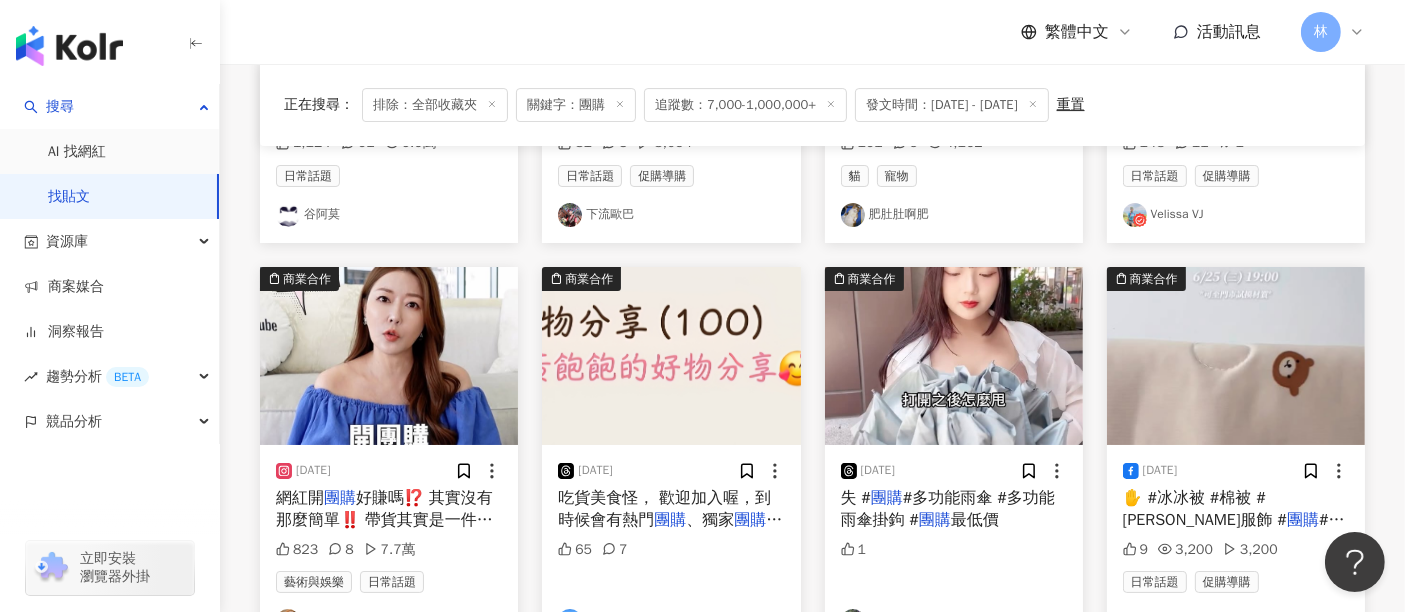 click at bounding box center [389, 356] 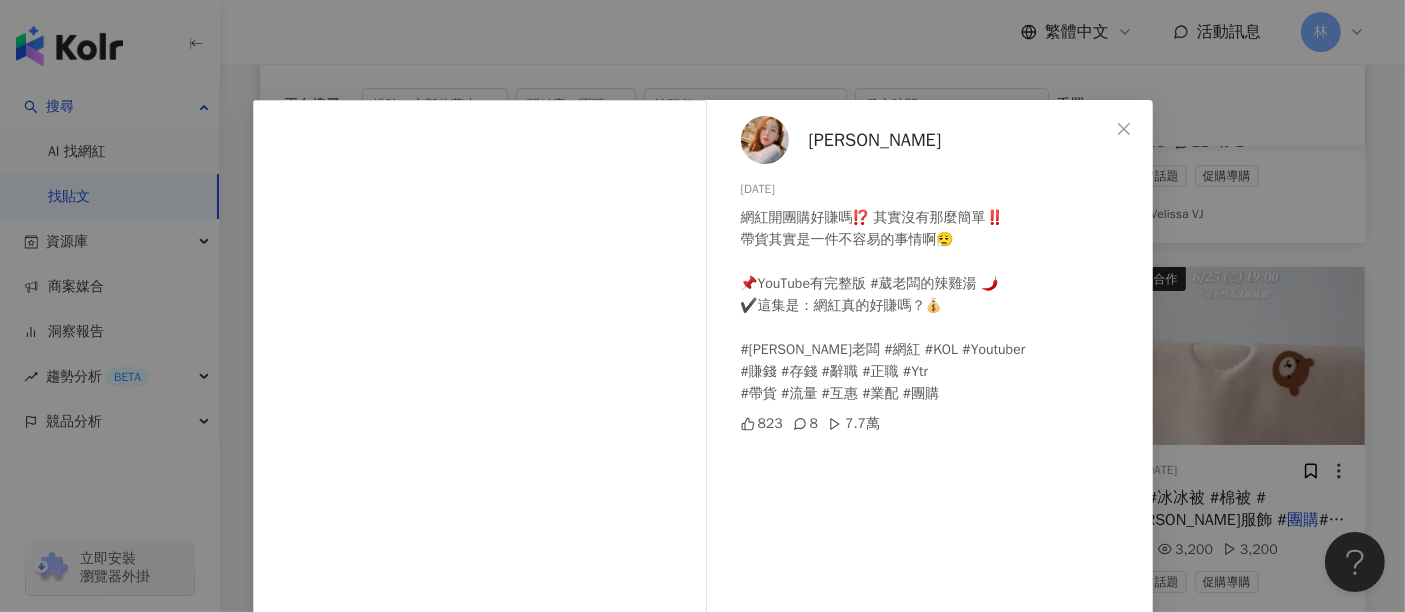 click on "[PERSON_NAME][DATE] 網紅開團購好賺嗎⁉️ 其實沒有那麼簡單‼️
帶貨其實是一件不容易的事情啊😮‍💨
📌YouTube有完整版 #葳老闆的辣雞湯 🌶️
✔️這集是：網紅真的好賺嗎？💰
#[PERSON_NAME]老闆 #網紅 #KOL #Youtuber
#賺錢 #存錢 #辭職 #正職 #Ytr
#帶貨 #流量 #互惠 #業配 #團購 823 8 7.7萬 查看原始貼文" at bounding box center (702, 306) 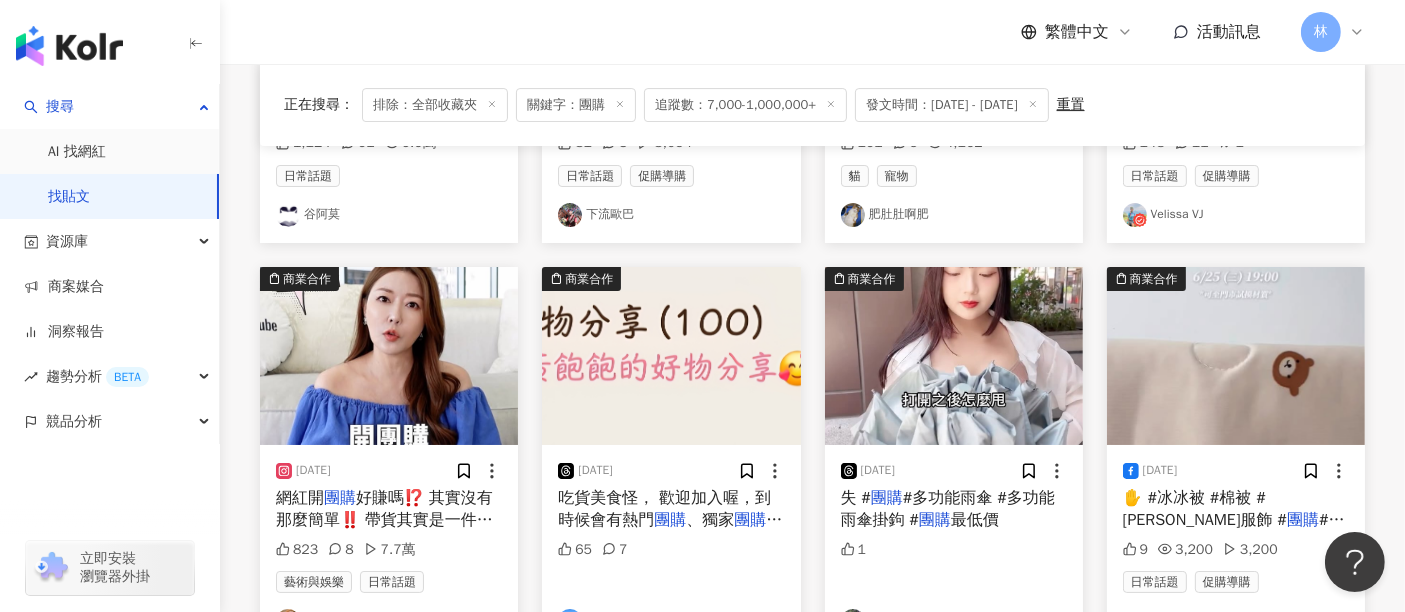 click at bounding box center (389, 356) 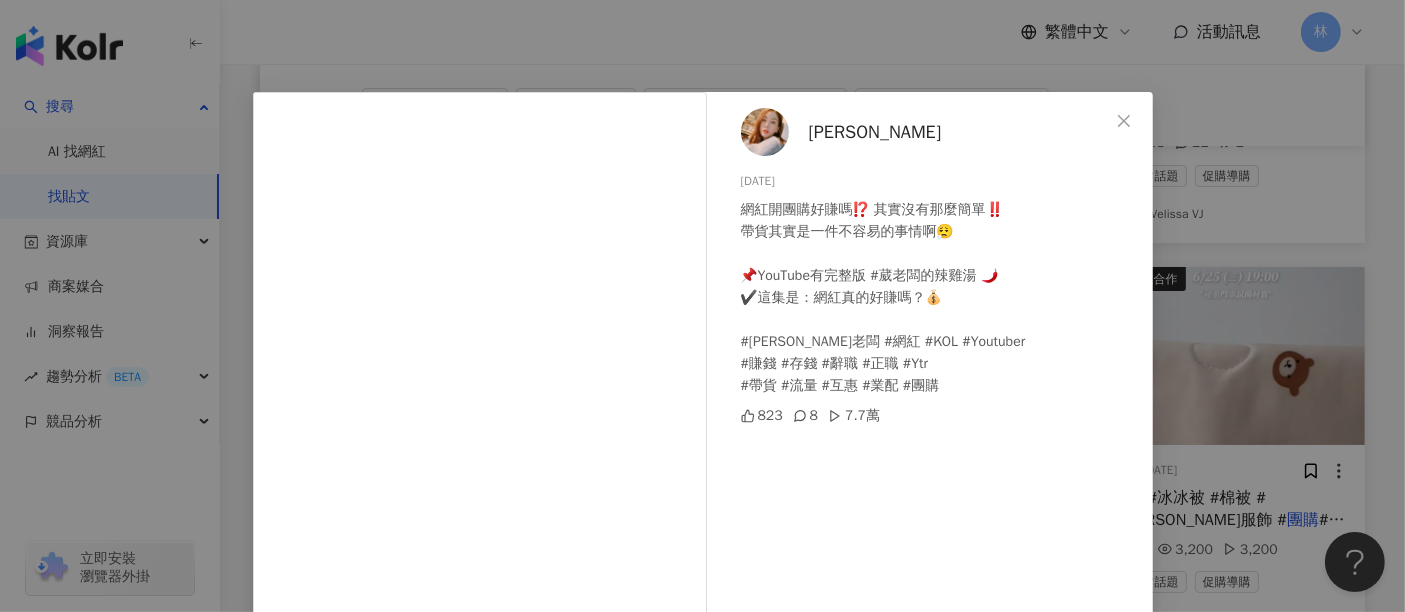 scroll, scrollTop: 0, scrollLeft: 0, axis: both 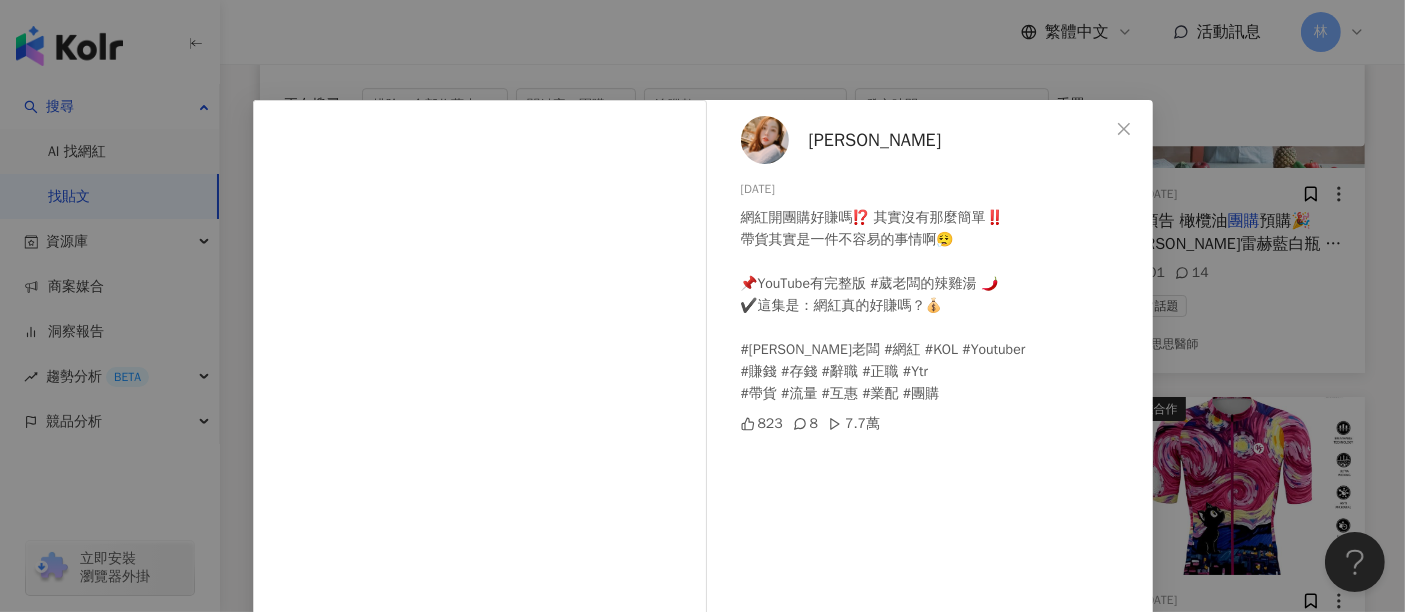 click on "[PERSON_NAME][DATE] 網紅開團購好賺嗎⁉️ 其實沒有那麼簡單‼️
帶貨其實是一件不容易的事情啊😮‍💨
📌YouTube有完整版 #葳老闆的辣雞湯 🌶️
✔️這集是：網紅真的好賺嗎？💰
#[PERSON_NAME]老闆 #網紅 #KOL #Youtuber
#賺錢 #存錢 #辭職 #正職 #Ytr
#帶貨 #流量 #互惠 #業配 #團購 823 8 7.7萬 查看原始貼文" at bounding box center [702, 306] 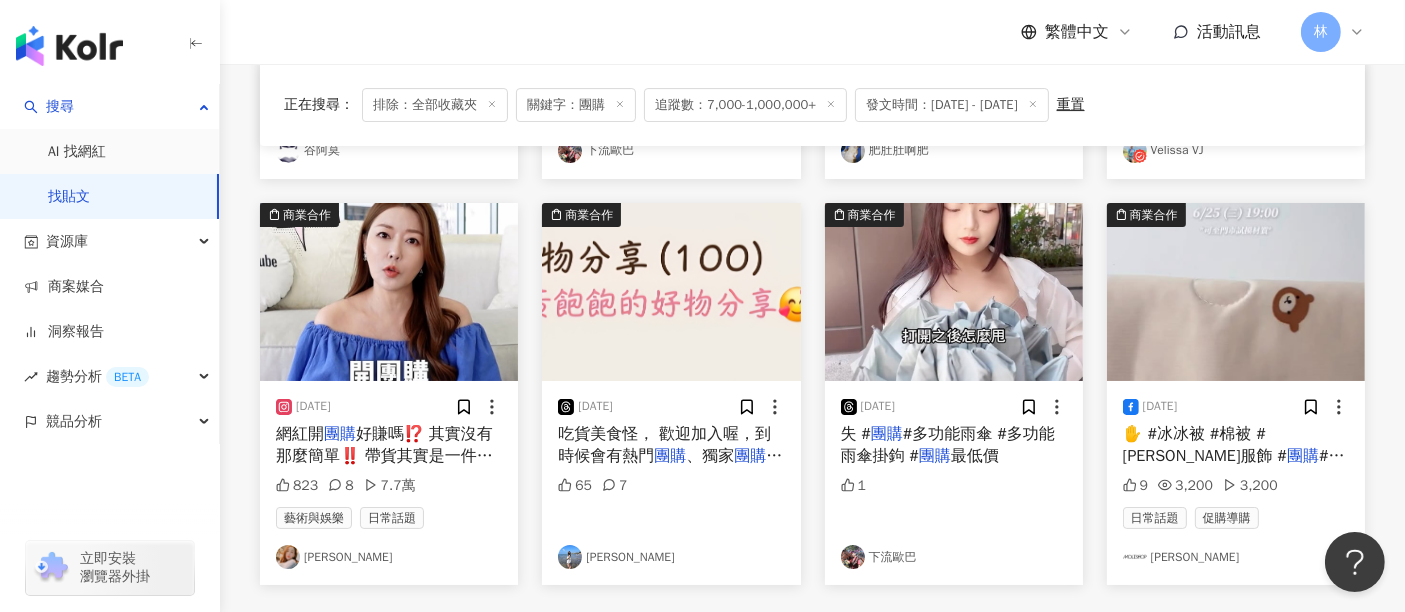 scroll, scrollTop: 14518, scrollLeft: 0, axis: vertical 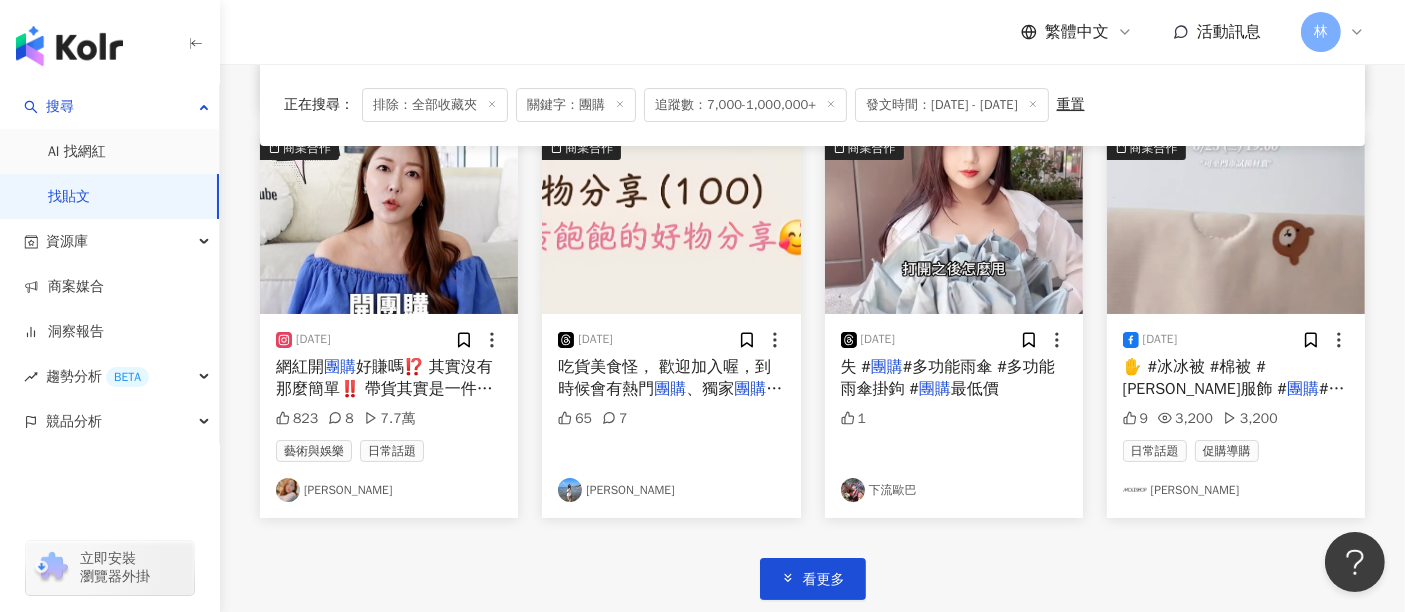 click at bounding box center (671, 225) 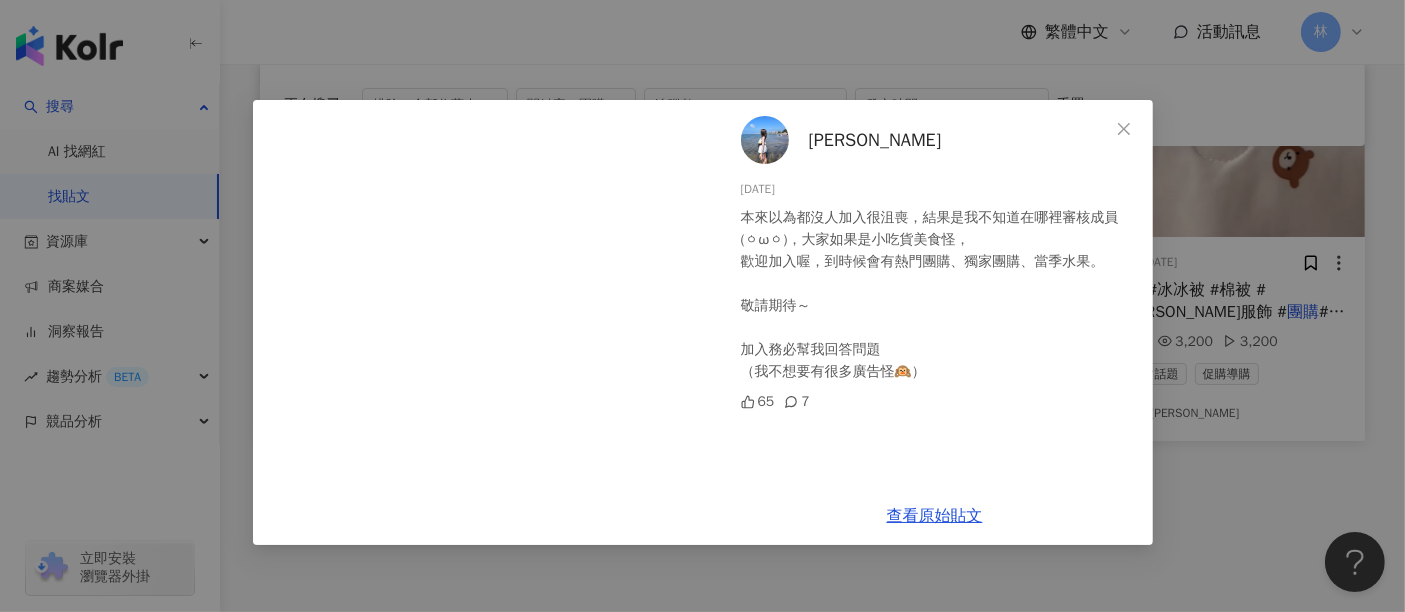 scroll, scrollTop: 14629, scrollLeft: 0, axis: vertical 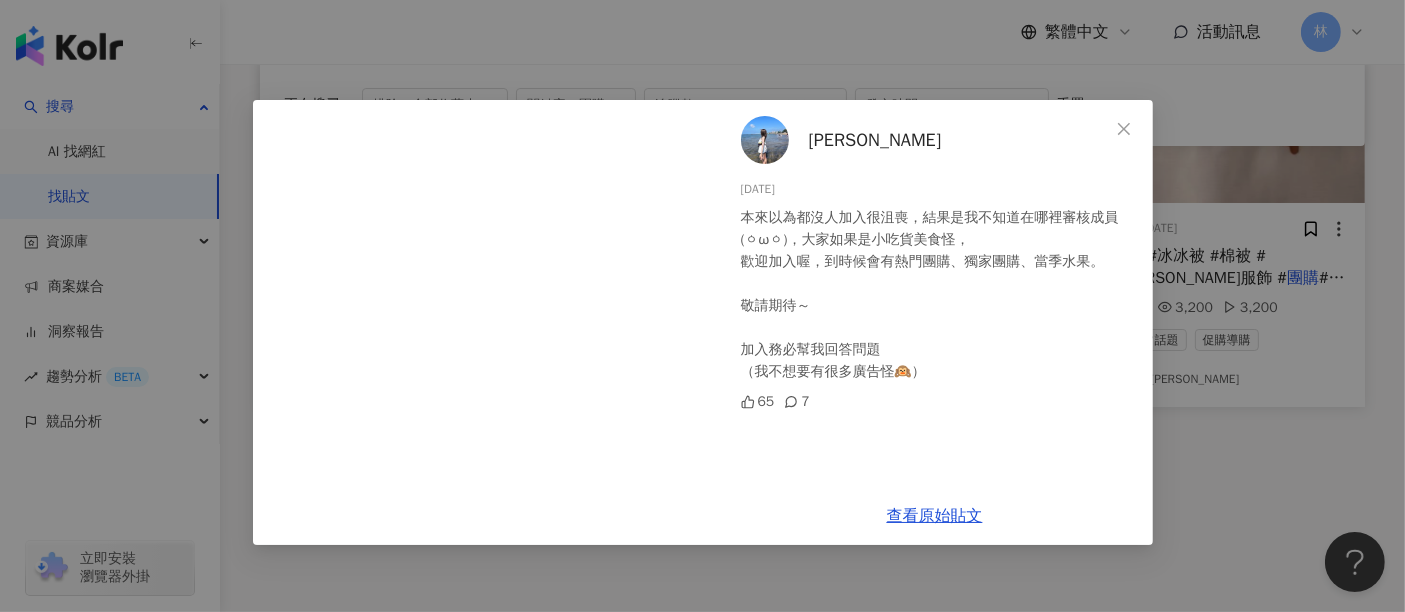 click on "[PERSON_NAME][DATE] 本來以為都沒人加入很沮喪，結果是我不知道在哪裡審核成員(⁠ㆁ⁠ω⁠ㆁ⁠)，大家如果是小吃貨美食怪，
歡迎加入喔，到時候會有熱門團購、獨家團購、當季水果。
敬請期待～
加入務必幫我回答問題
（我不想要有很多廣告怪🙉） 65 7 查看原始貼文" at bounding box center (702, 306) 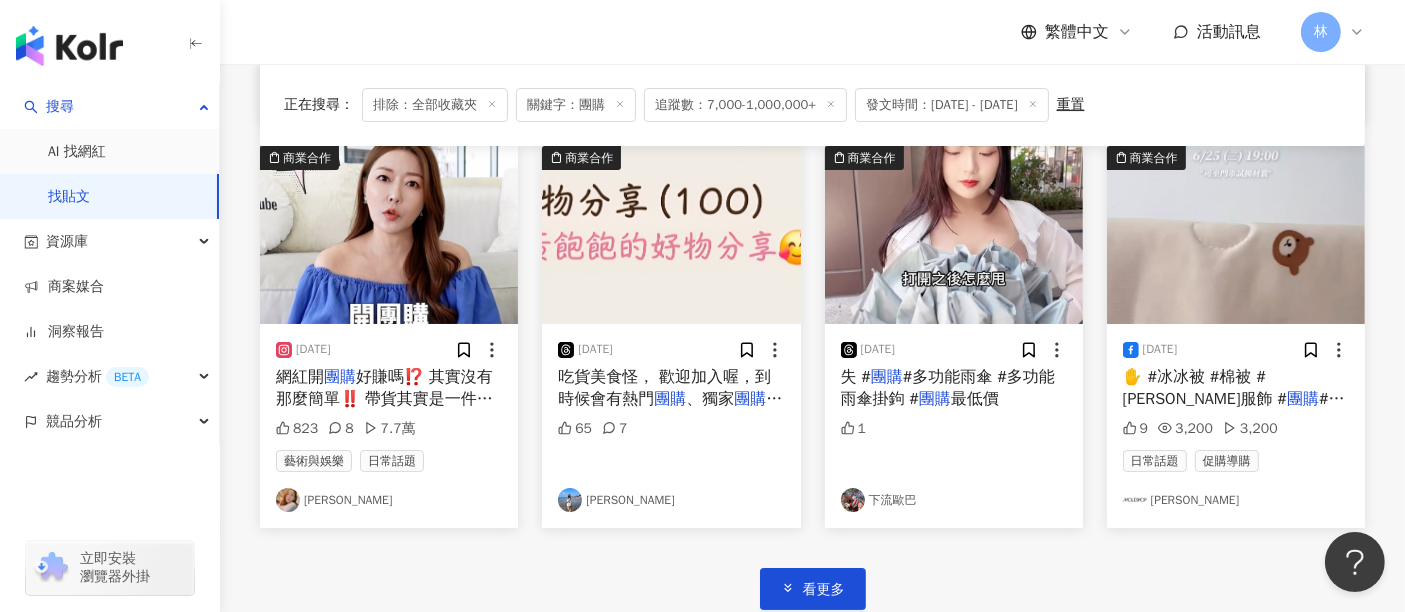 scroll, scrollTop: 14518, scrollLeft: 0, axis: vertical 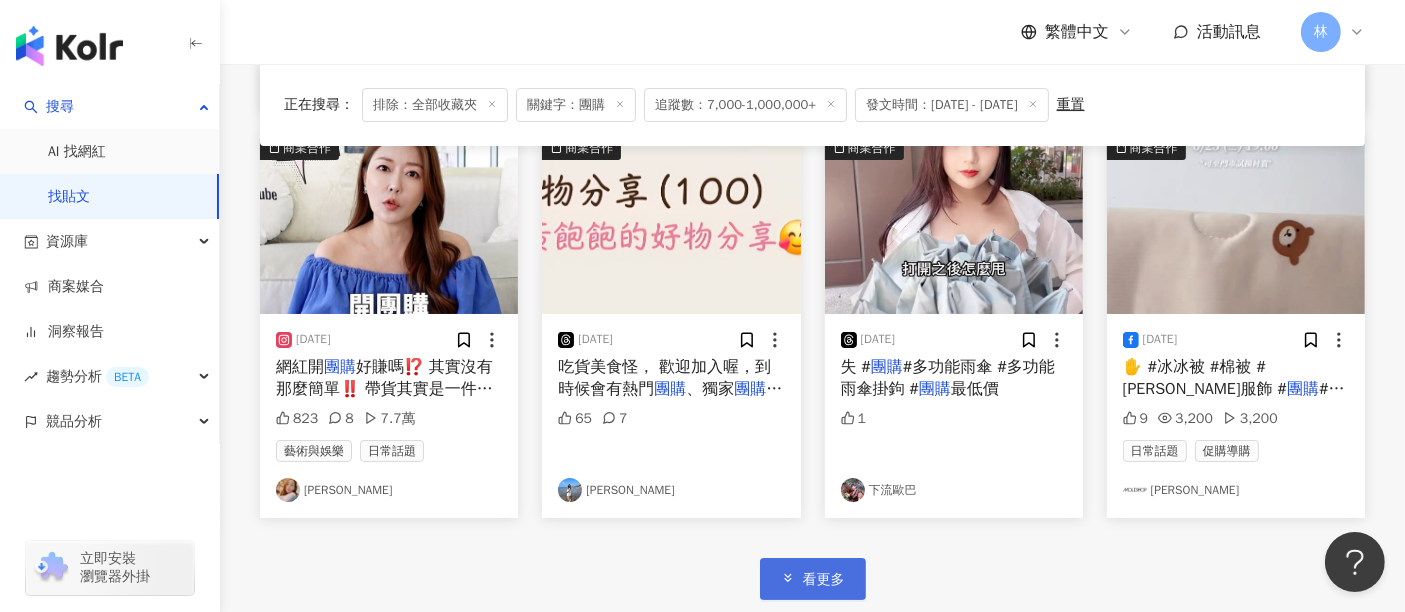 click on "看更多" at bounding box center (824, 580) 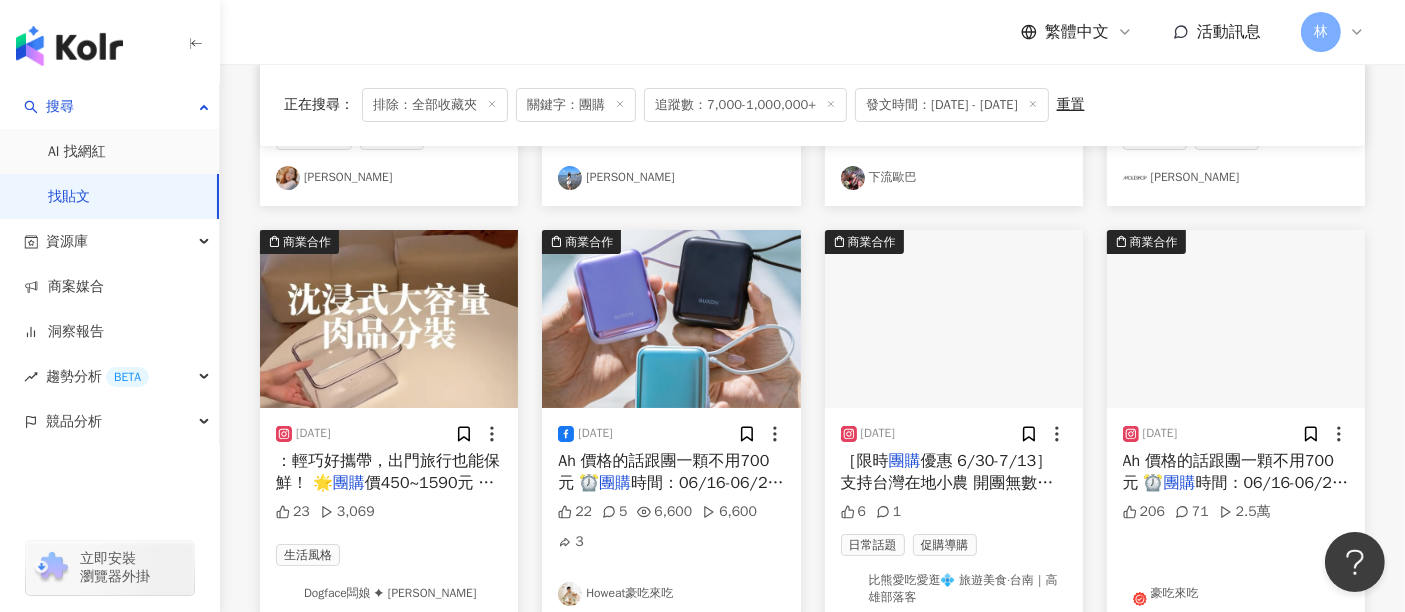 scroll, scrollTop: 15296, scrollLeft: 0, axis: vertical 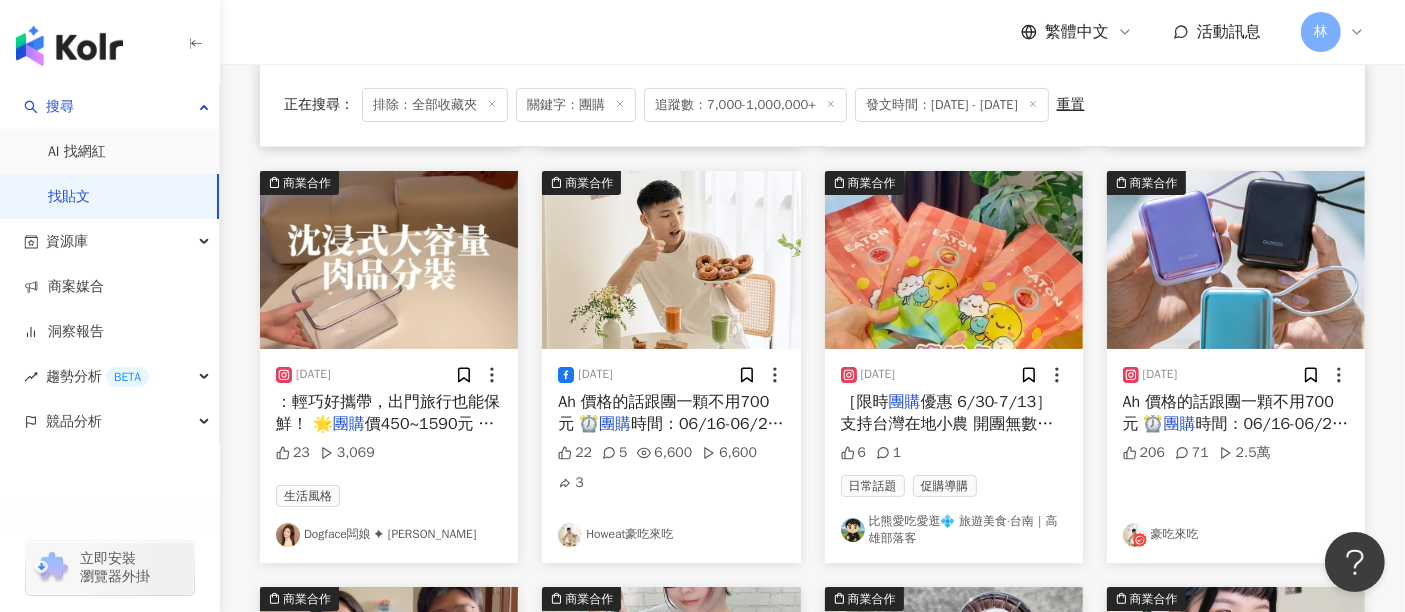 click at bounding box center [389, 260] 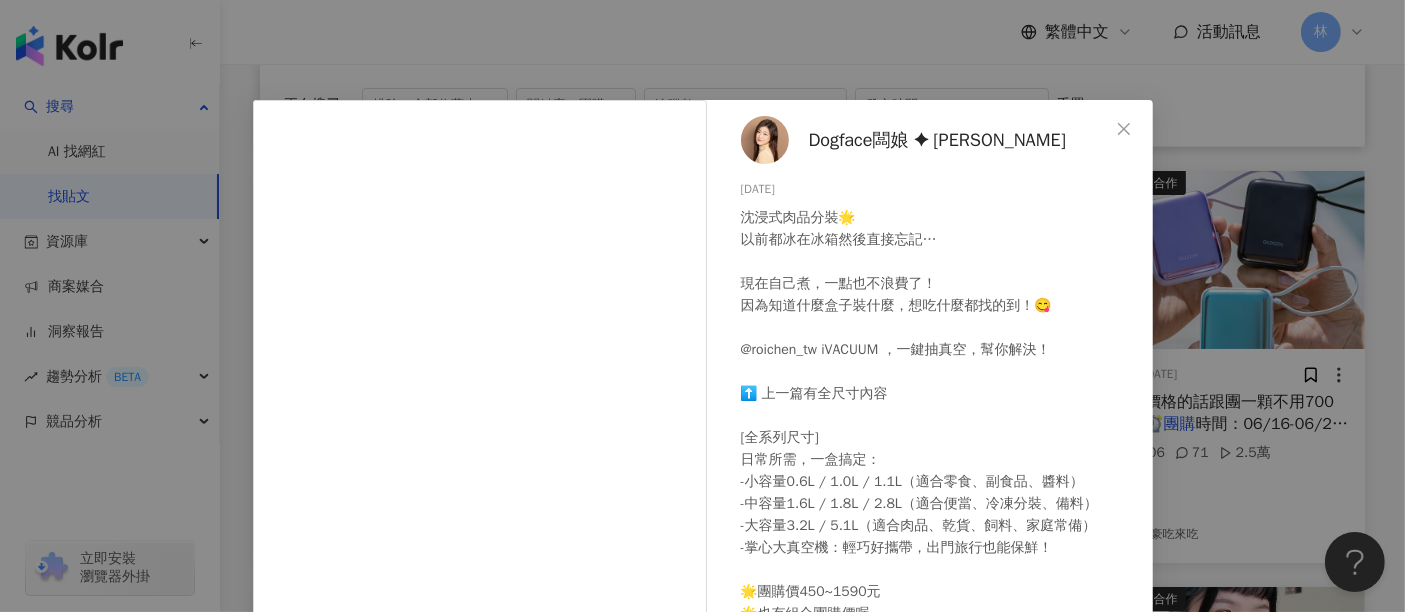 scroll, scrollTop: 284, scrollLeft: 0, axis: vertical 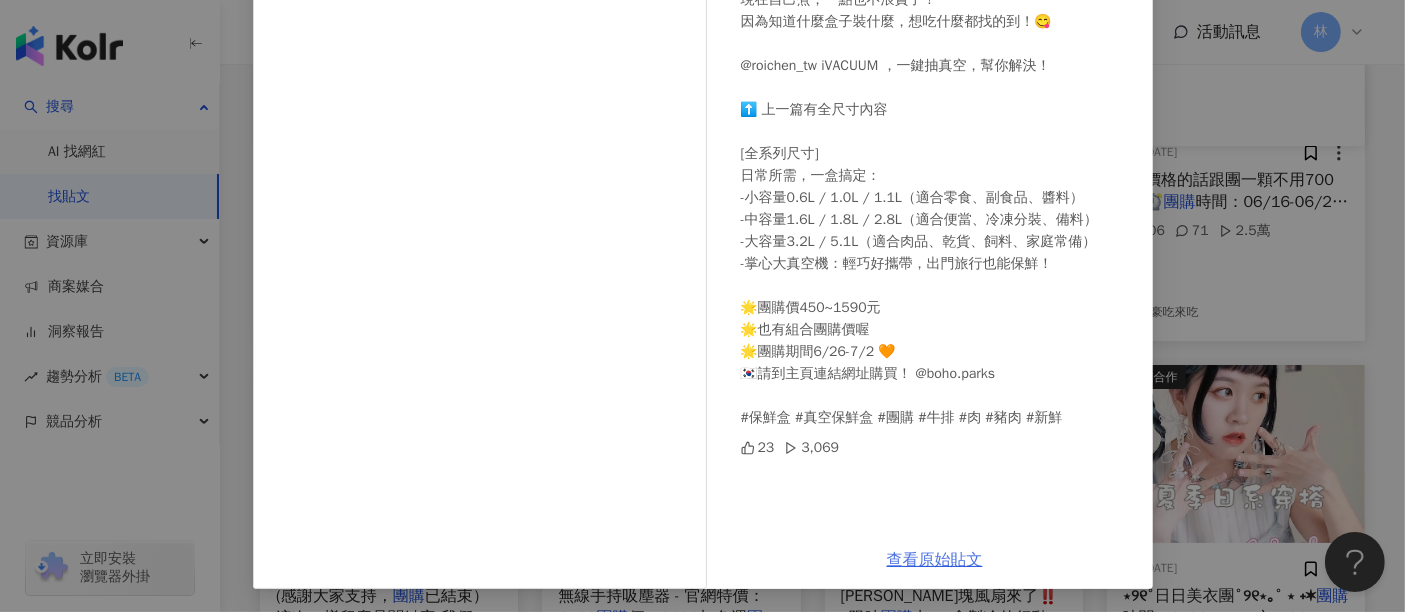 click on "查看原始貼文" at bounding box center [935, 560] 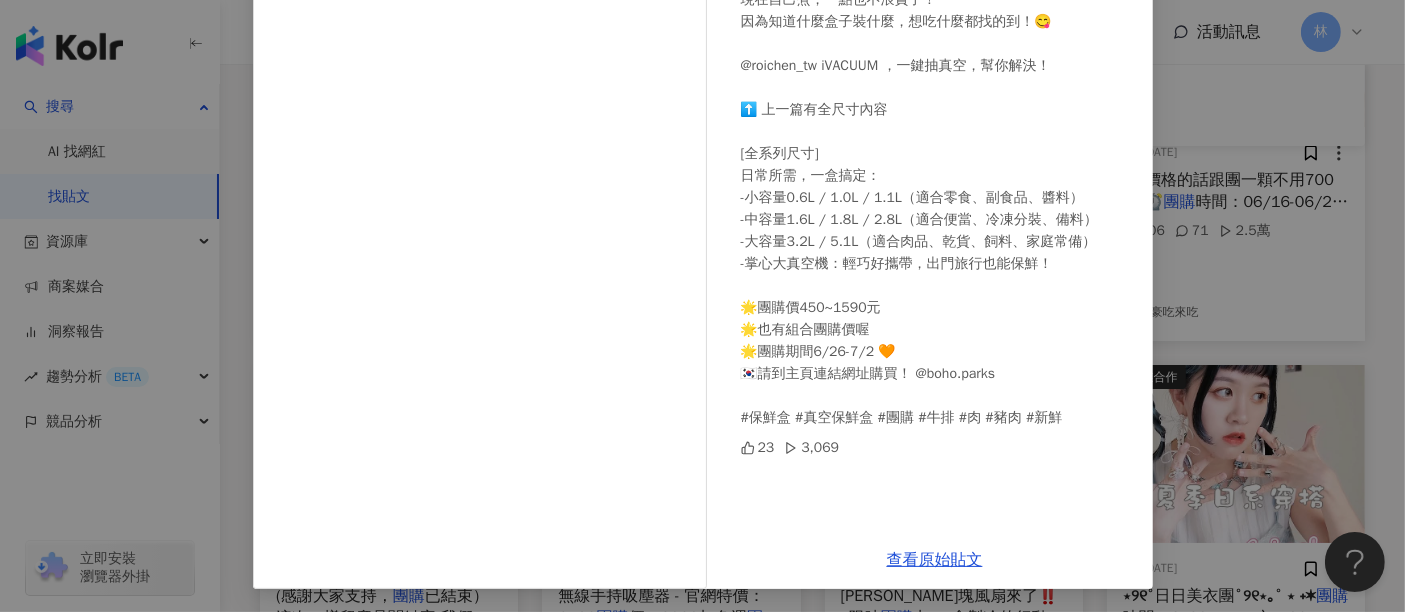click on "Dogface闆娘 ✦ [PERSON_NAME] [DATE] 沈浸式肉品分裝🌟
以前都冰在冰箱然後直接忘記…
現在自己煮，一點也不浪費了！
因為知道什麼盒子裝什麼，想吃什麼都找的到！😋
@roichen_tw iVACUUM ，一鍵抽真空，幫你解決！
⬆️ 上一篇有全尺寸內容
[全系列尺寸]
日常所需，一盒搞定：
-小容量0.6L / 1.0L / 1.1L（適合零食、副食品、醬料）
-中容量1.6L / 1.8L / 2.8L（適合便當、冷凍分裝、備料）
-大容量3.2L / 5.1L（適合肉品、乾貨、飼料、家庭常備）
-掌心大真空機：輕巧好攜帶，出門旅行也能保鮮！
🌟團購價450~1590元
🌟也有組合團購價喔
🌟團購期間6/26-7/2 🧡
🇰🇷請到主頁連結網址購買！ @boho.parks
#保鮮盒 #真空保鮮盒 #團購 #牛排 #肉 #豬肉 #新鮮 23 3,069 查看原始貼文" at bounding box center [702, 306] 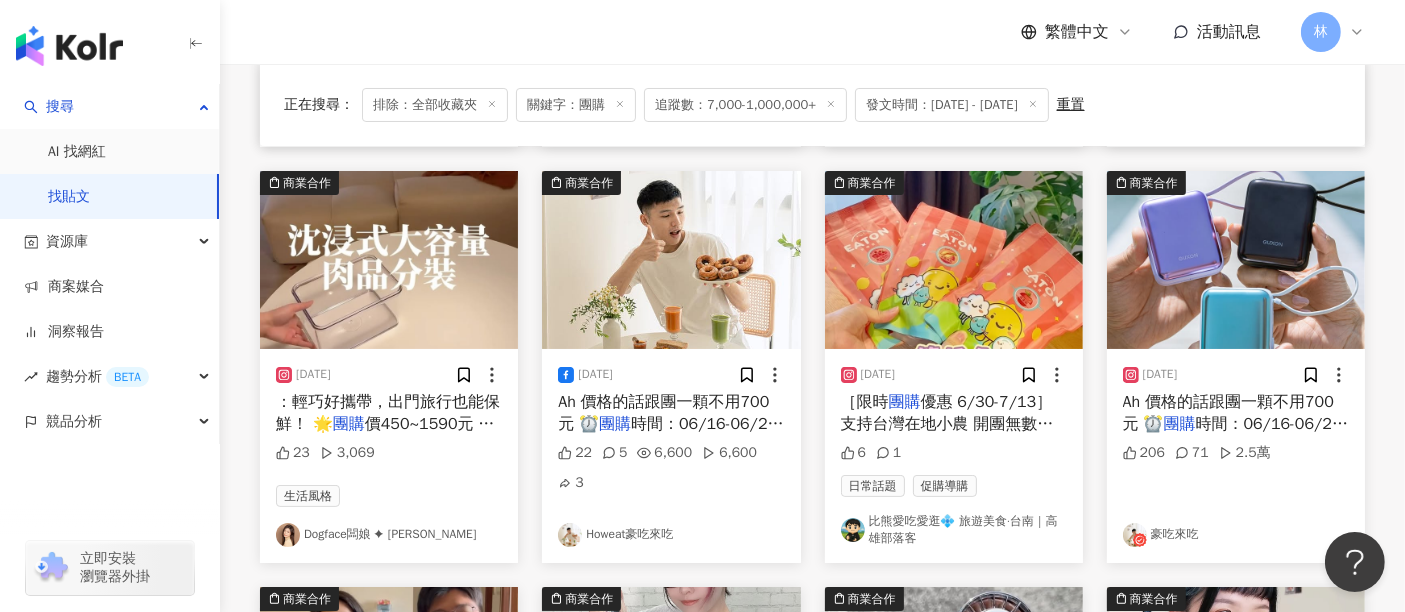 scroll, scrollTop: 15185, scrollLeft: 0, axis: vertical 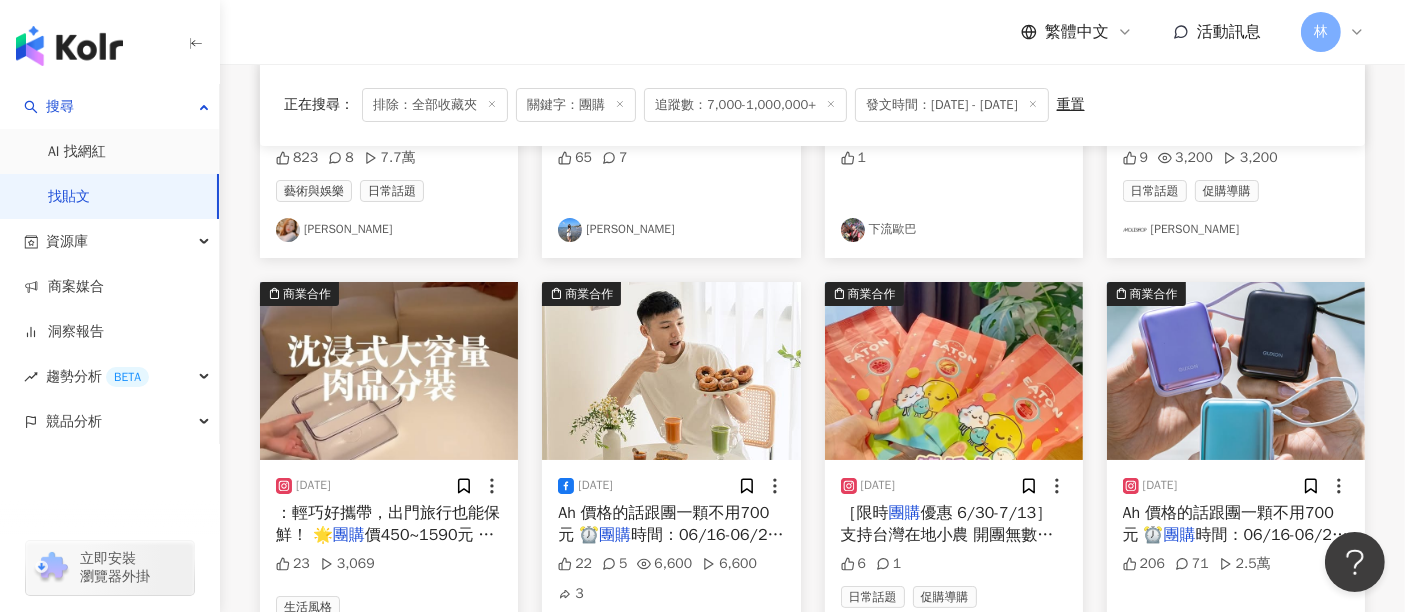 click at bounding box center (671, 371) 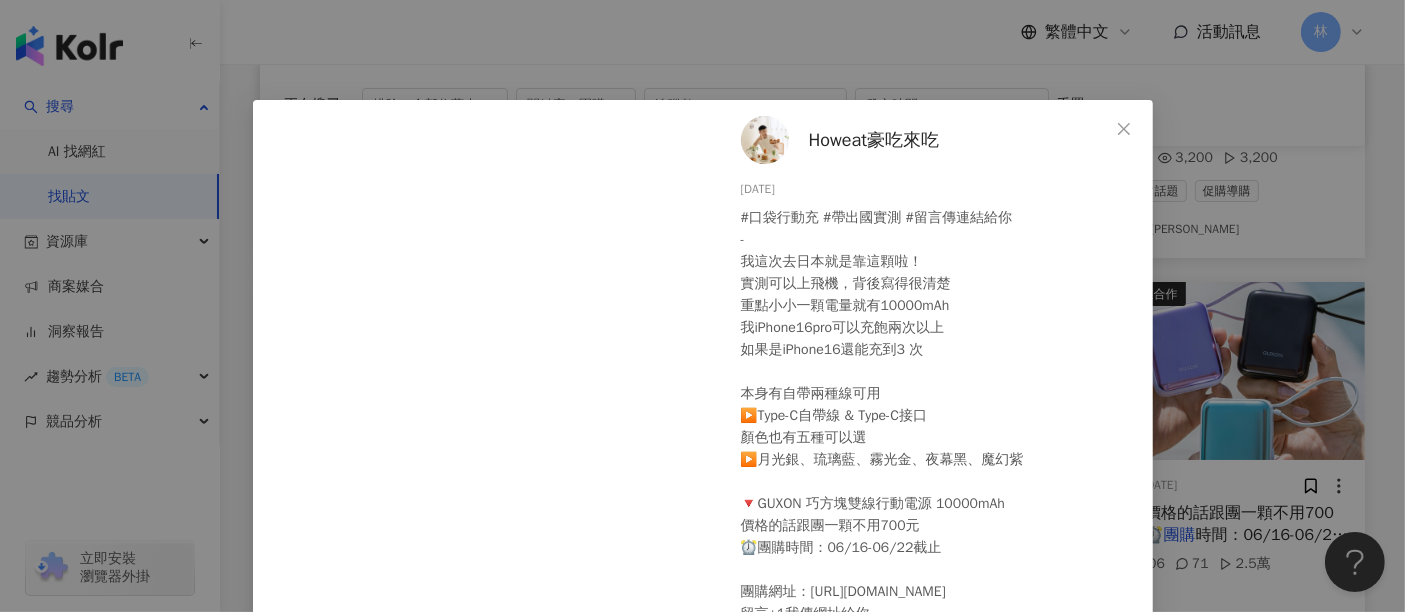scroll, scrollTop: 221, scrollLeft: 0, axis: vertical 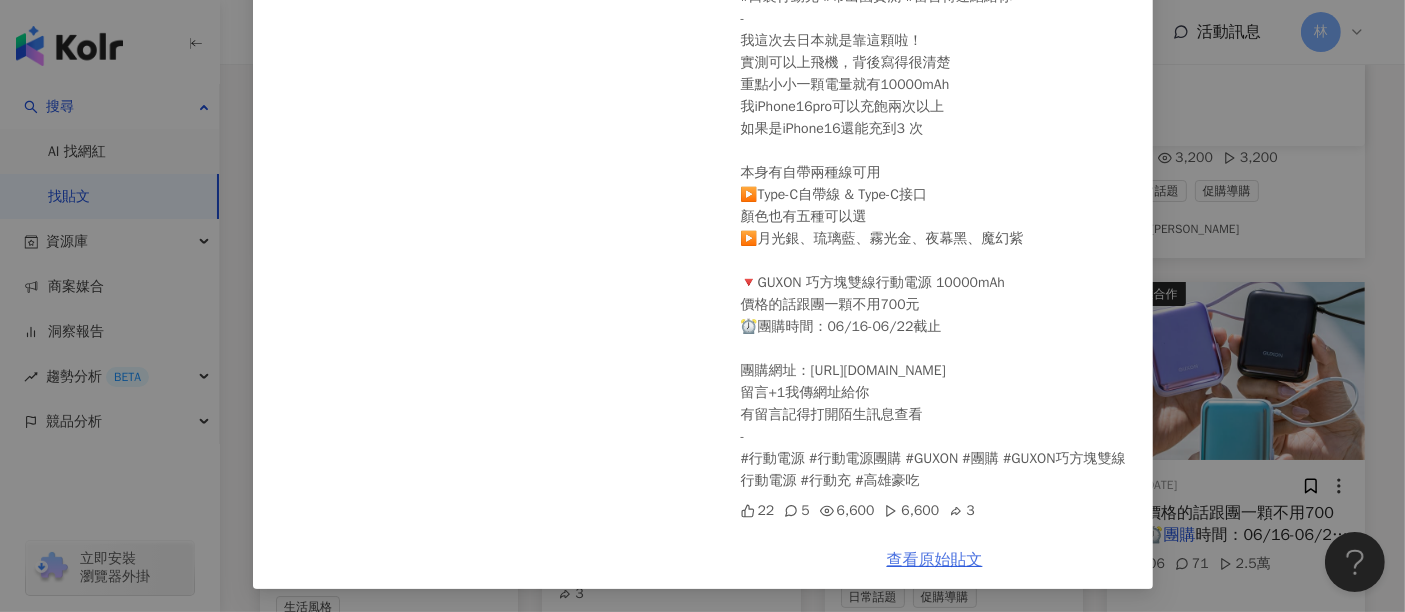 click on "查看原始貼文" at bounding box center [935, 560] 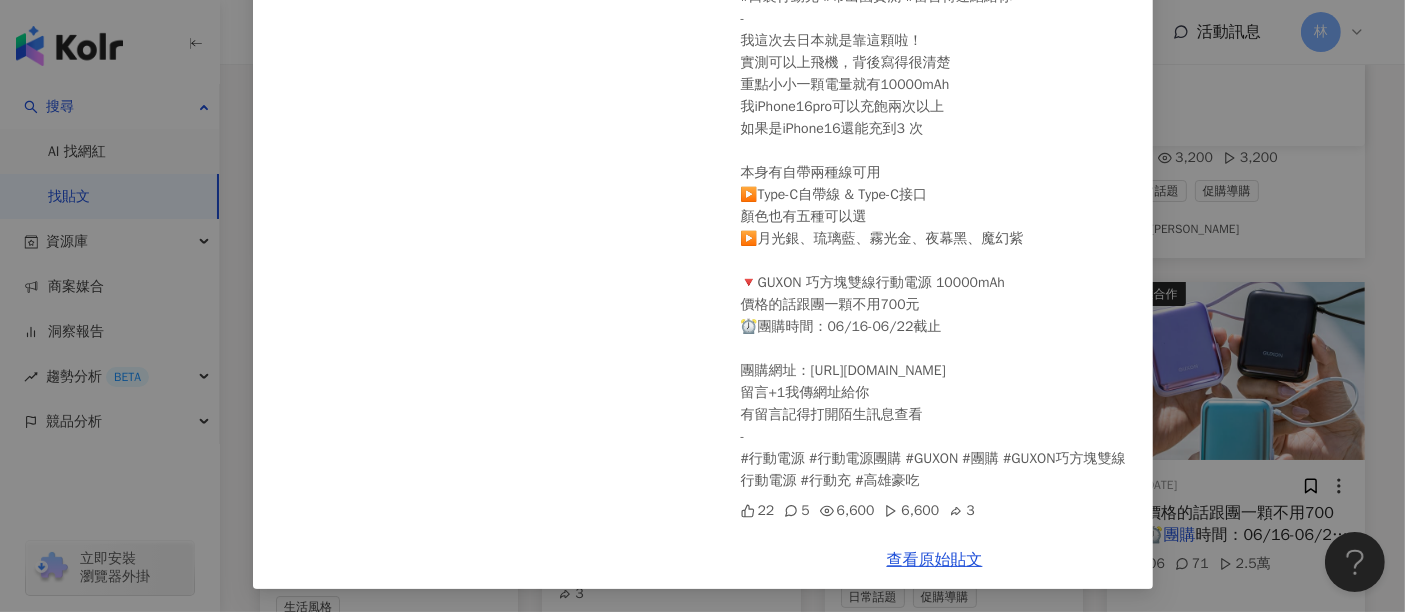 click on "Howeat豪吃來吃 [DATE]  #口袋行動充 #帶出國實測 #留言傳連結給你
-
我這次去日本就是靠這顆啦！
實測可以上飛機，背後寫得很清楚
重點小小一顆電量就有10000mAh
我iPhone16pro可以充飽兩次以上
如果是iPhone16還能充到3 次
本身有自帶兩種線可用
▶️Type-C自帶線 & Type-C接口
顏色也有五種可以選
▶️月光銀、琉璃藍、霧光金、夜幕黑、魔幻紫
🔻GUXON 巧方塊雙線行動電源 10000mAh
價格的話跟團一顆不用700元
⏰團購時間：06/16-06/22截止
團購網址：[URL][DOMAIN_NAME]
留言+1我傳網址給你
有留言記得打開陌生訊息查看
-
#行動電源 #行動電源團購 #GUXON #團購 #GUXON巧方塊雙線行動電源 #行動充 #高雄豪吃 22 5 6,600 6,600 3 查看原始貼文" at bounding box center (702, 306) 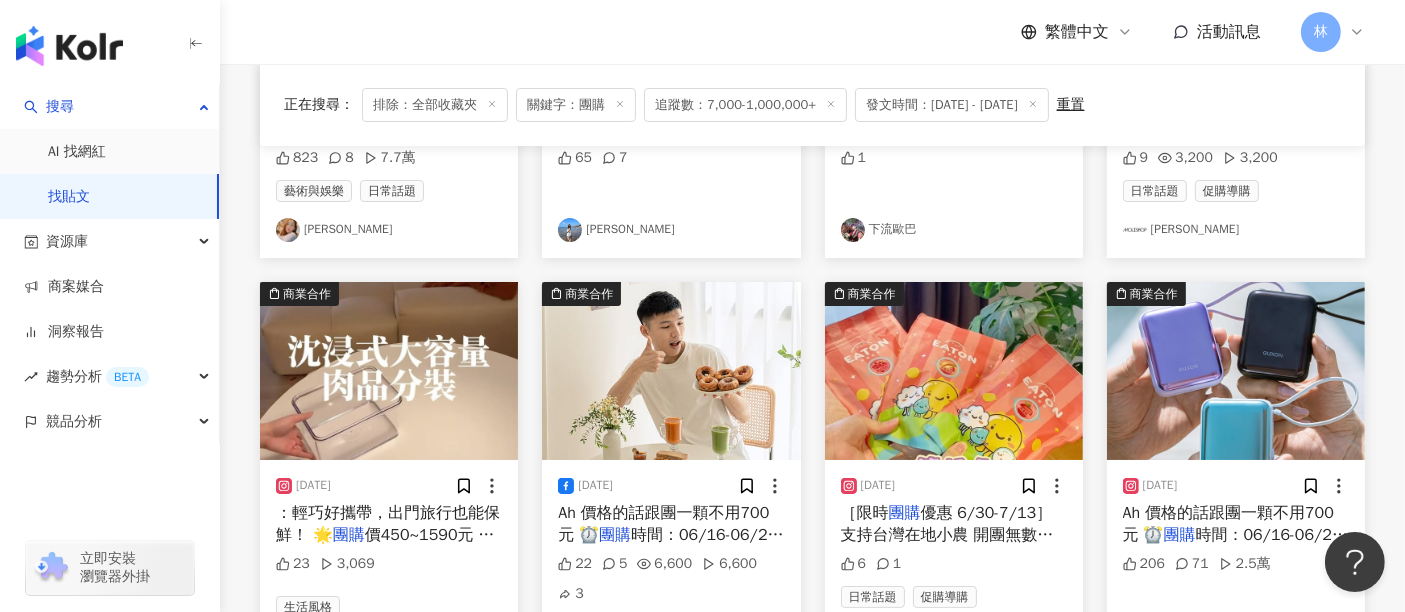 scroll, scrollTop: 15629, scrollLeft: 0, axis: vertical 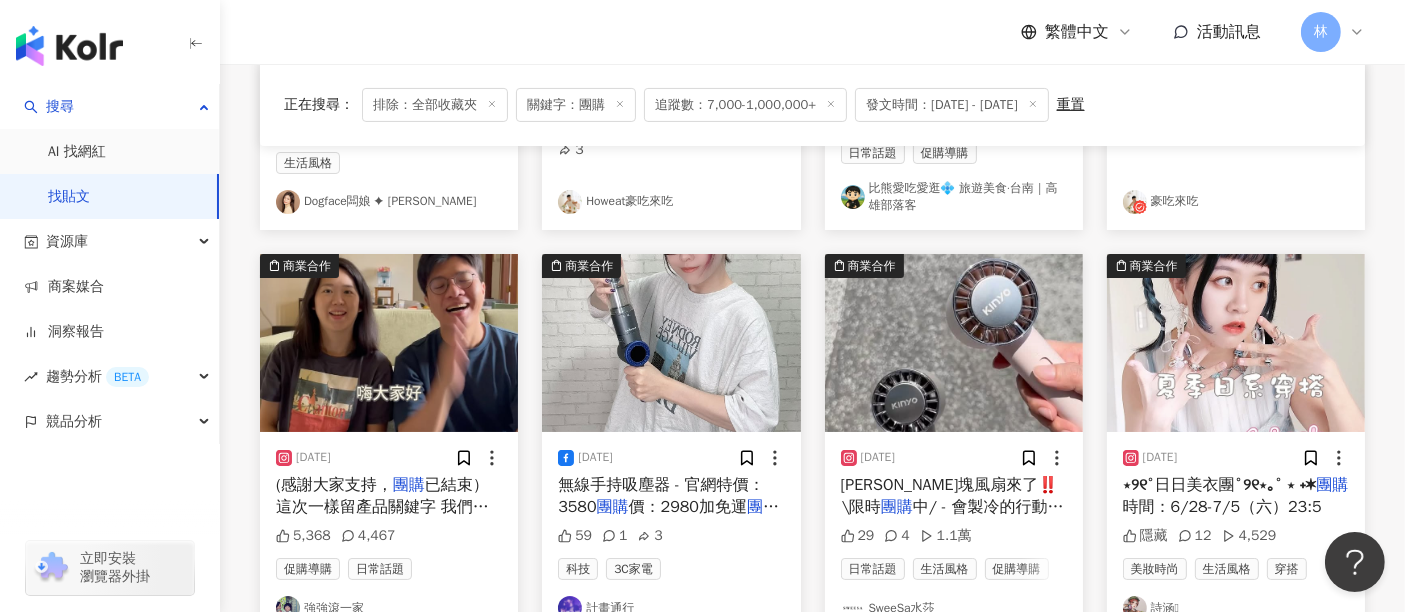 click at bounding box center (1236, 343) 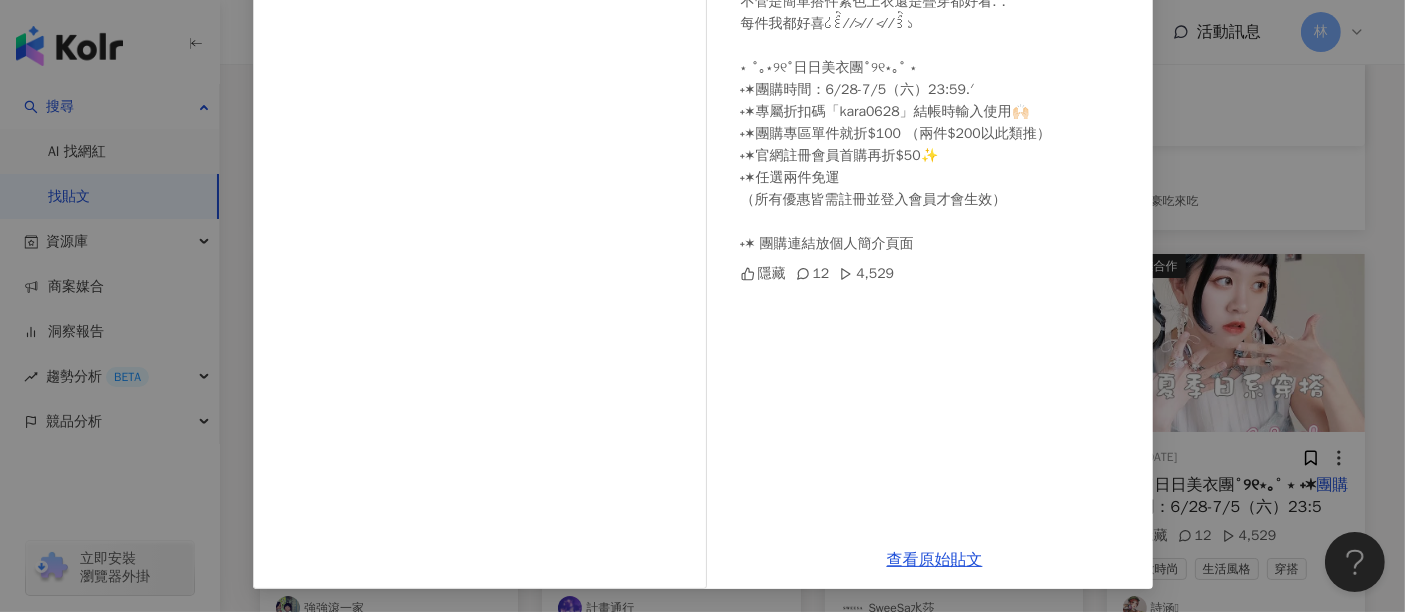 scroll, scrollTop: 260, scrollLeft: 0, axis: vertical 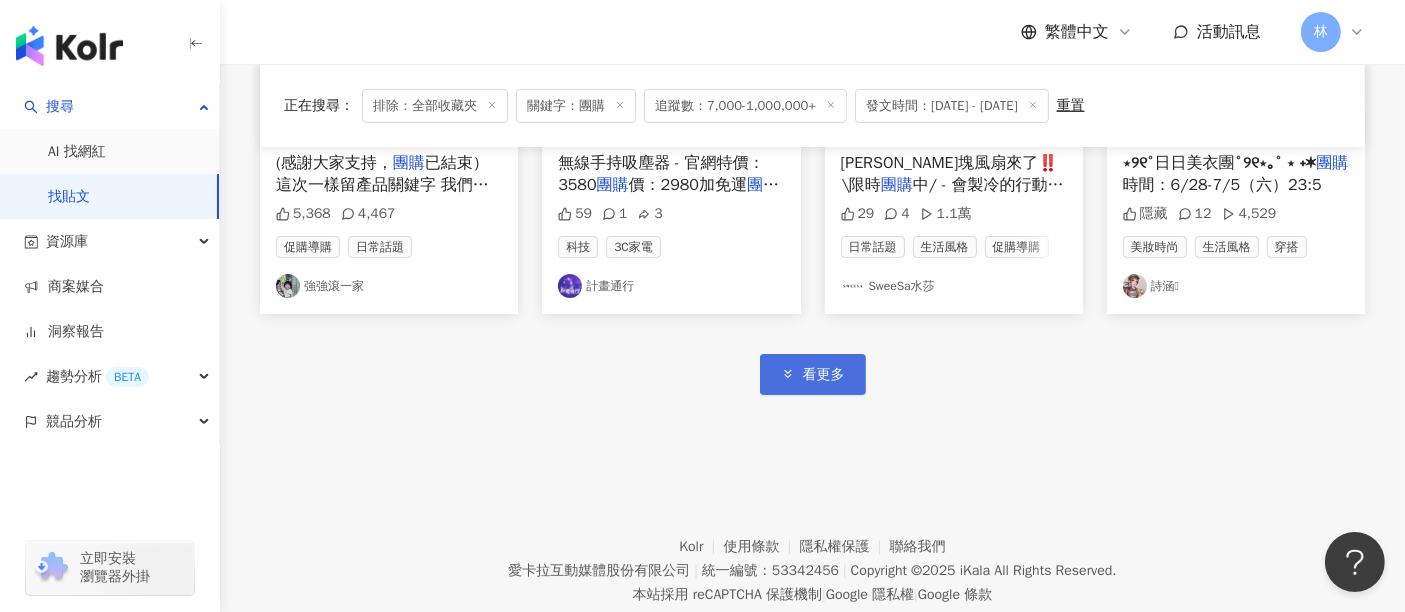 click on "看更多" at bounding box center [824, 375] 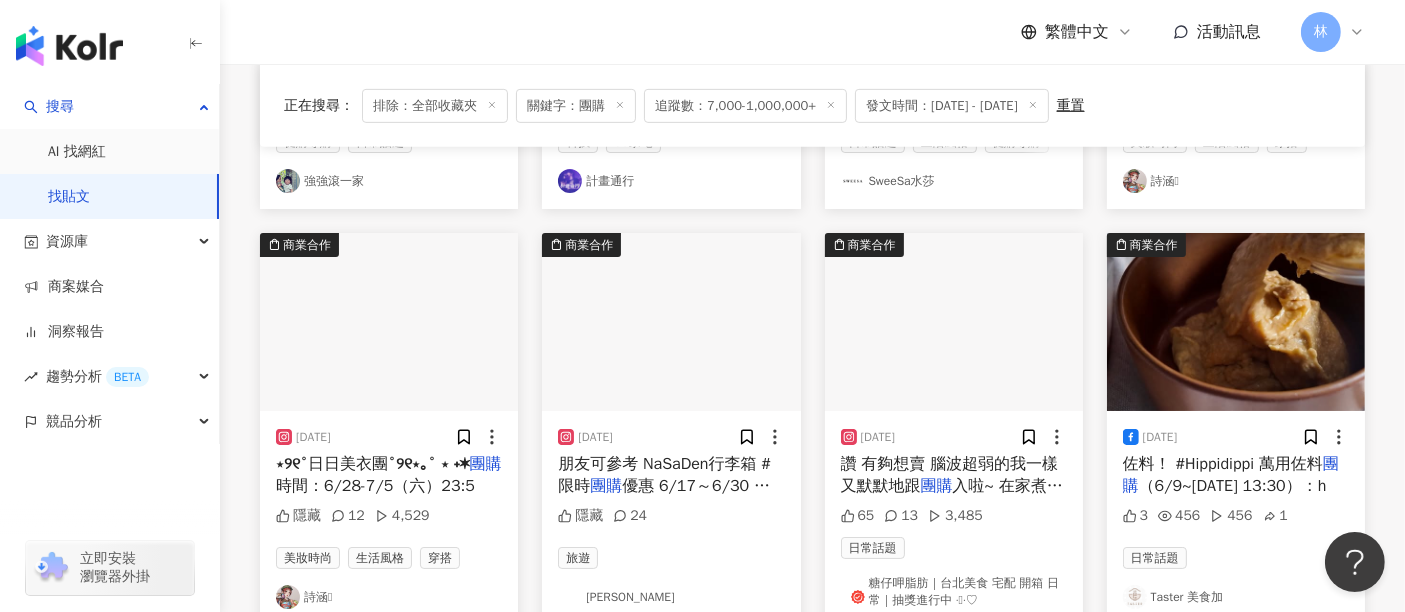 scroll, scrollTop: 16062, scrollLeft: 0, axis: vertical 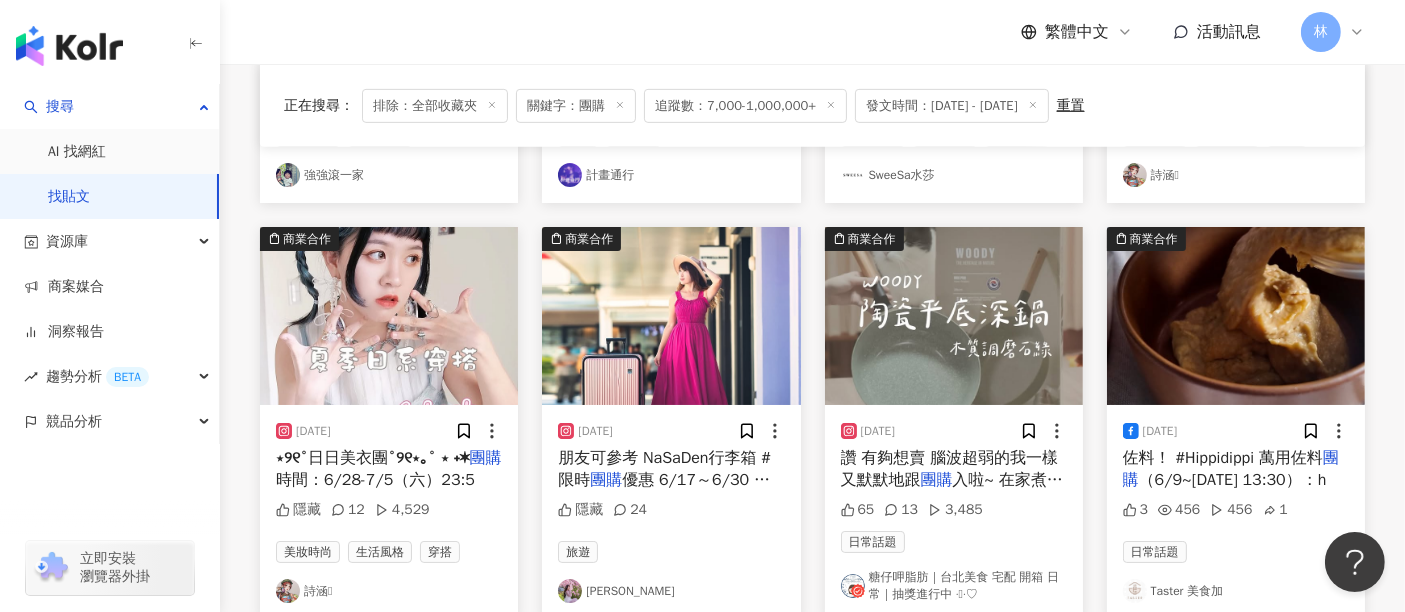 click at bounding box center (671, 316) 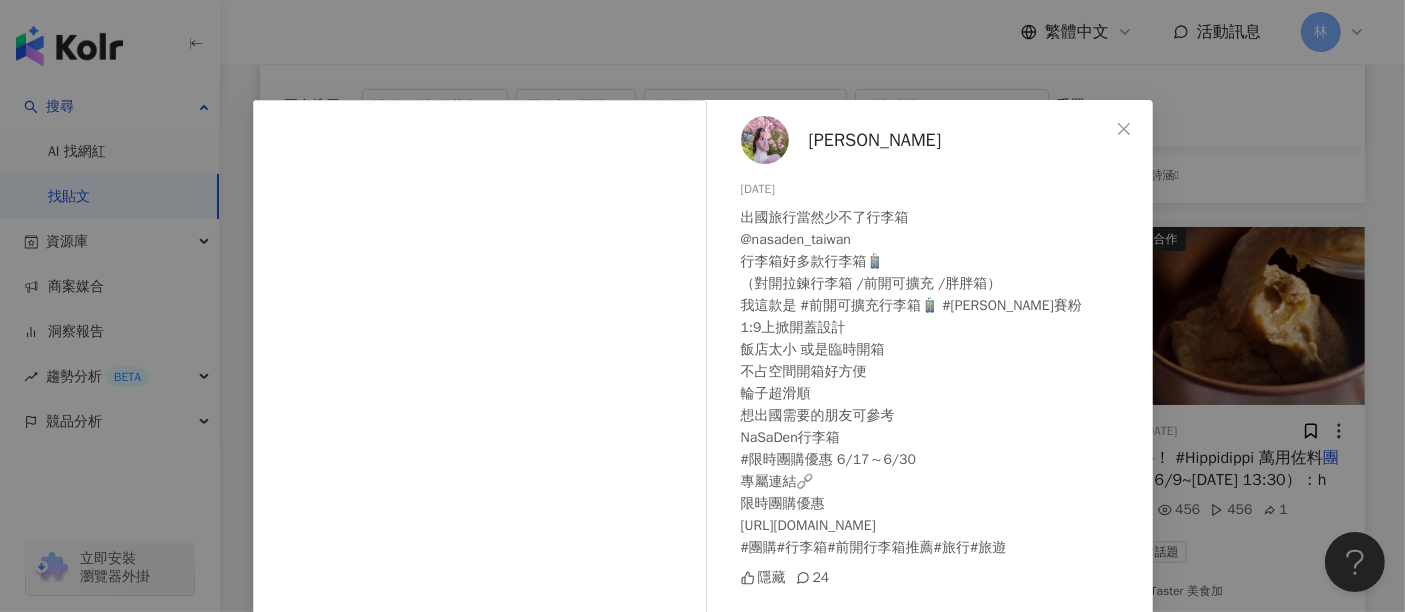 scroll, scrollTop: 260, scrollLeft: 0, axis: vertical 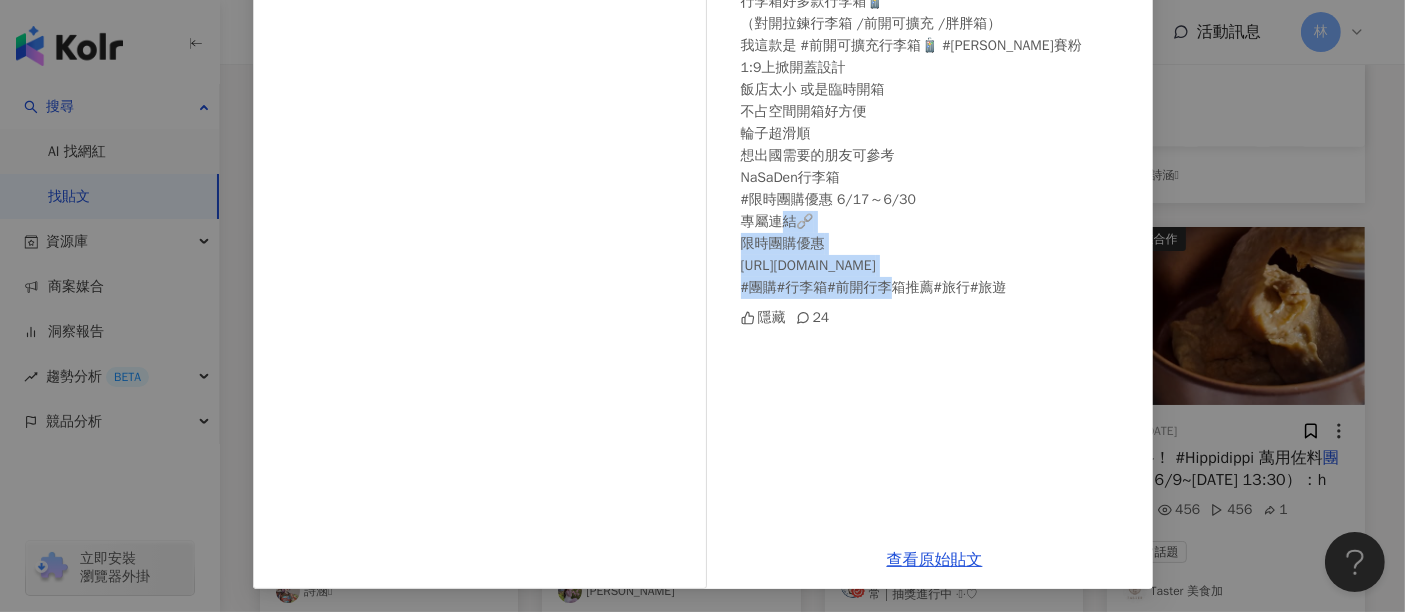 drag, startPoint x: 1039, startPoint y: 265, endPoint x: 730, endPoint y: 262, distance: 309.01456 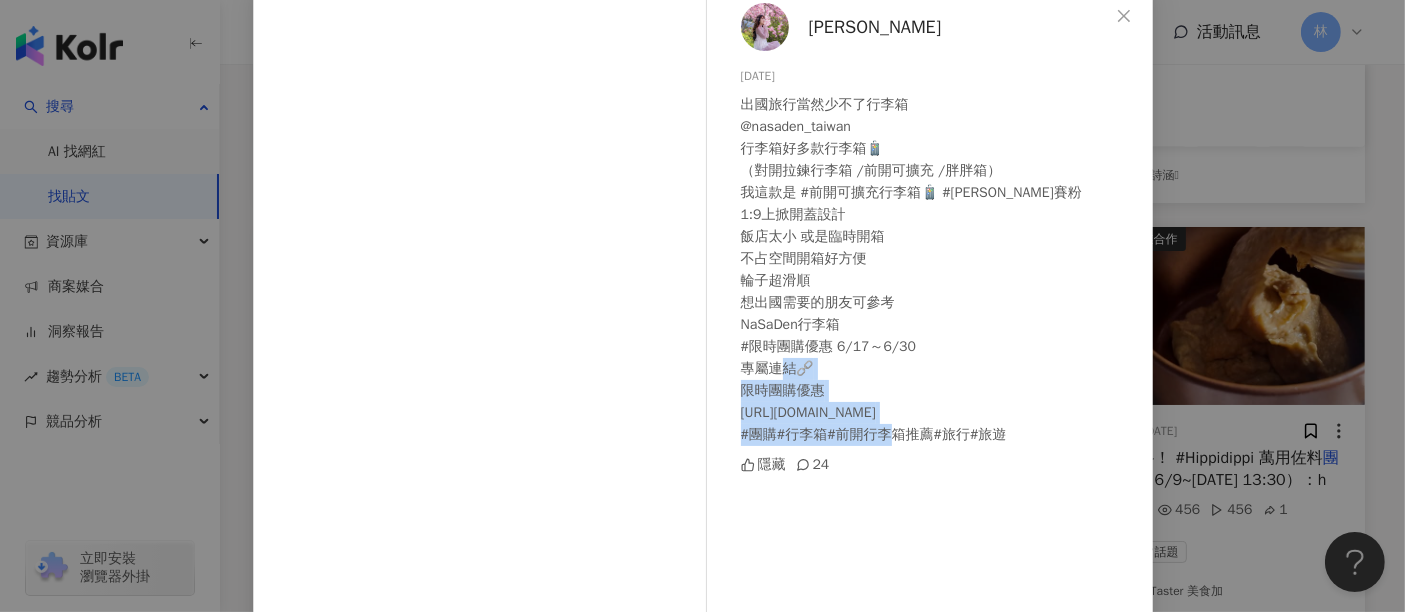 scroll, scrollTop: 260, scrollLeft: 0, axis: vertical 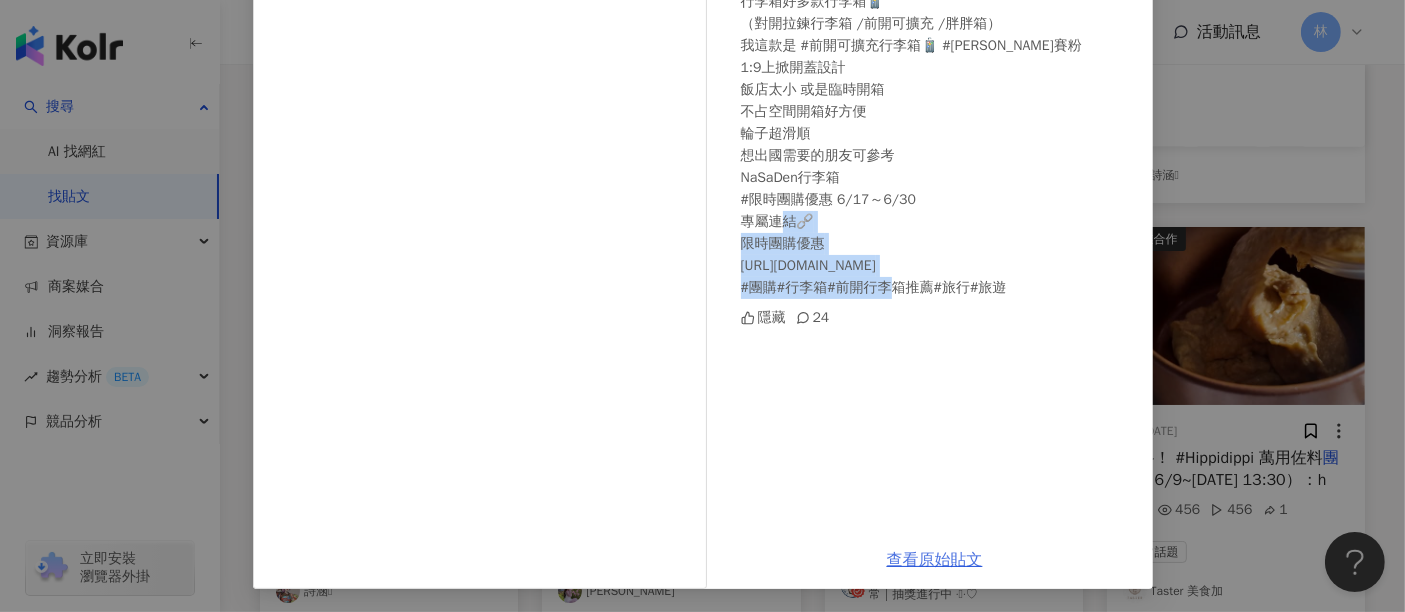 click on "查看原始貼文" at bounding box center [935, 560] 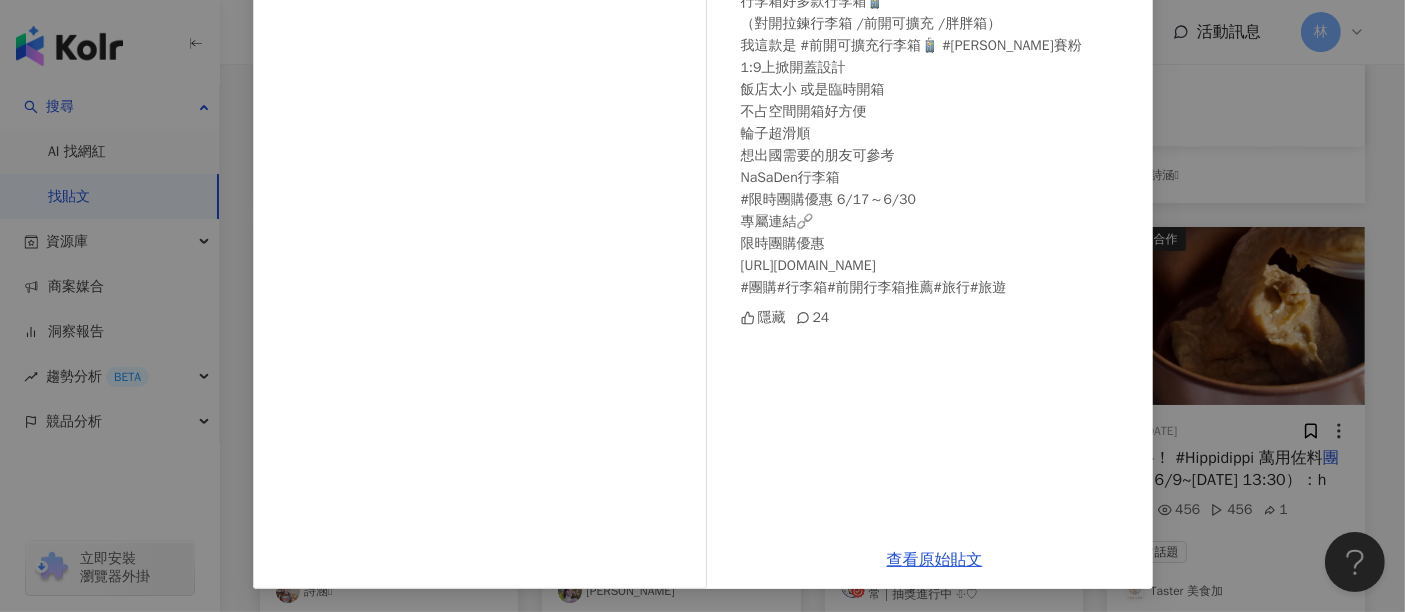 click on "[PERSON_NAME] [DATE] 出國旅行當然少不了行李箱
@nasaden_taiwan
行李箱好多款行李箱🧳
（對開拉鍊行李箱 /前開可擴充 /胖胖箱）
我這款是 #前開可擴充行李箱🧳 #[PERSON_NAME]賽粉
1:9上掀開蓋設計
飯店太小 或是臨時開箱
不占空間開箱好方便
輪子超滑順
想出國需要的朋友可參考
NaSaDen行李箱
#限時團購優惠 6/17～6/30
專屬連結🔗
限時團購優惠
[URL][DOMAIN_NAME]
#團購#行李箱#前開行李箱推薦#旅行#旅遊 隱藏 24 查看原始貼文" at bounding box center (702, 306) 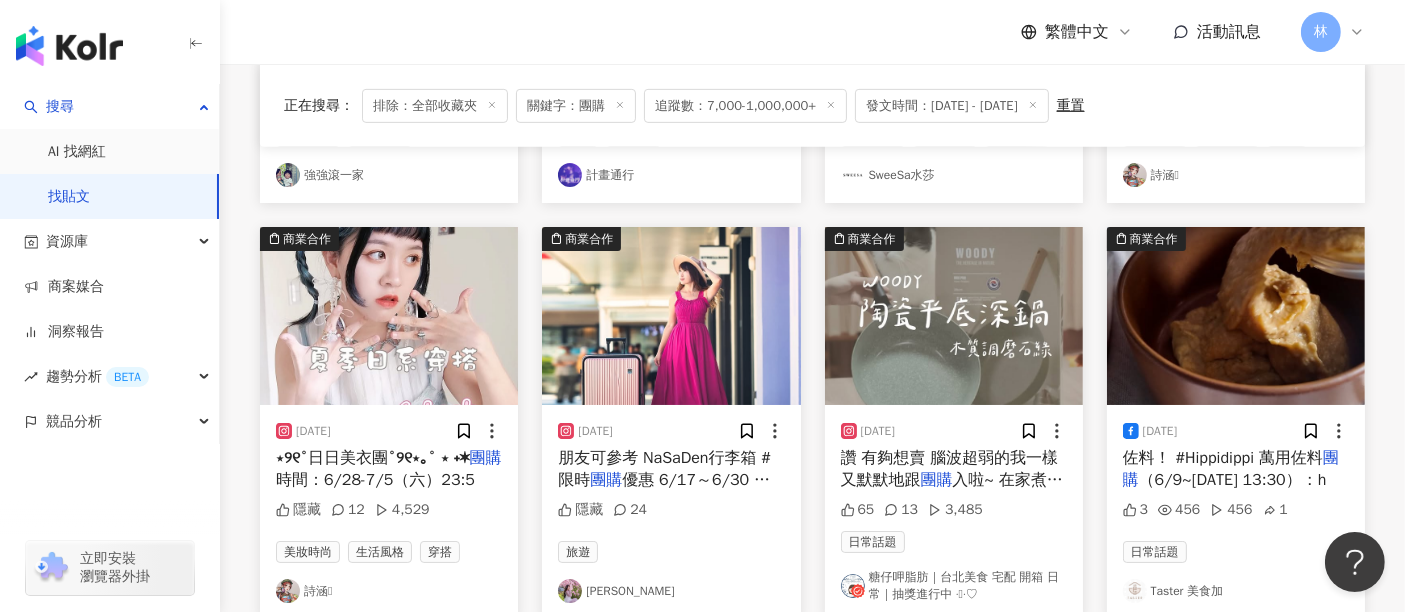 click at bounding box center [954, 316] 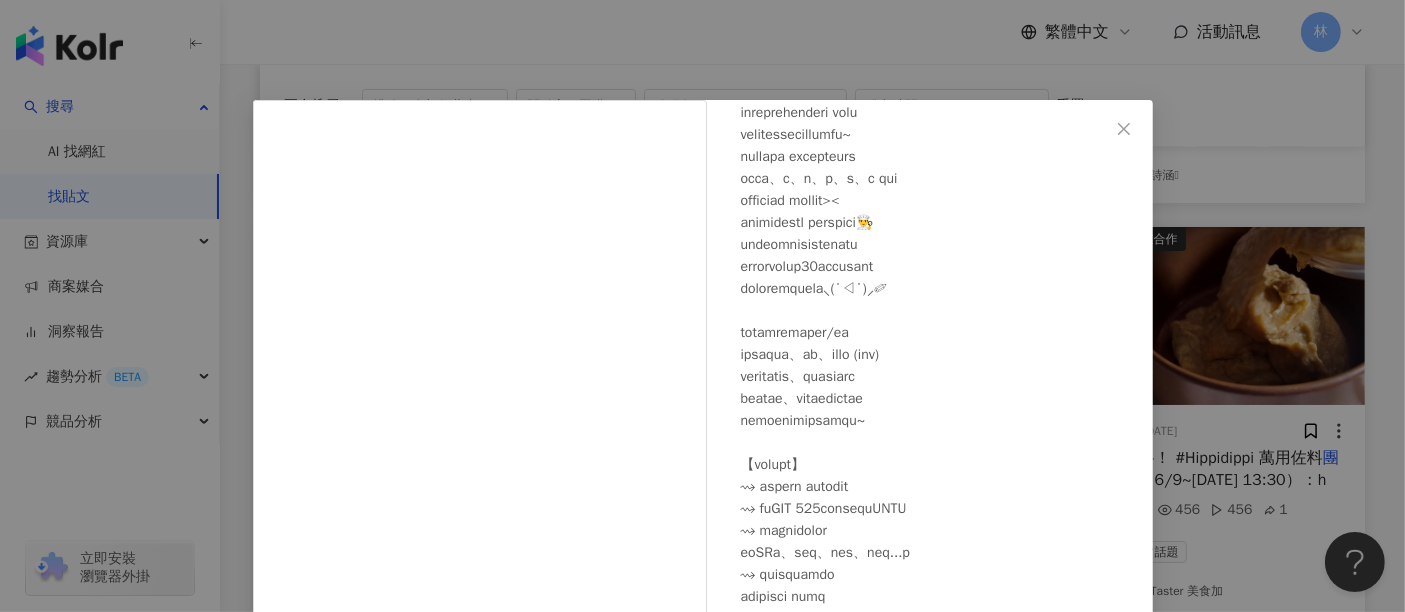 scroll, scrollTop: 662, scrollLeft: 0, axis: vertical 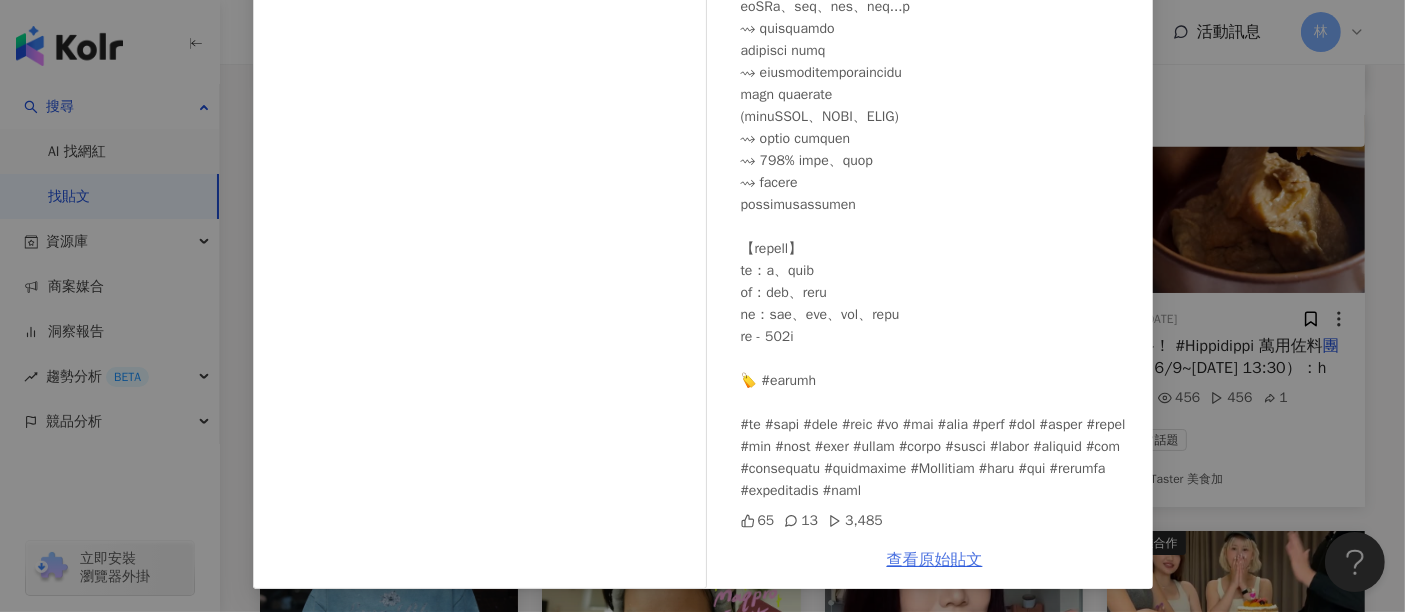 click on "查看原始貼文" at bounding box center (935, 560) 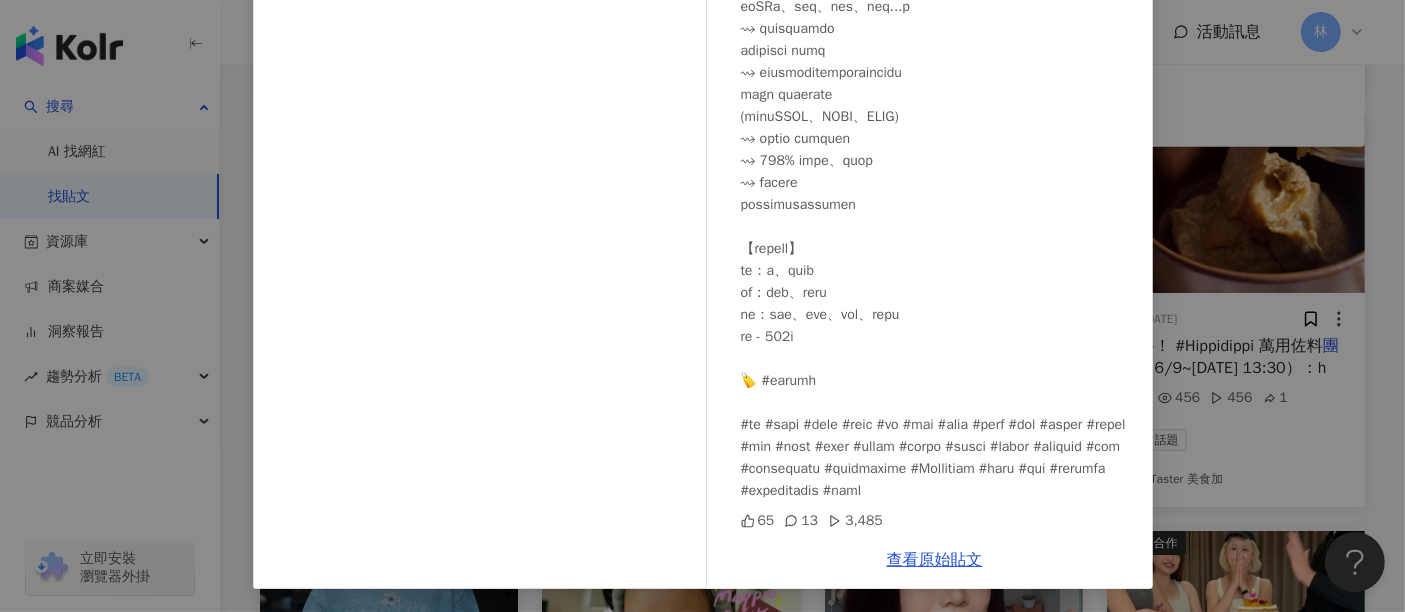 click on "糖仔呷脂肪｜台北美食 宅配 開箱 日常｜抽獎進行中 ·͜·♡ [DATE] 65 13 3,485 查看原始貼文" at bounding box center (702, 306) 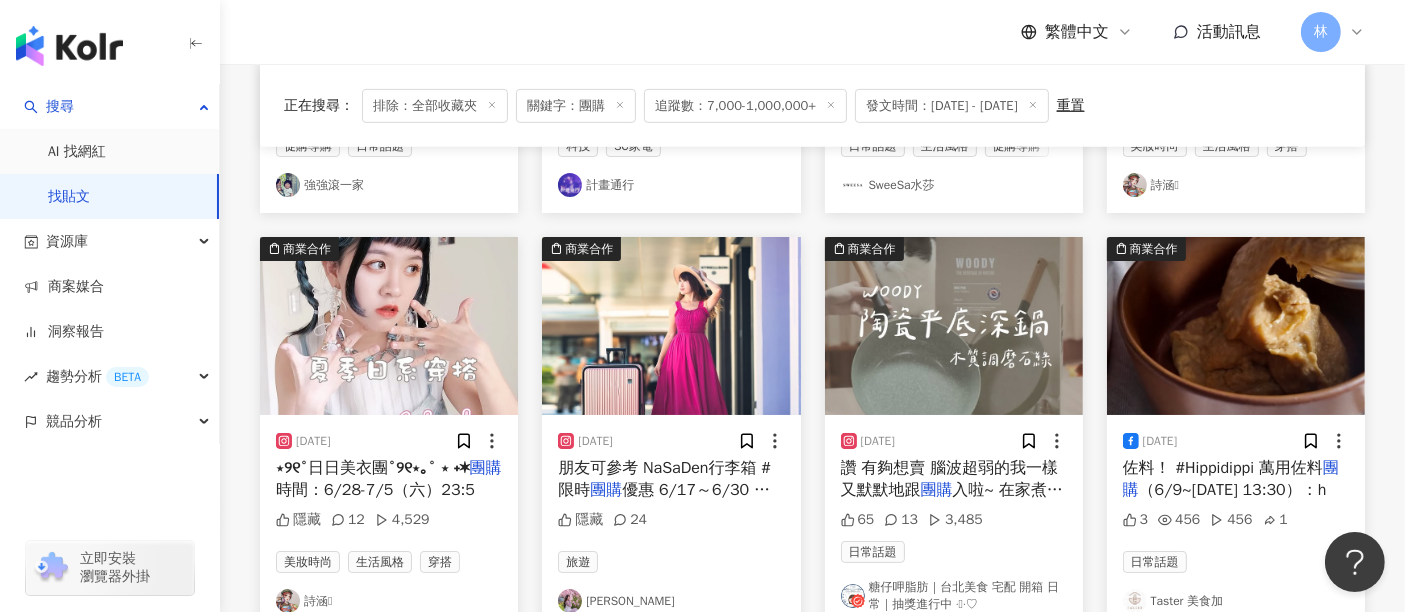 scroll, scrollTop: 16062, scrollLeft: 0, axis: vertical 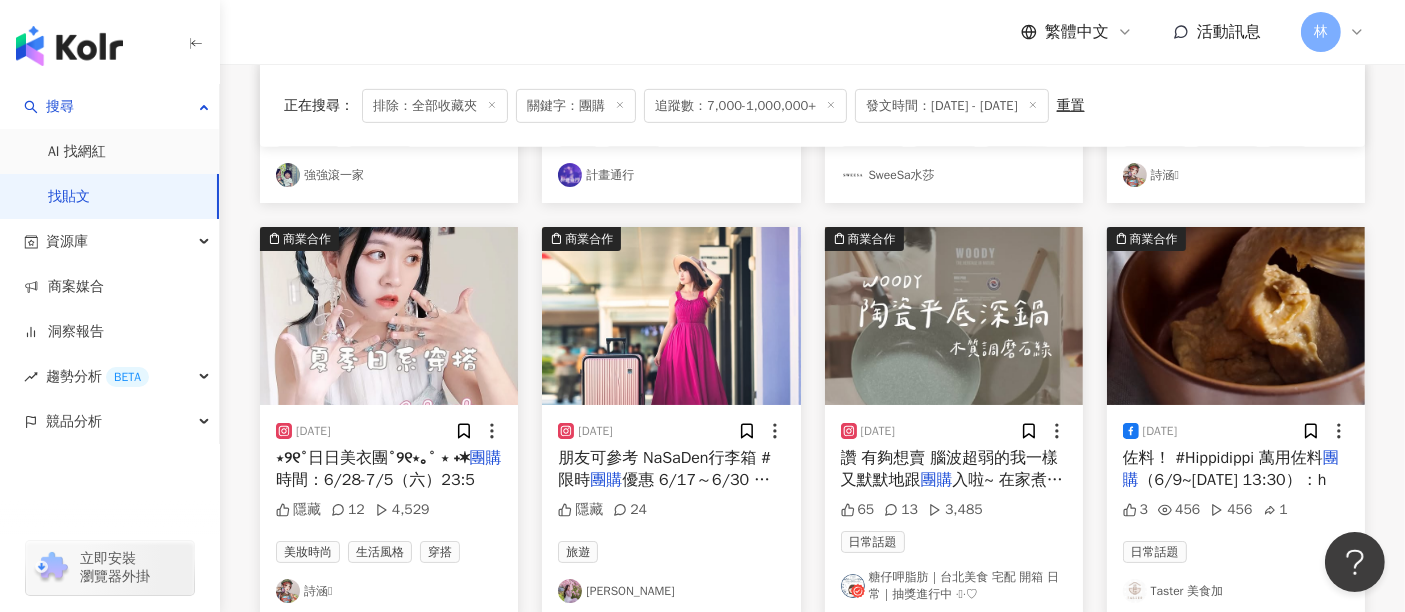click at bounding box center (1236, 316) 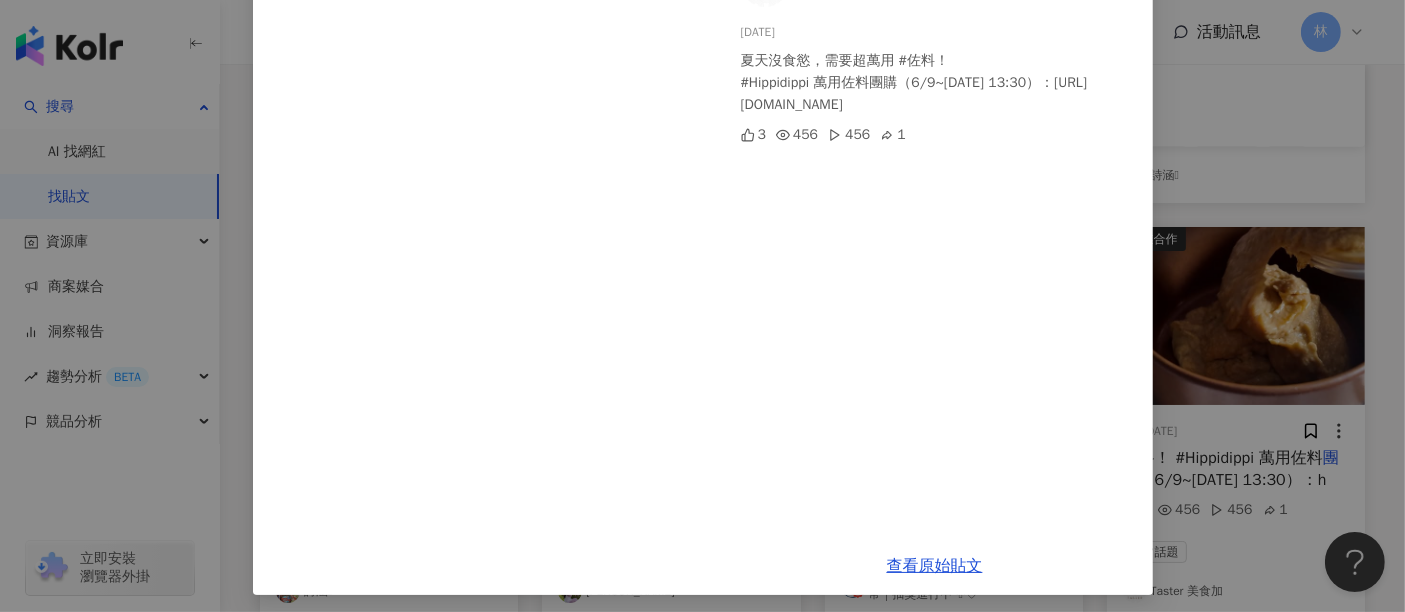 scroll, scrollTop: 163, scrollLeft: 0, axis: vertical 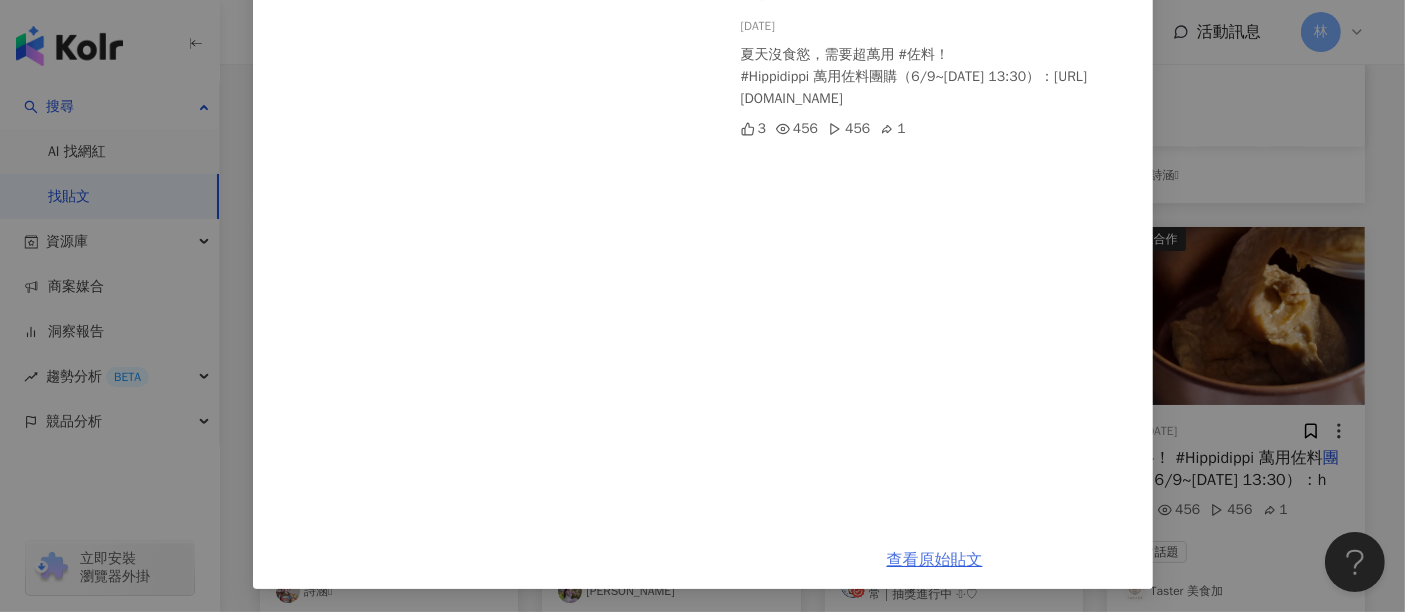 click on "查看原始貼文" at bounding box center (935, 560) 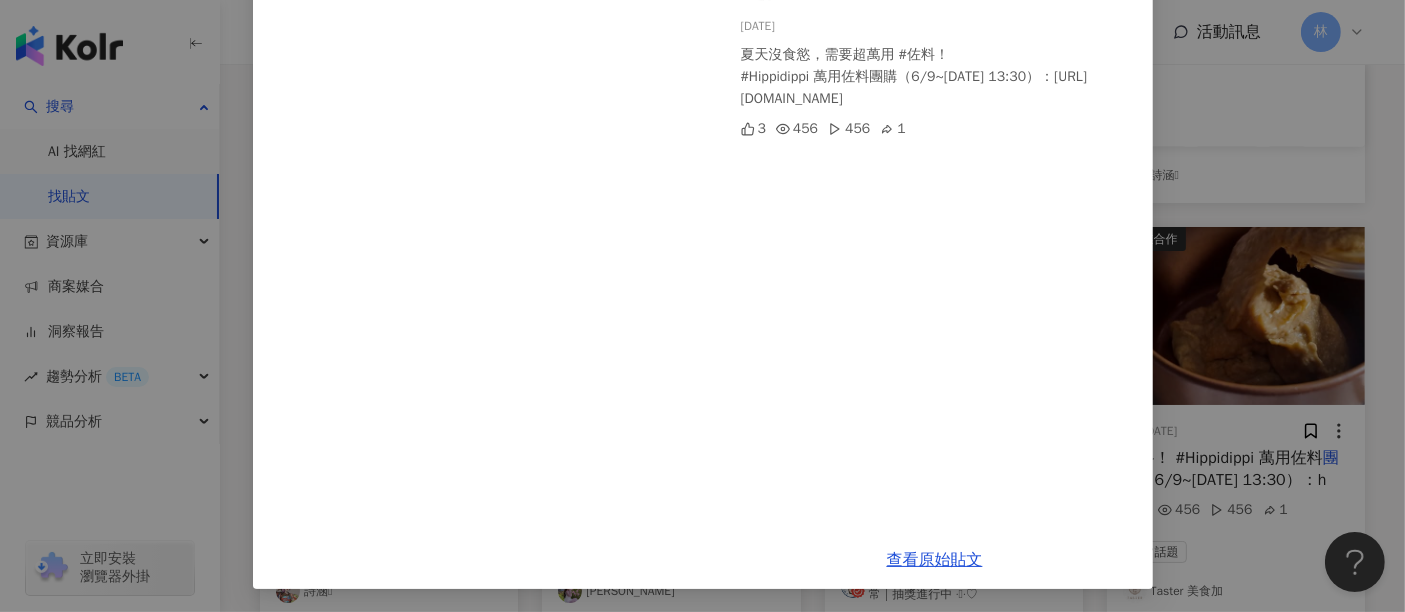 click on "Taster 美食加 [DATE]  夏天沒食慾，需要超萬用 #佐料！
#Hippidippi 萬用佐料團購（6/9~[DATE] 13:30）：[URL][DOMAIN_NAME] 3 456 456 1 查看原始貼文" at bounding box center [702, 306] 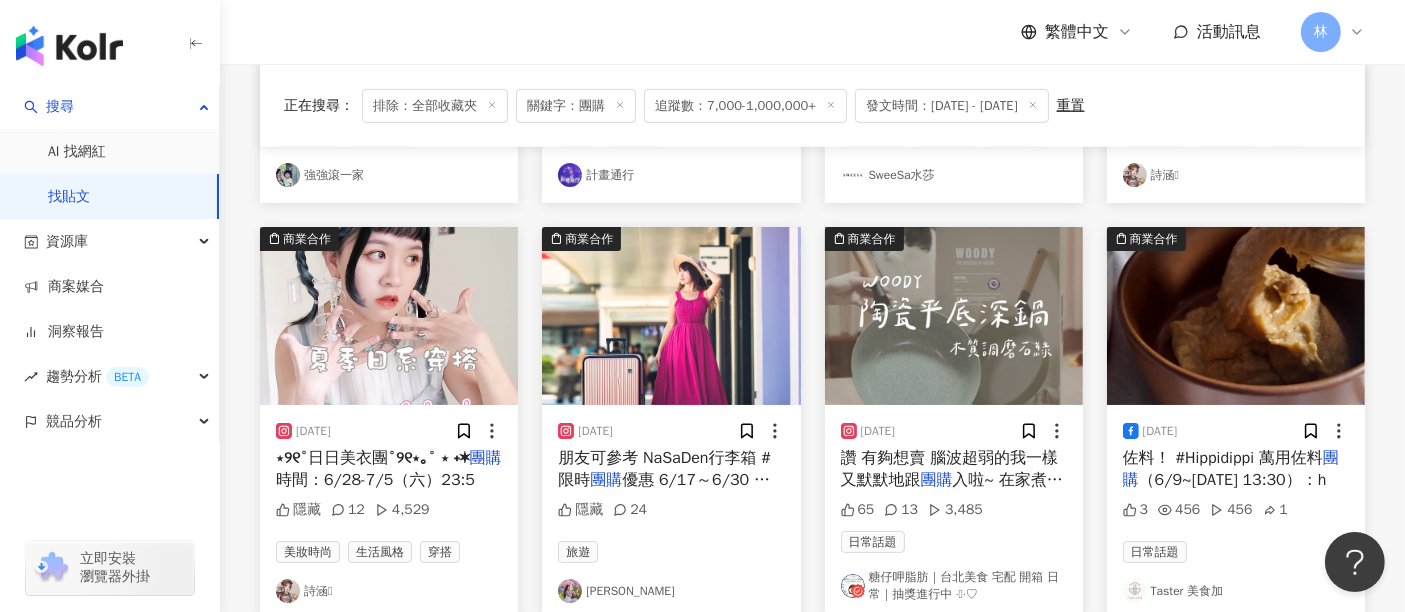 scroll, scrollTop: 16507, scrollLeft: 0, axis: vertical 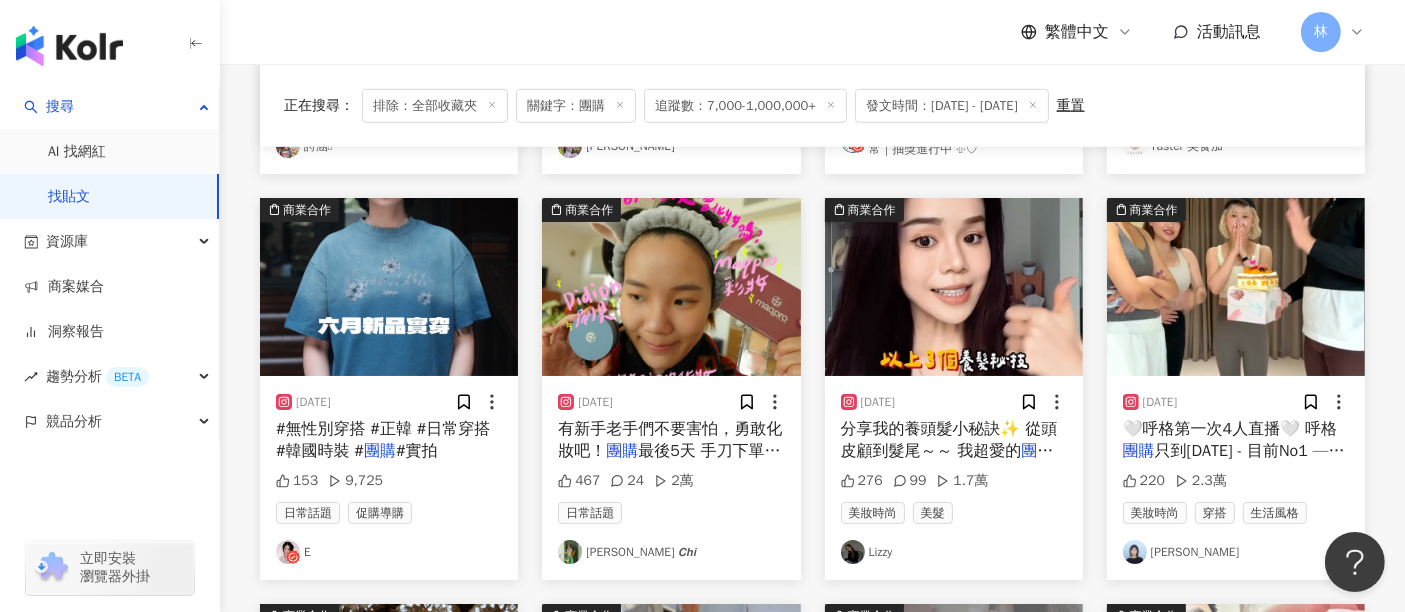 click at bounding box center [389, 287] 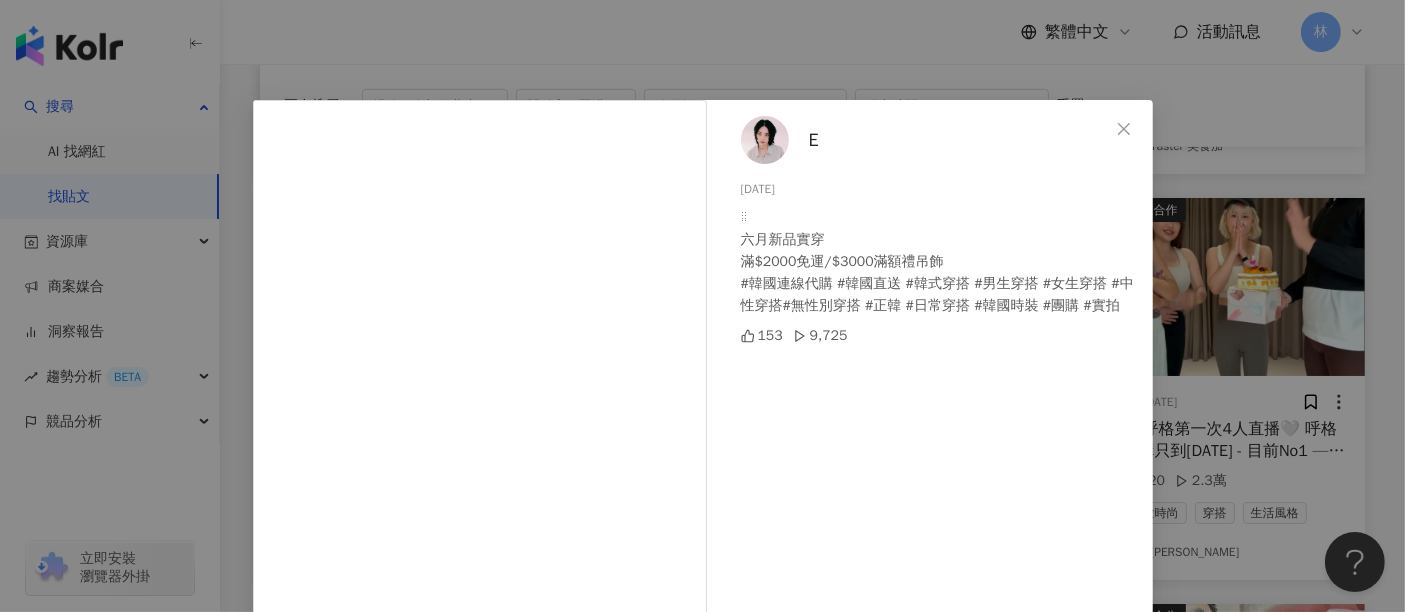 click on "E [DATE] ⠀
六月新品實穿
滿$2000免運/$3000滿額禮吊飾
#韓國連線代購 #韓國直送 #韓式穿搭 #男生穿搭 #女生穿搭 #中性穿搭#無性別穿搭 #正韓 #日常穿搭 #韓國時裝 #團購 #實拍 153 9,725 查看原始貼文" at bounding box center [702, 306] 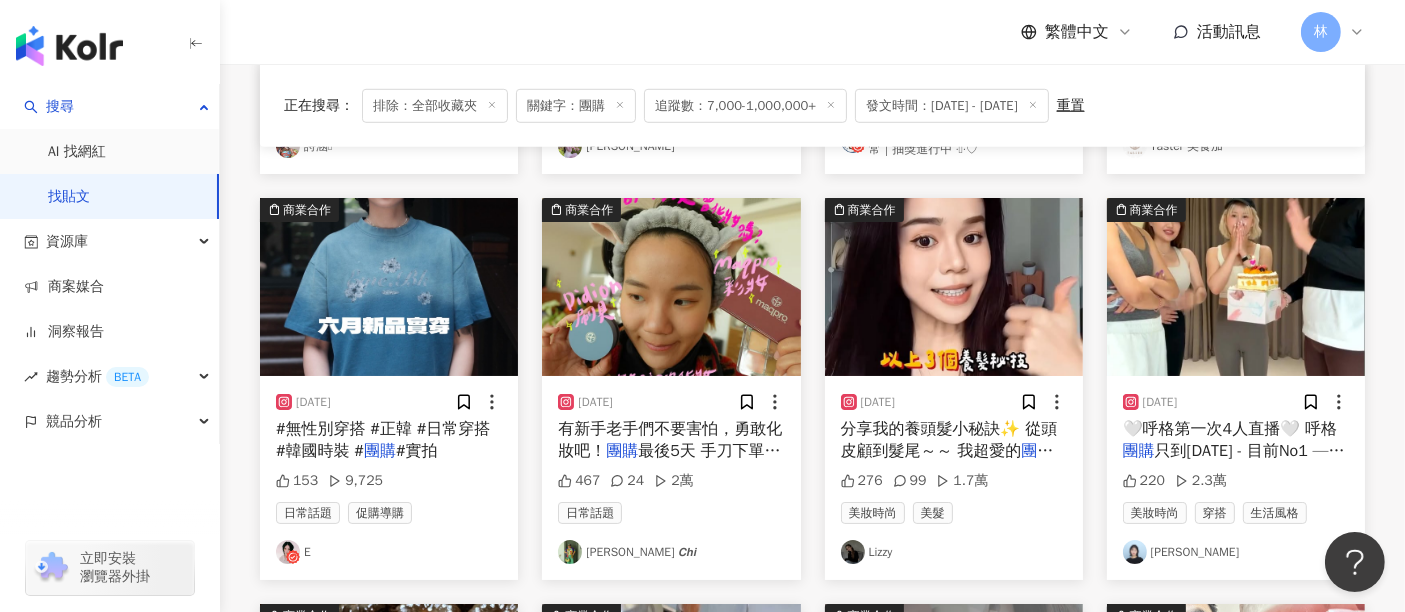 click at bounding box center (671, 287) 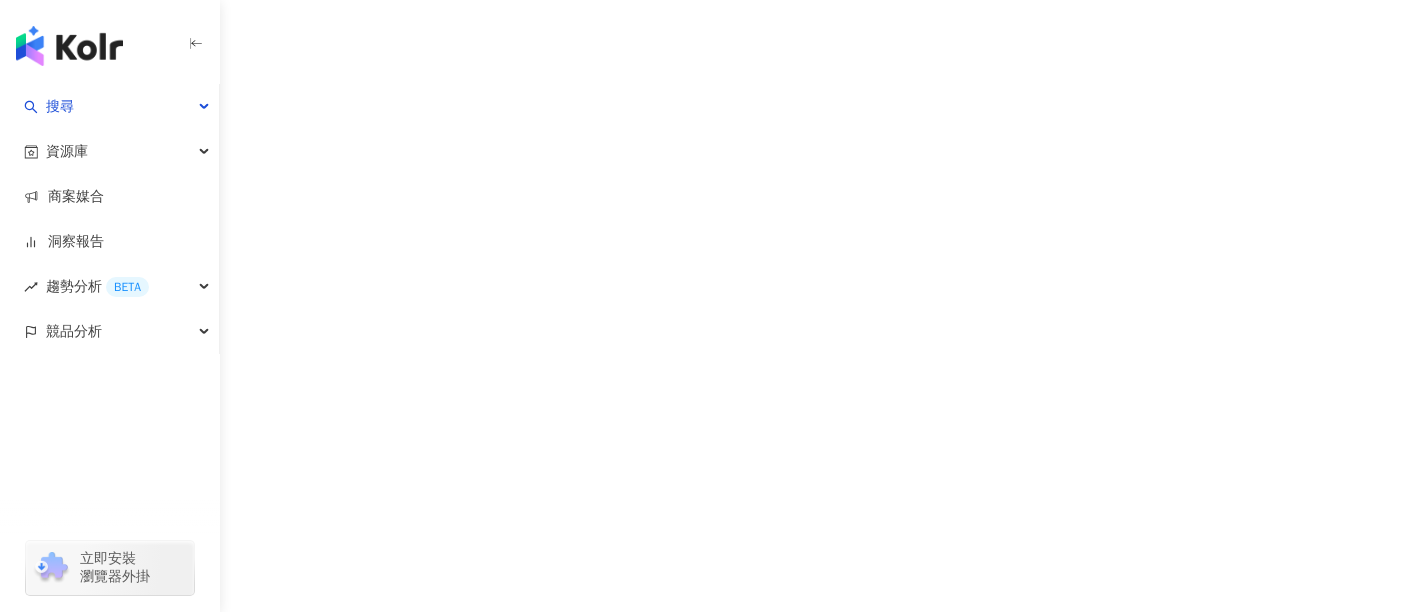 scroll, scrollTop: 0, scrollLeft: 0, axis: both 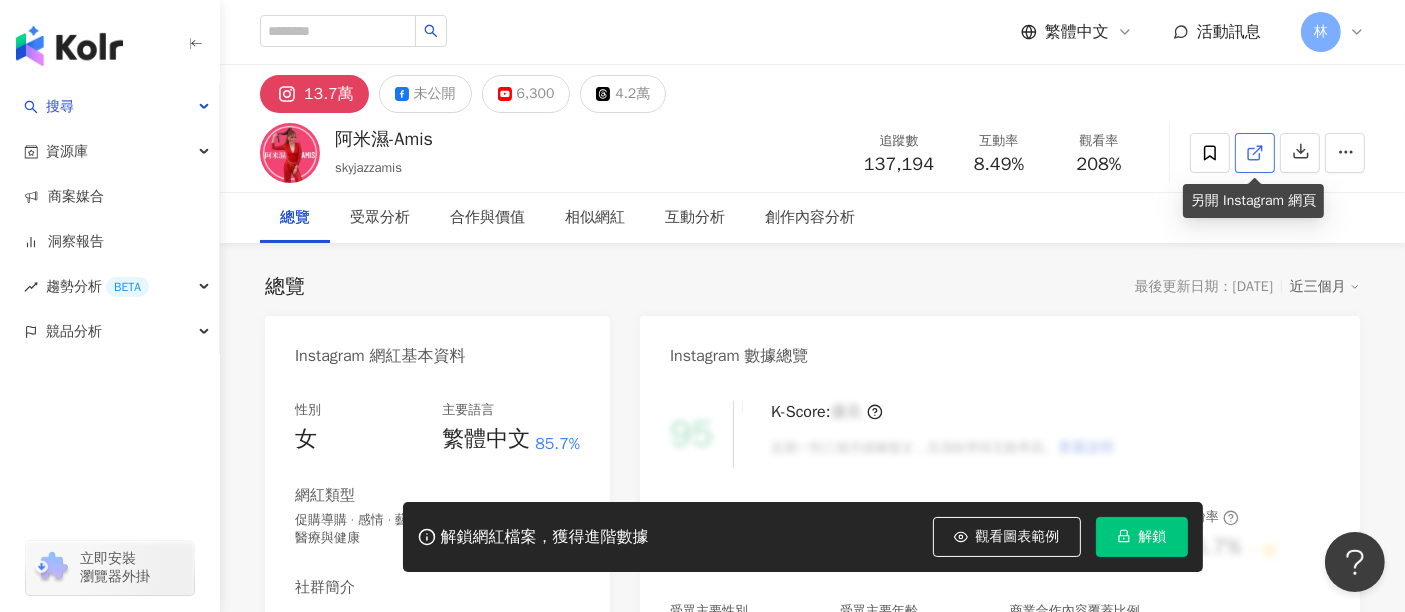 click 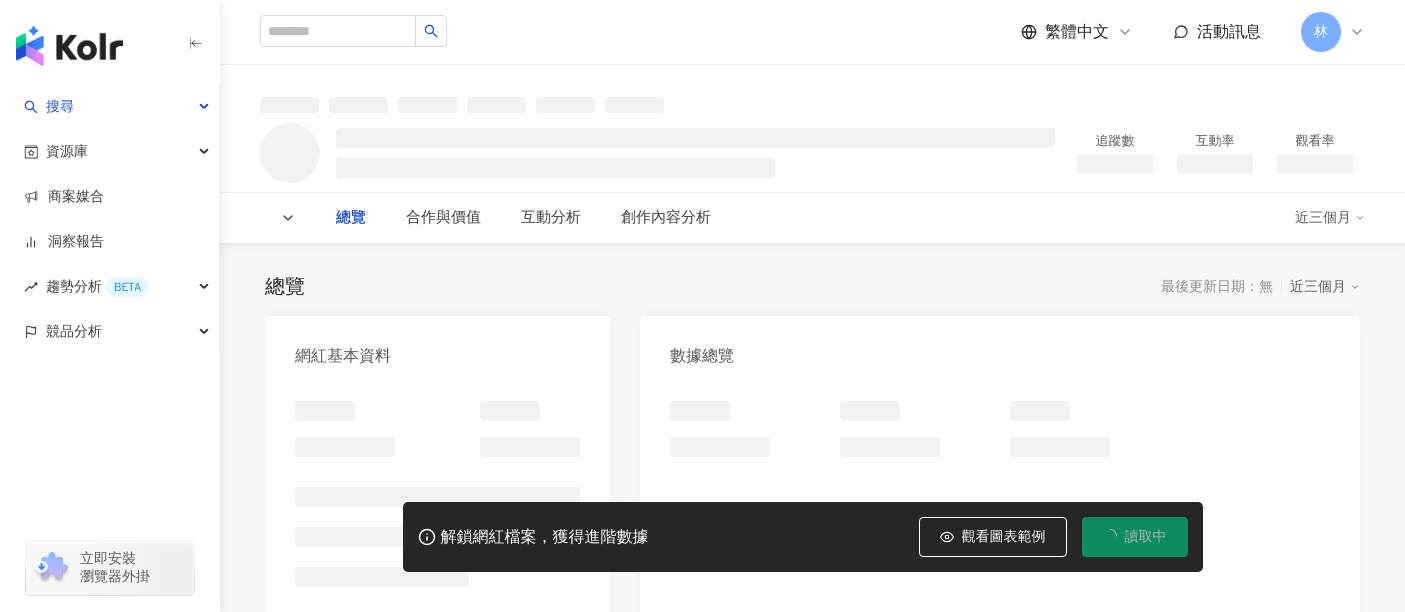 scroll, scrollTop: 0, scrollLeft: 0, axis: both 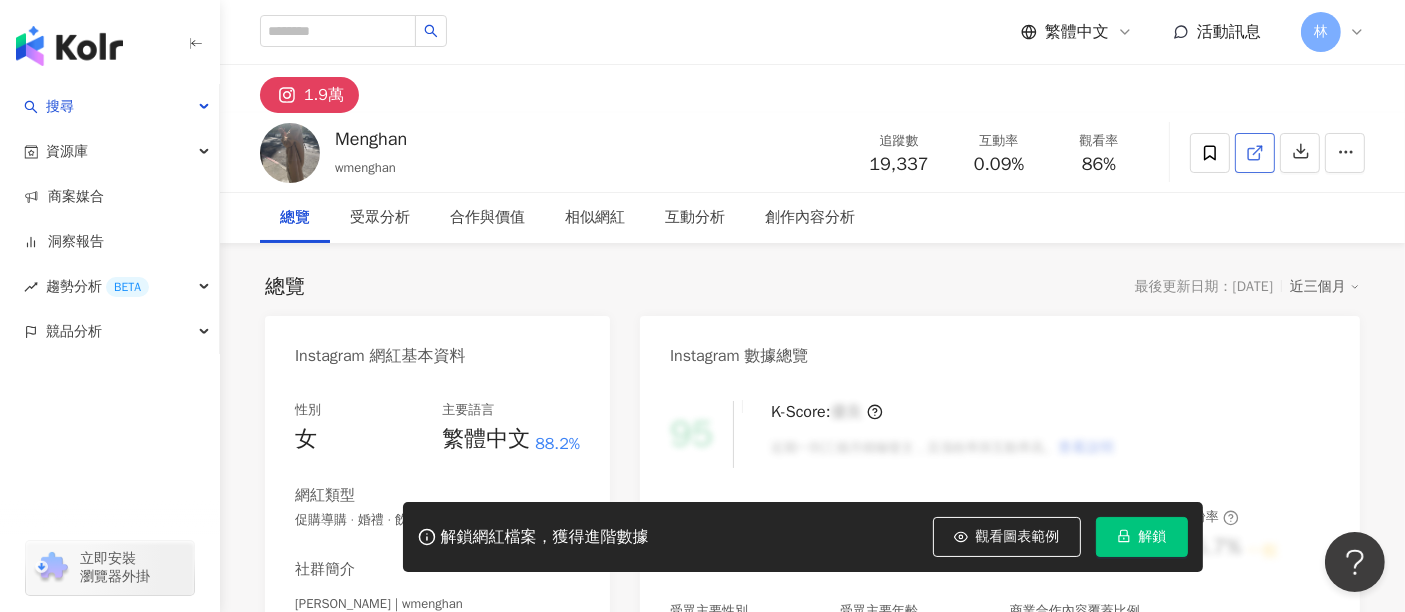 click 